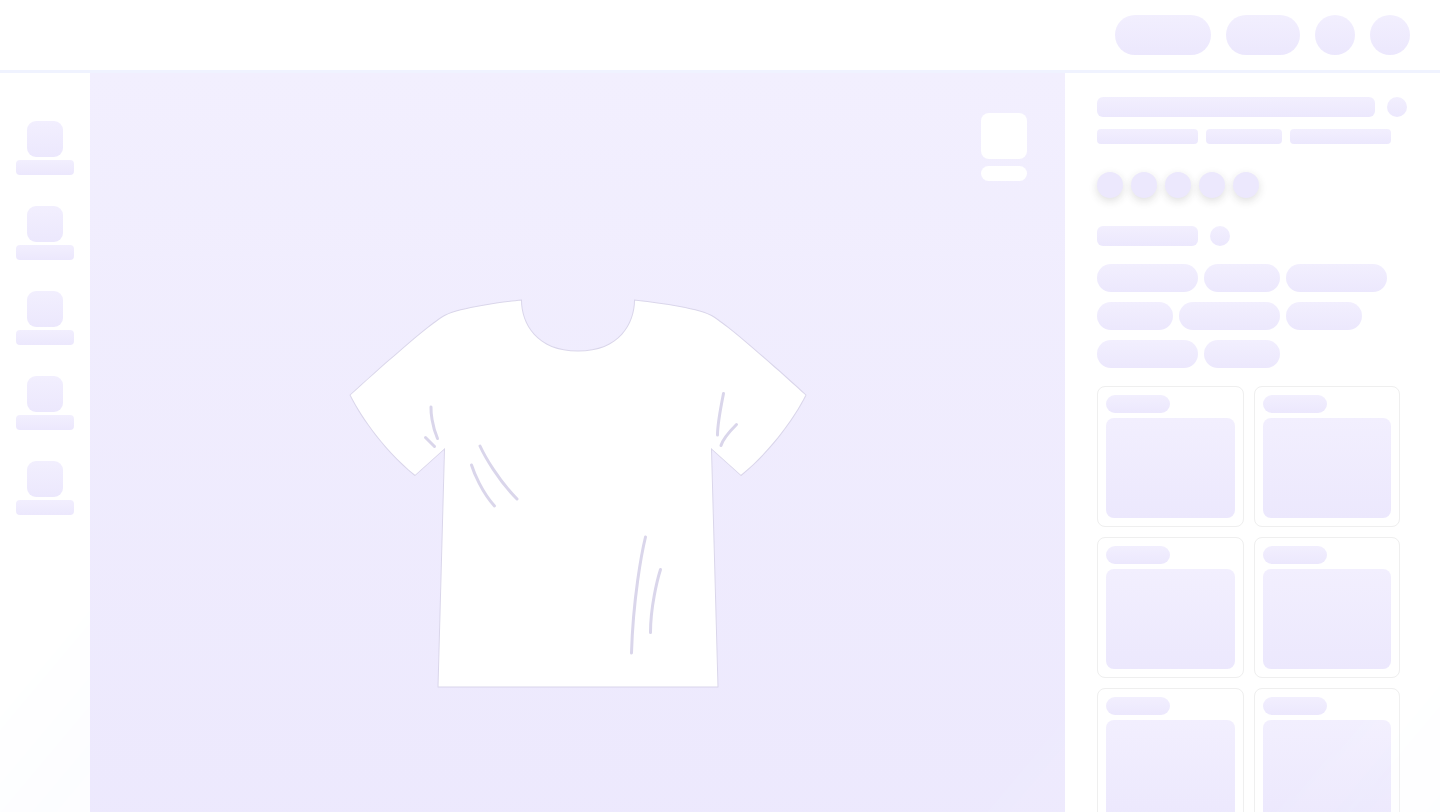 scroll, scrollTop: 0, scrollLeft: 0, axis: both 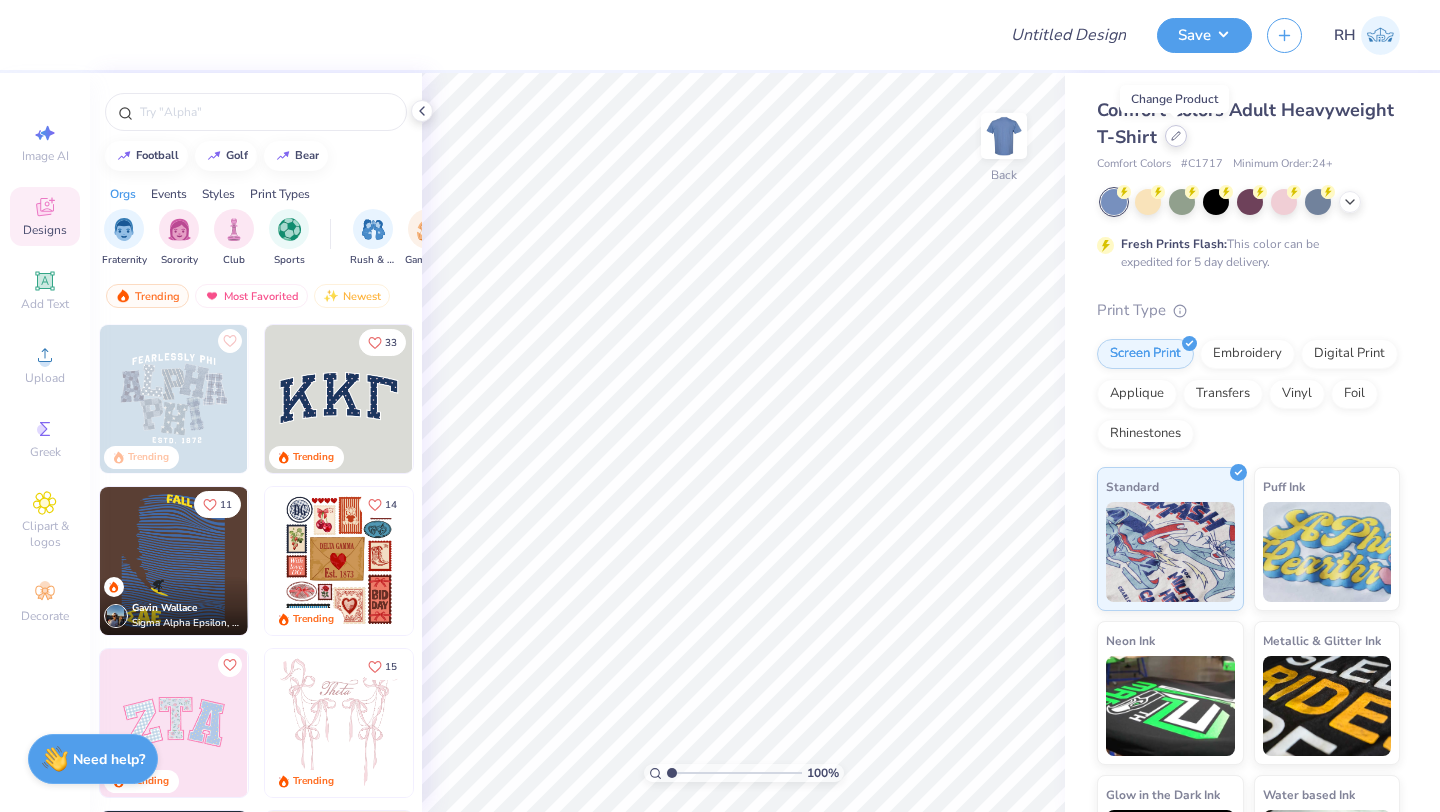 click 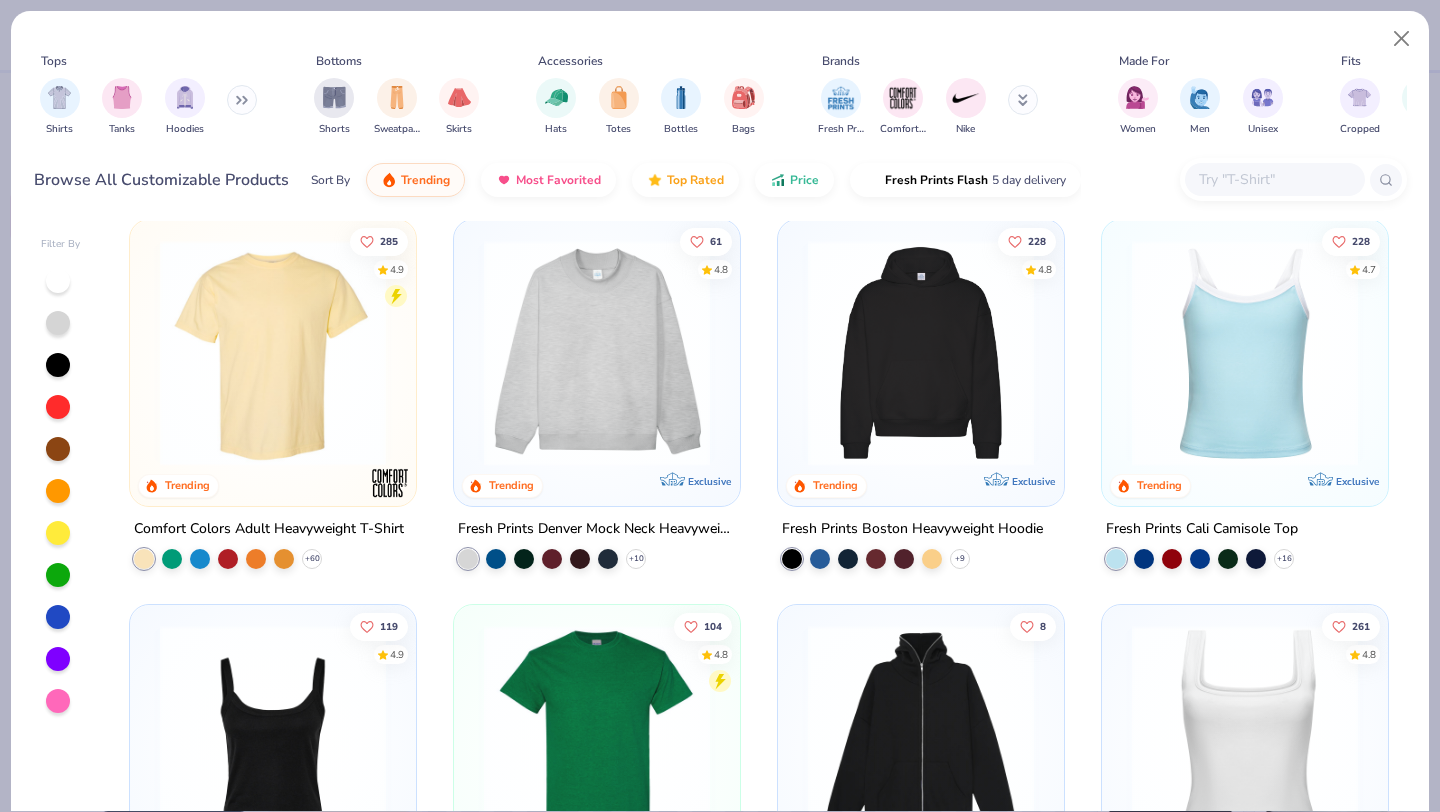 scroll, scrollTop: 0, scrollLeft: 0, axis: both 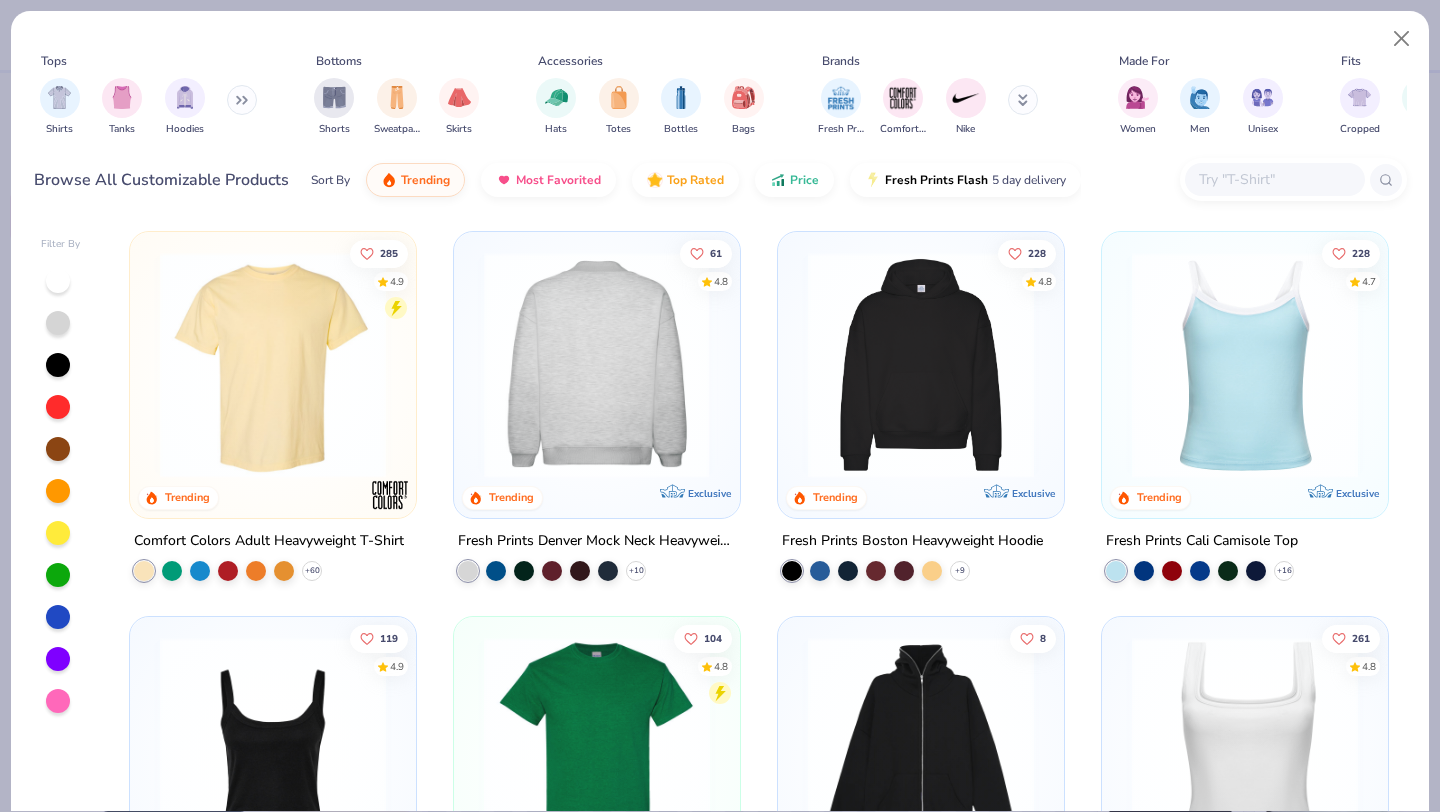 click at bounding box center [597, 365] 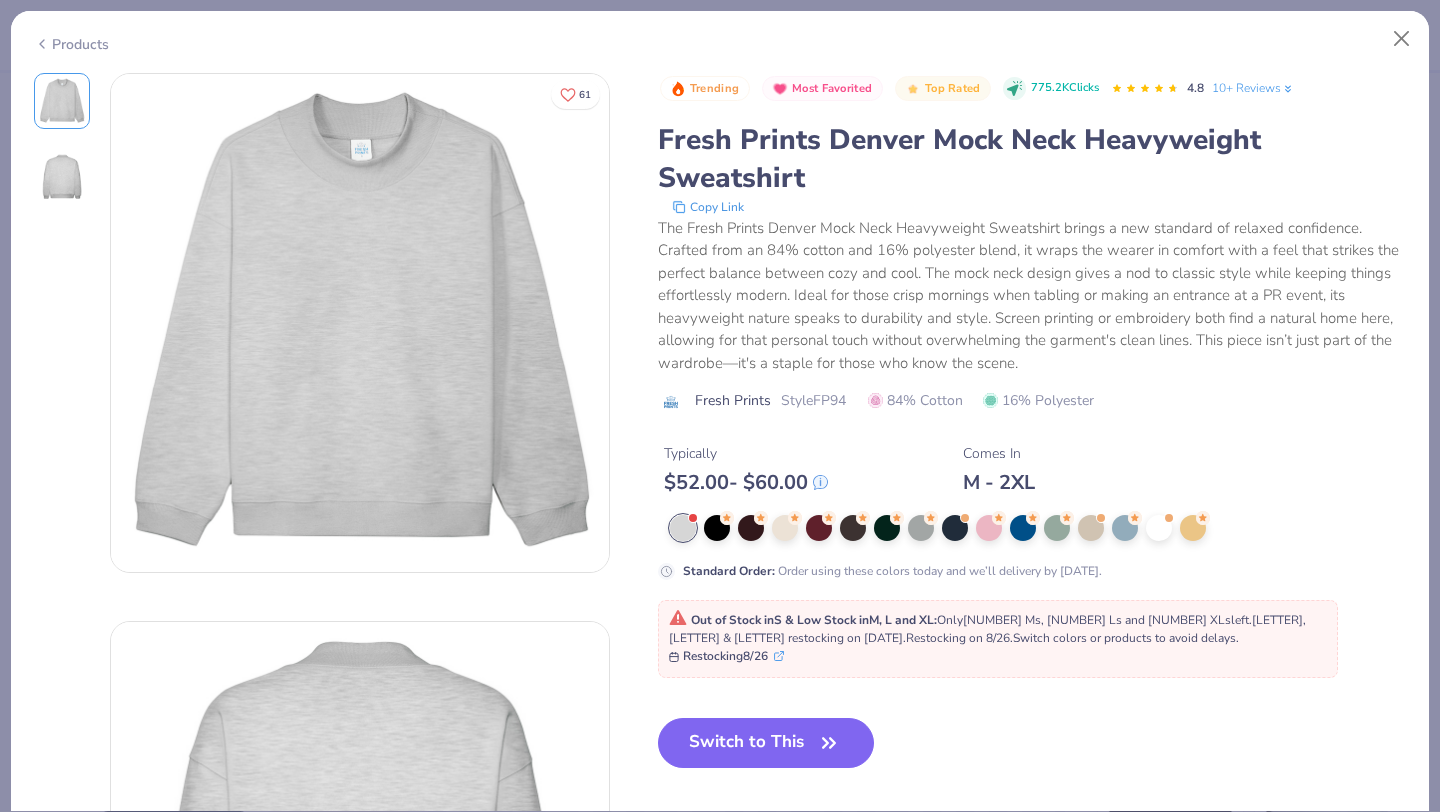 click 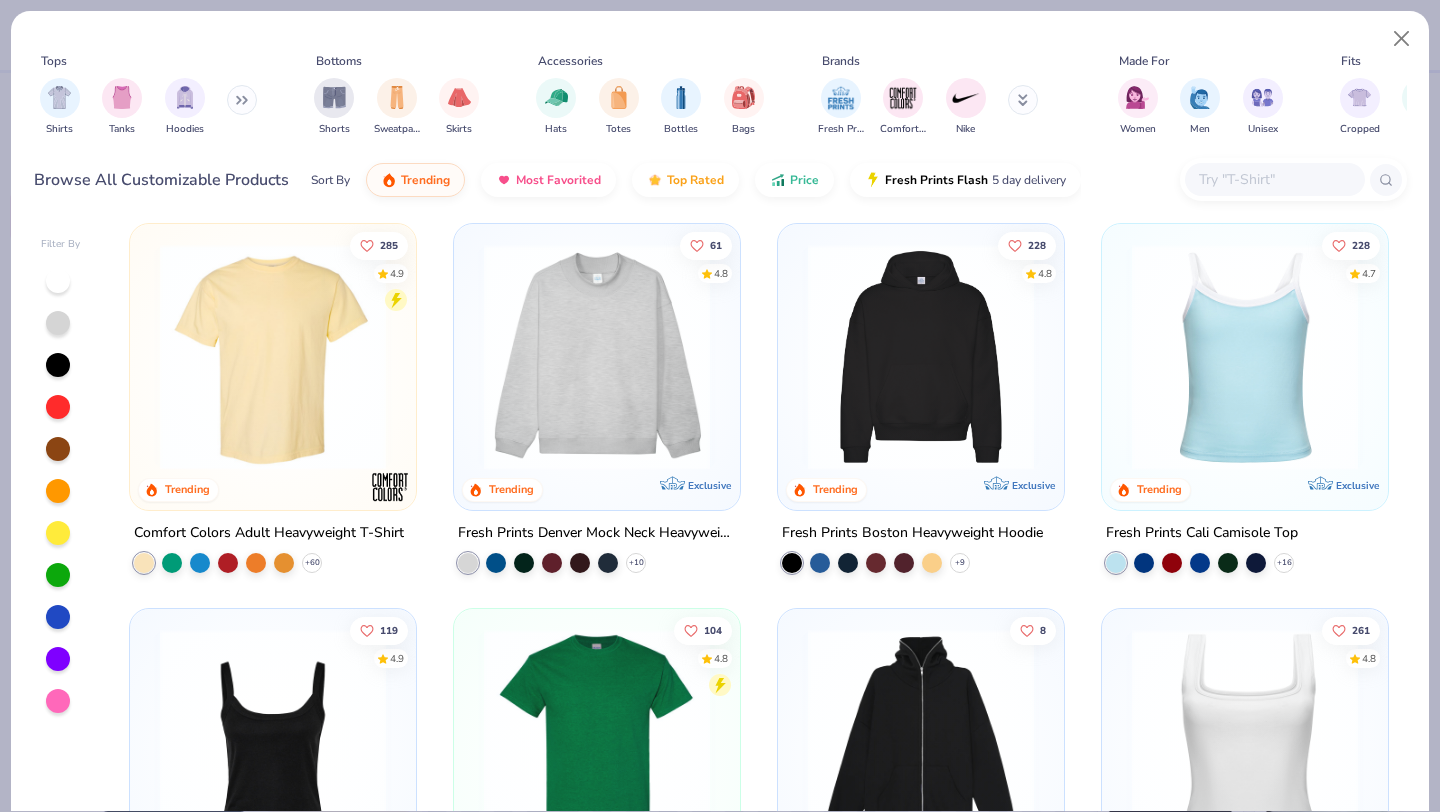 scroll, scrollTop: 14, scrollLeft: 0, axis: vertical 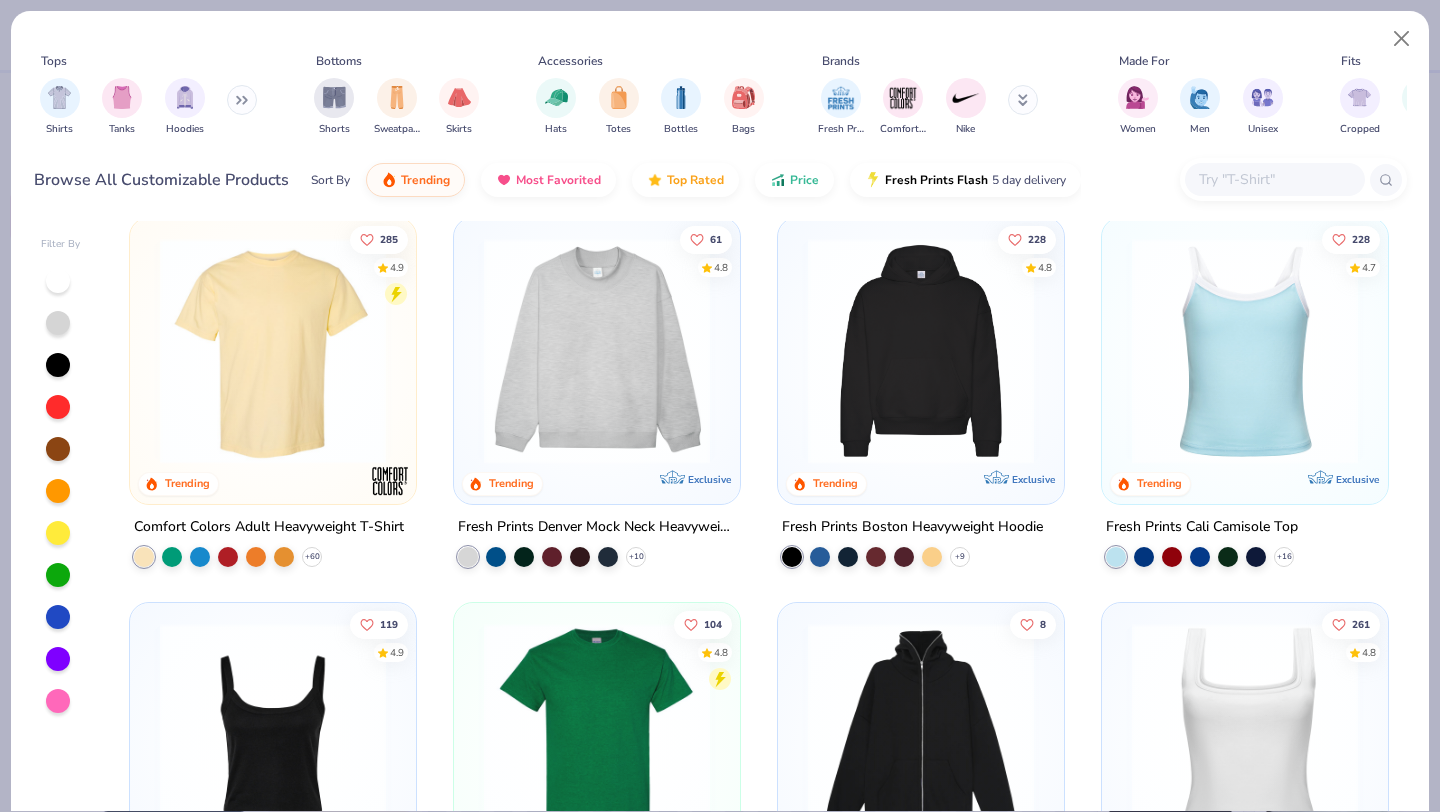 click at bounding box center (242, 100) 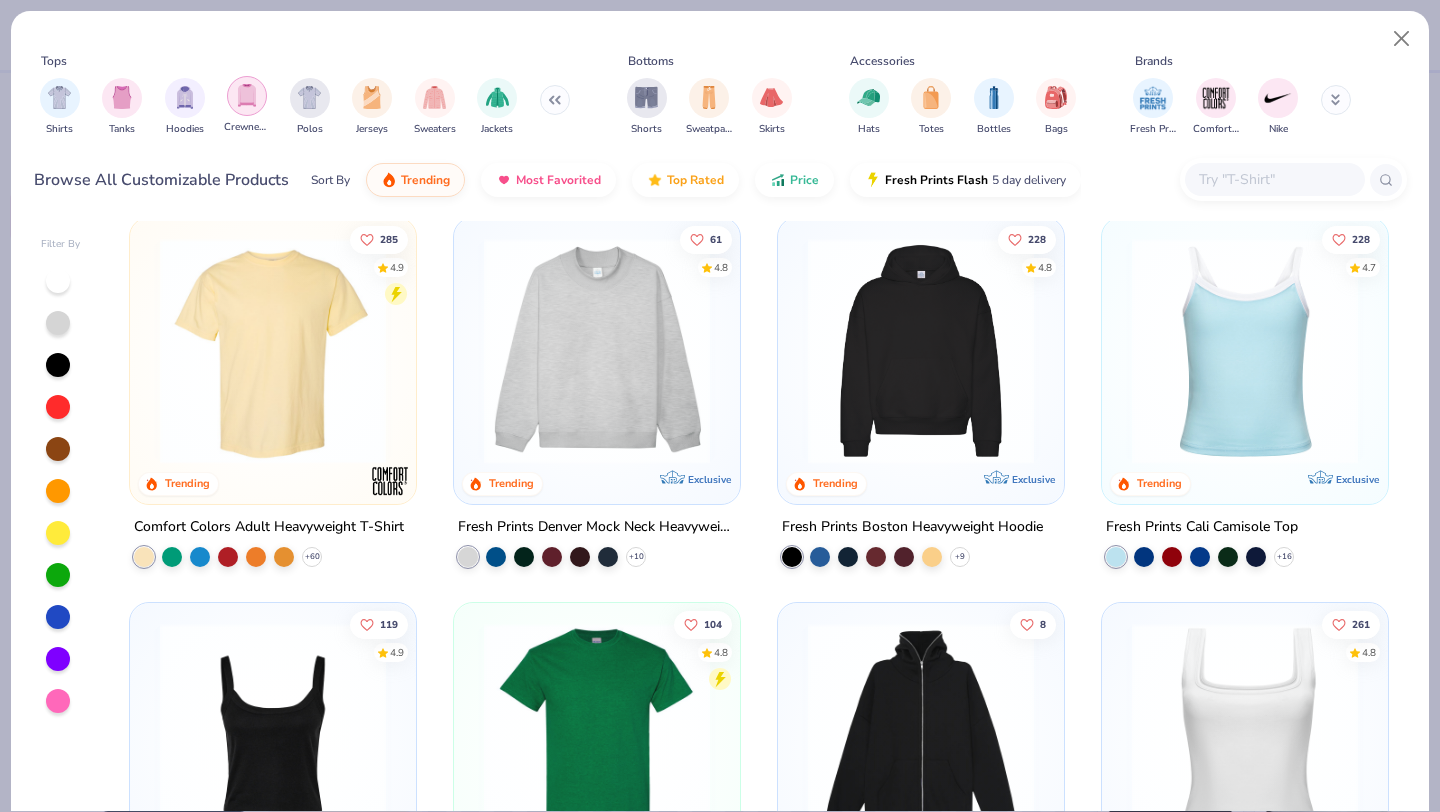 click at bounding box center [247, 96] 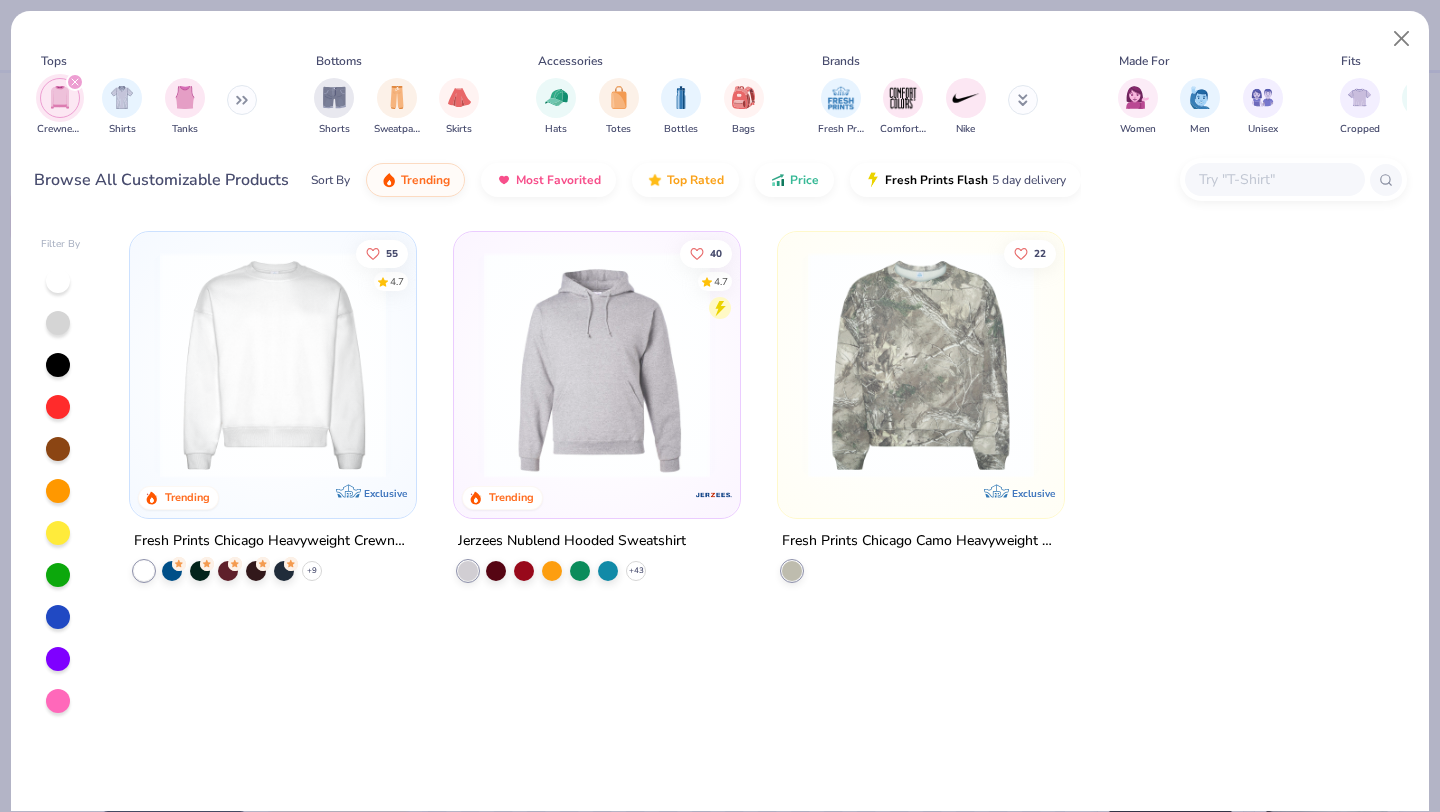 click 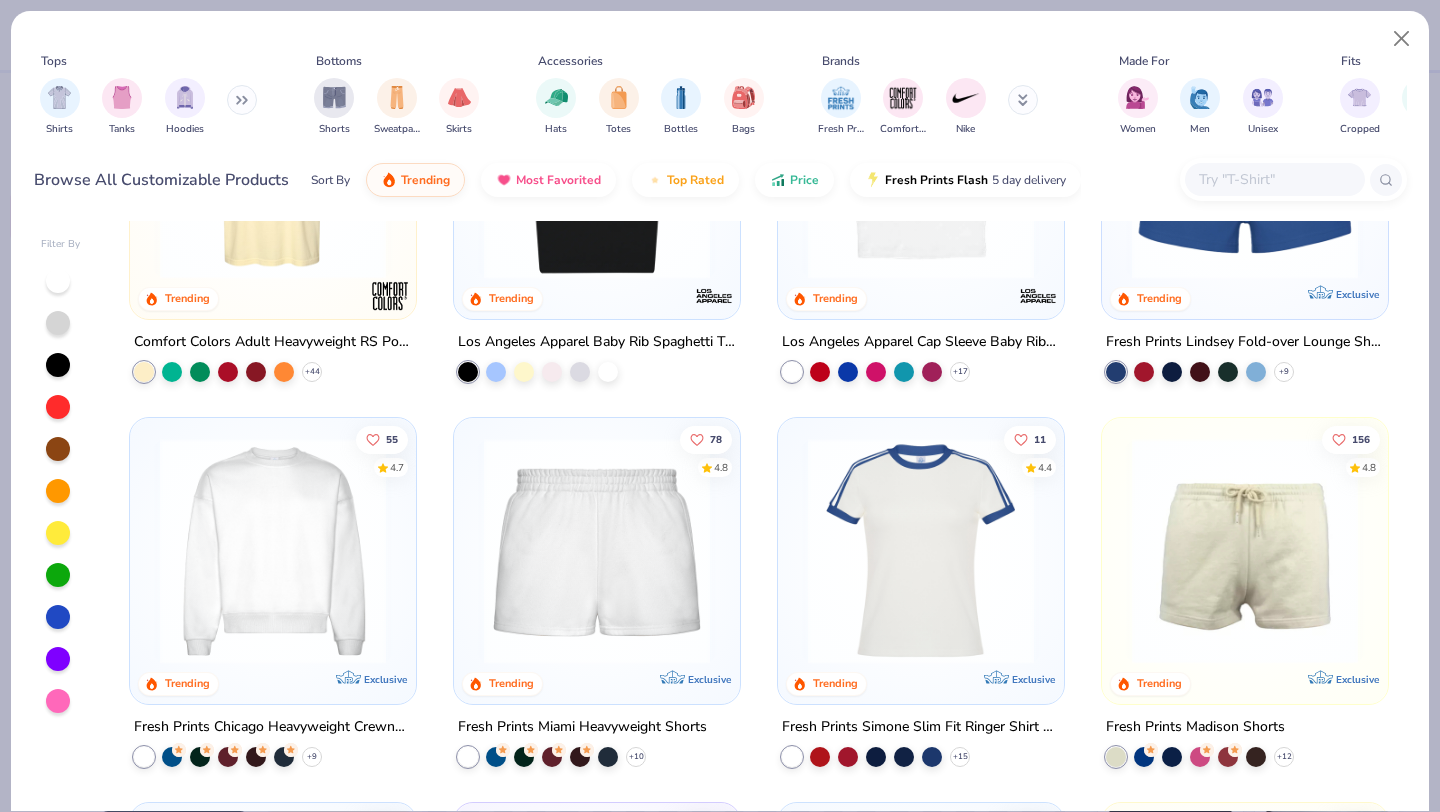 scroll, scrollTop: 1375, scrollLeft: 0, axis: vertical 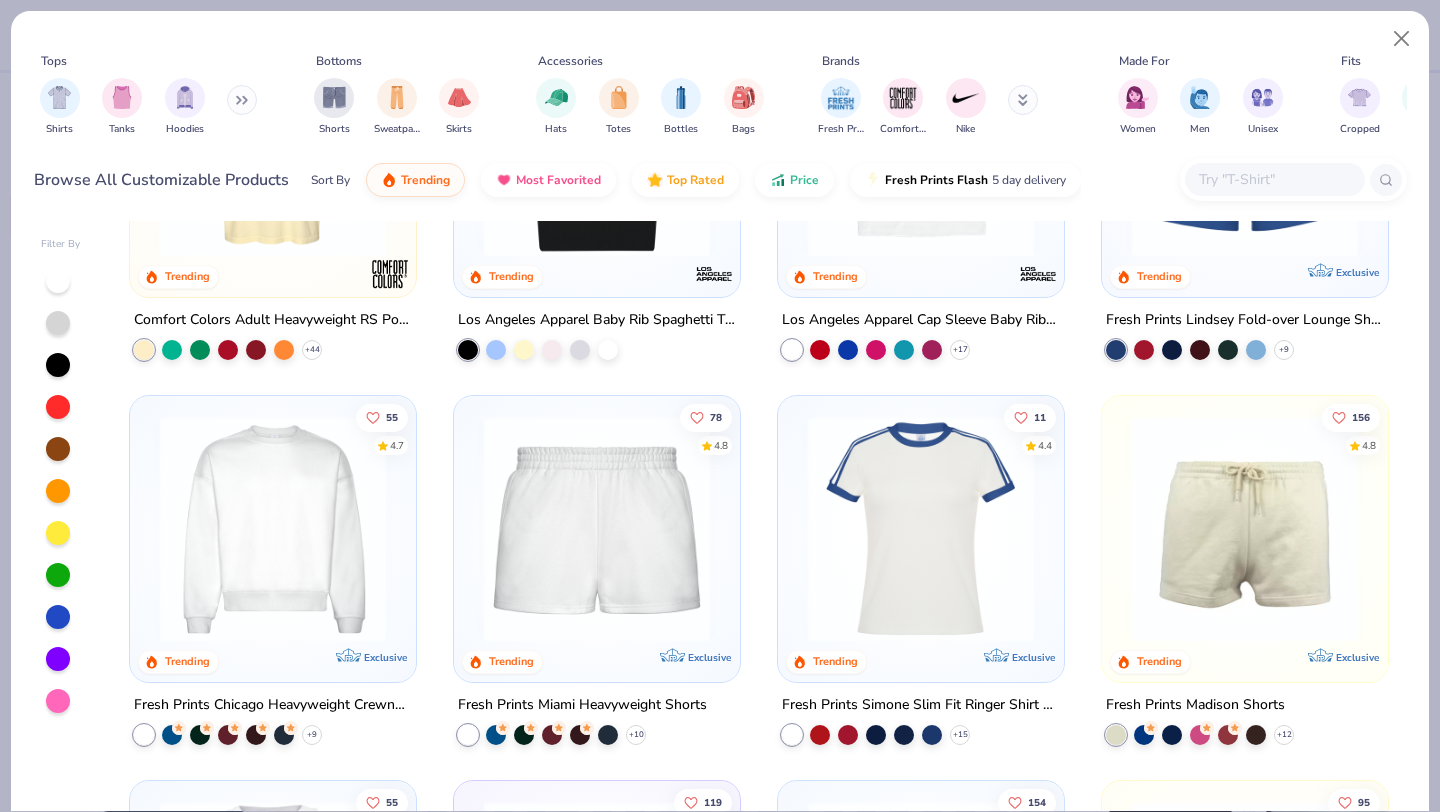 click at bounding box center (273, 529) 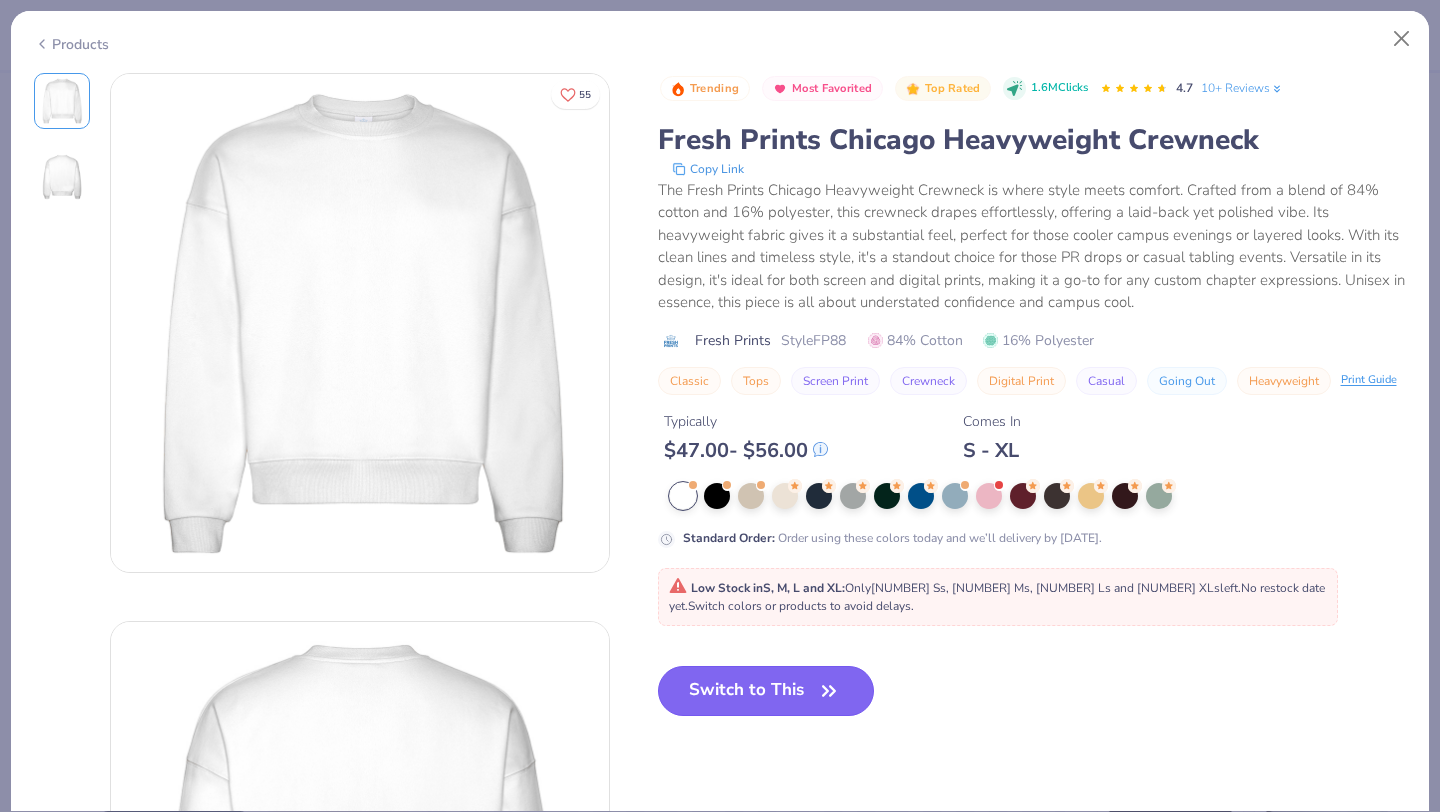 click on "Switch to This" at bounding box center (766, 691) 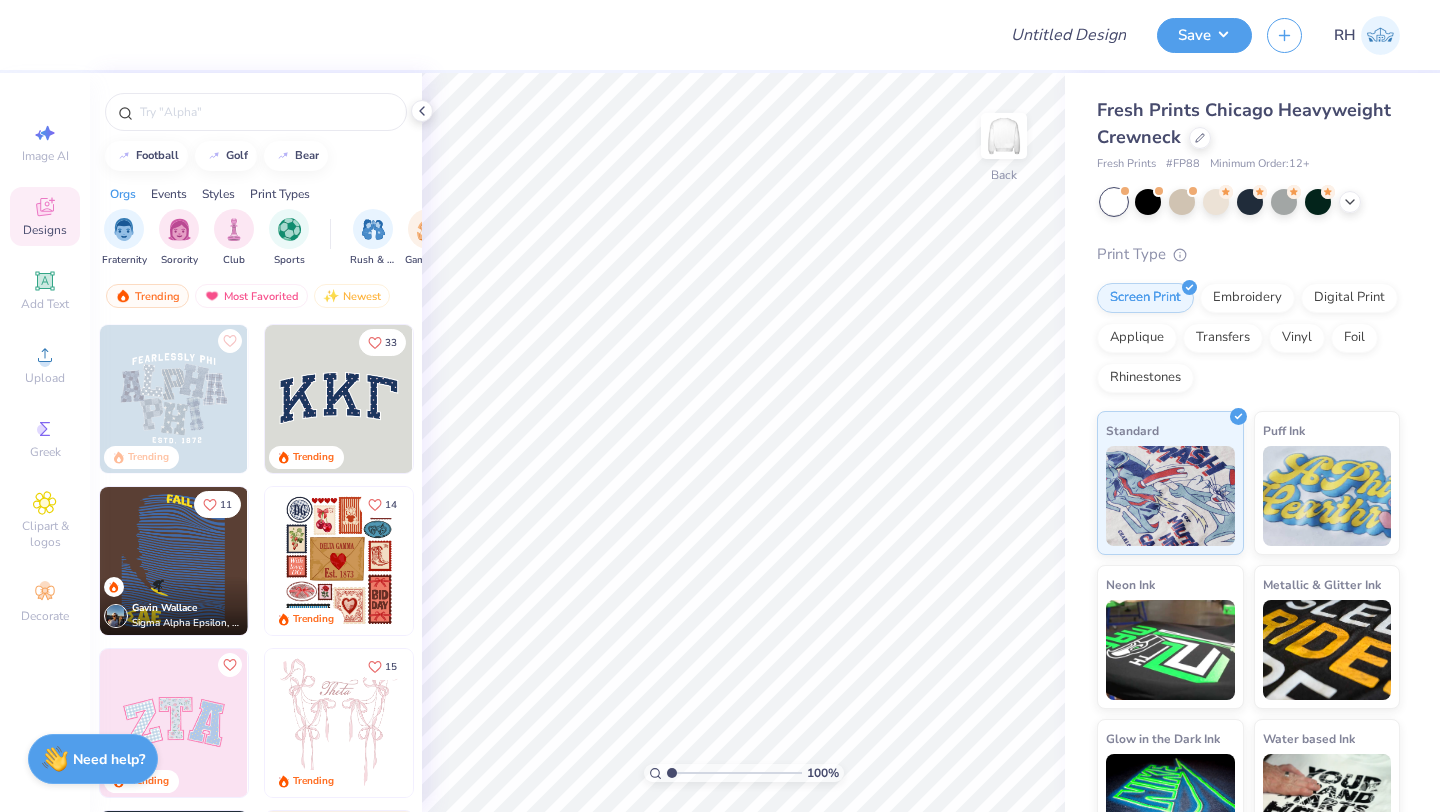 click at bounding box center [339, 399] 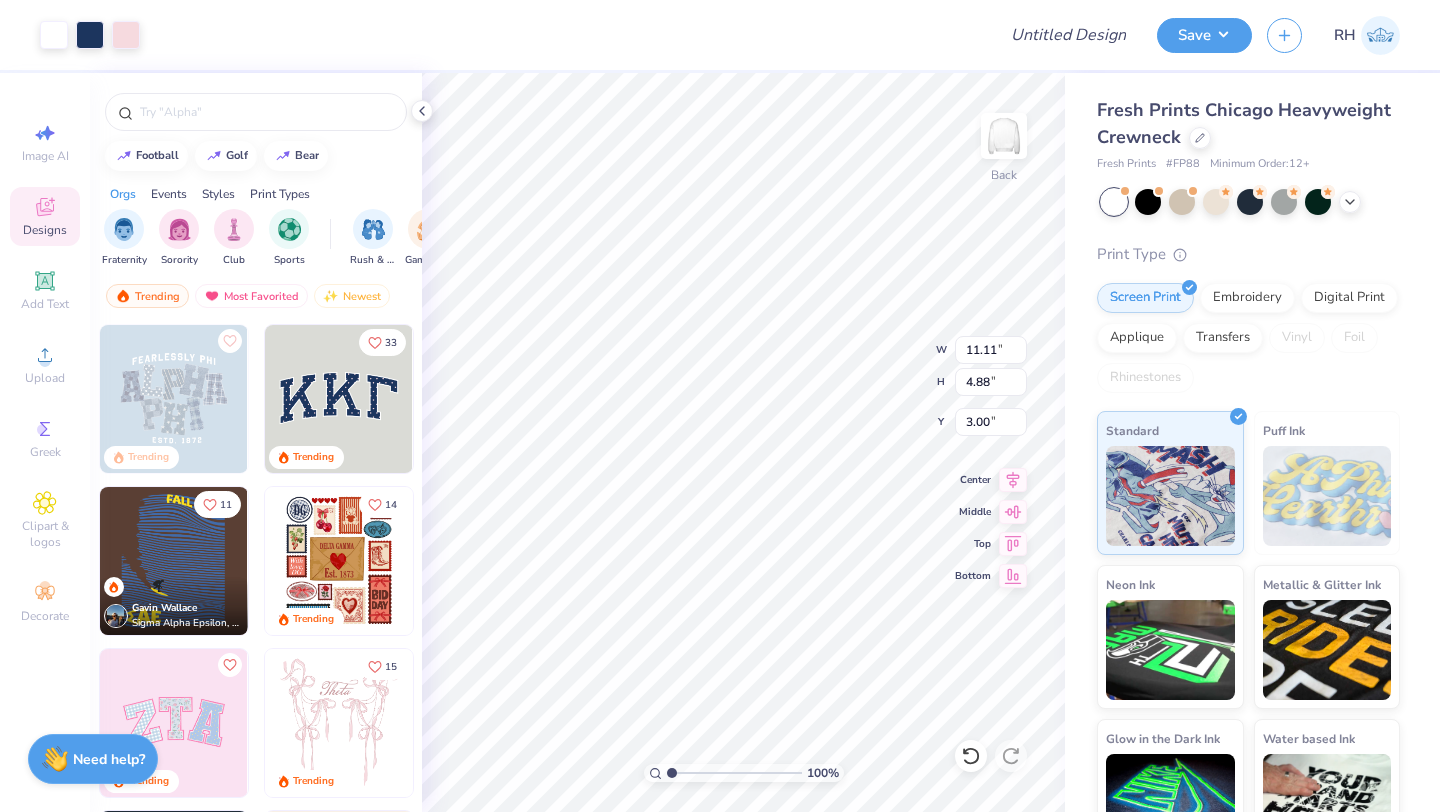 type on "2.57" 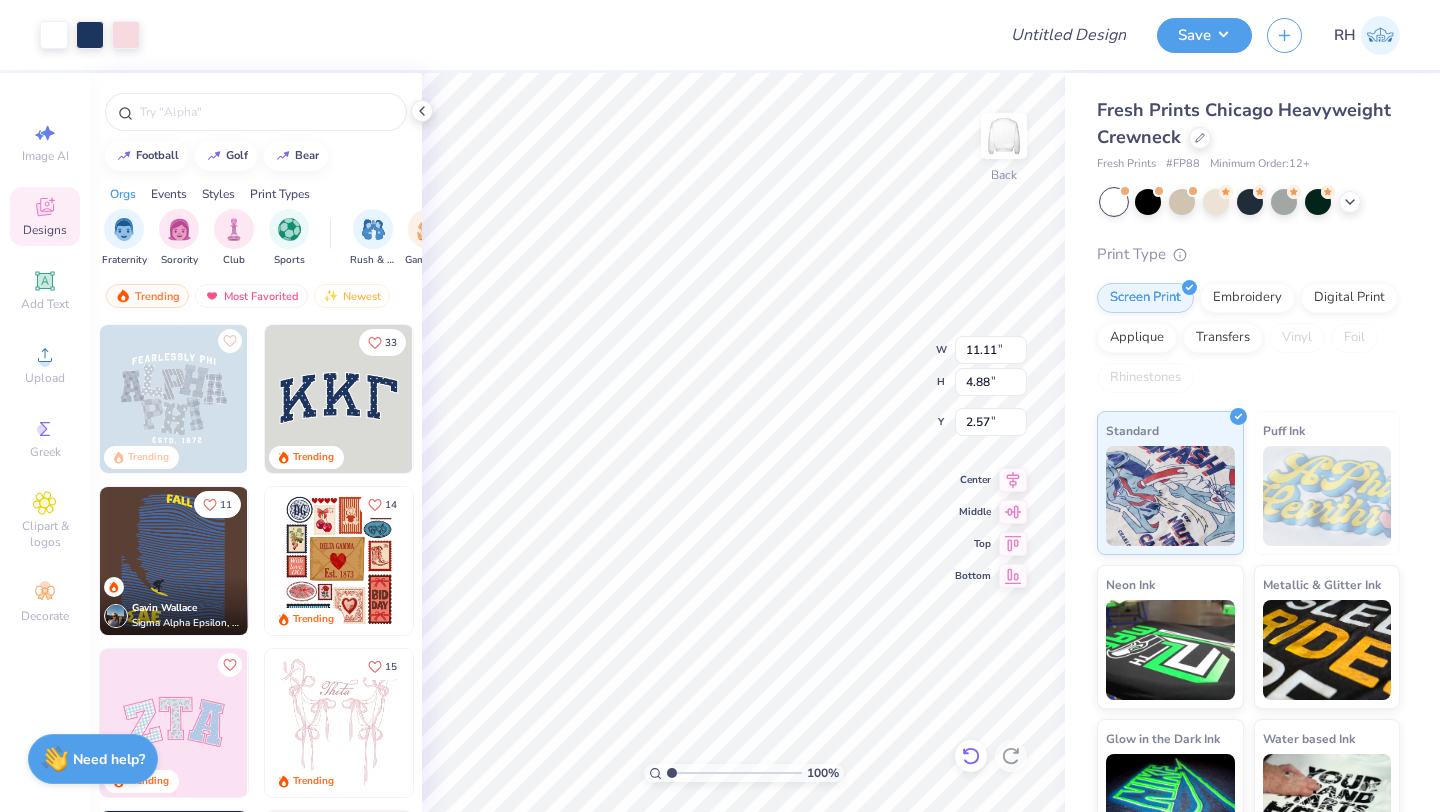 click 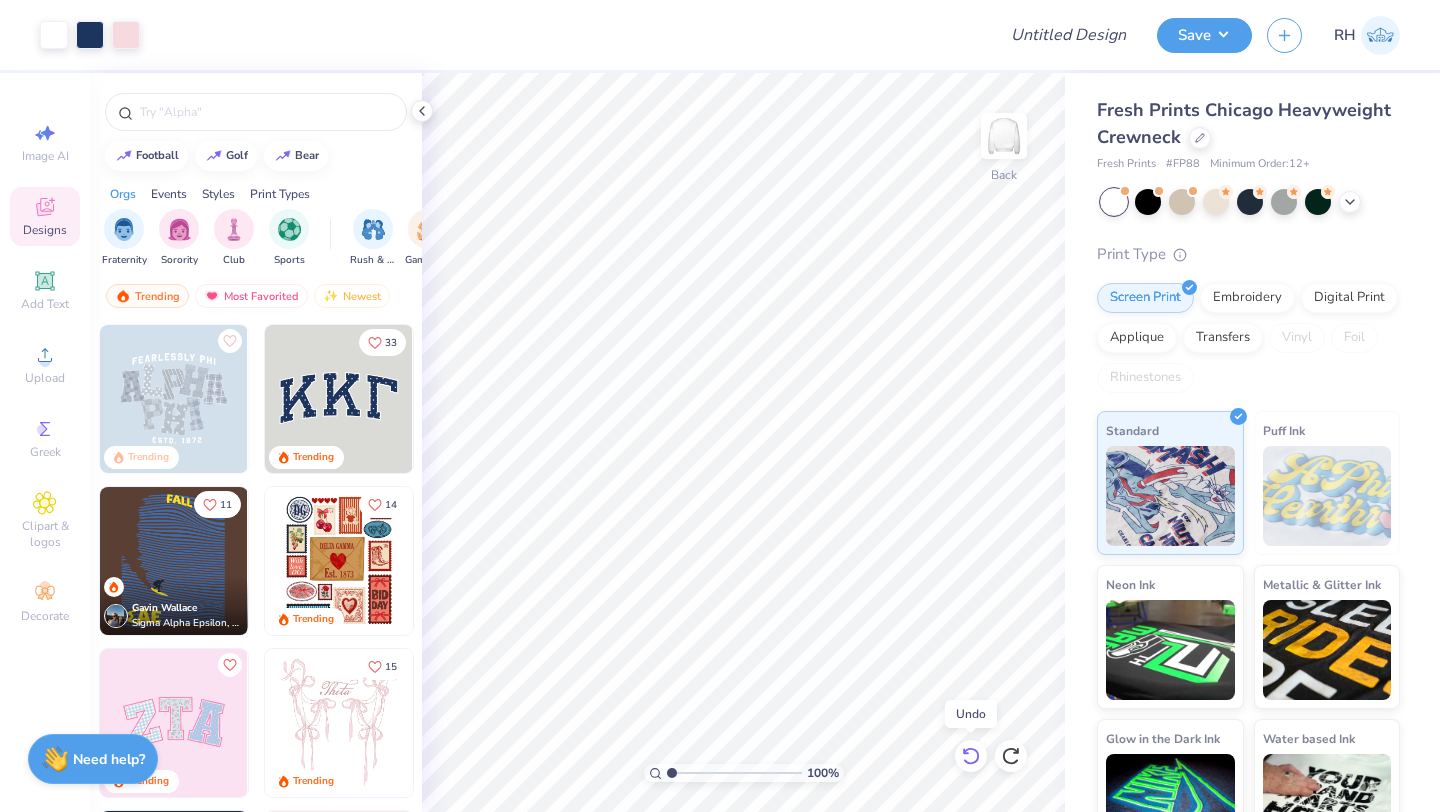 click 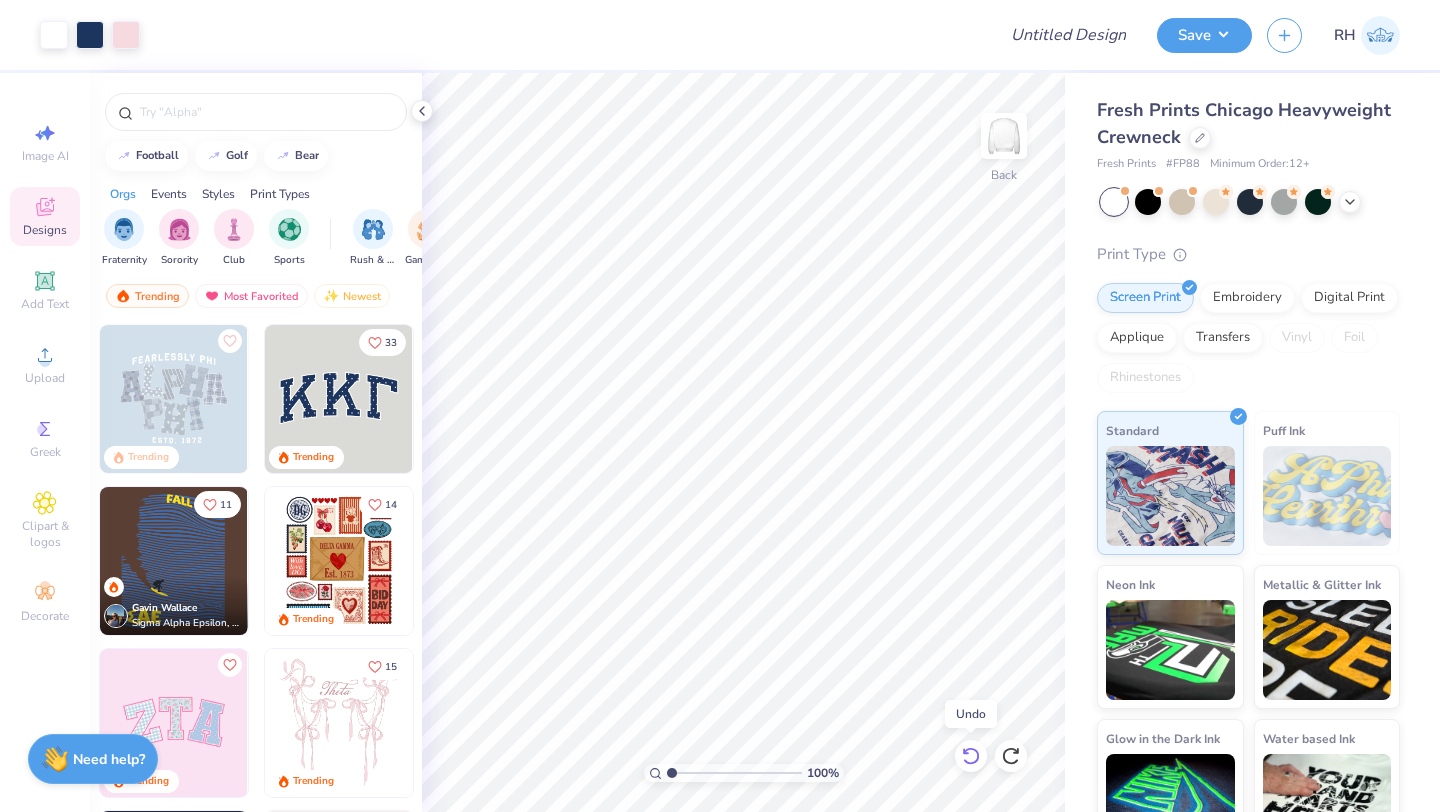 click 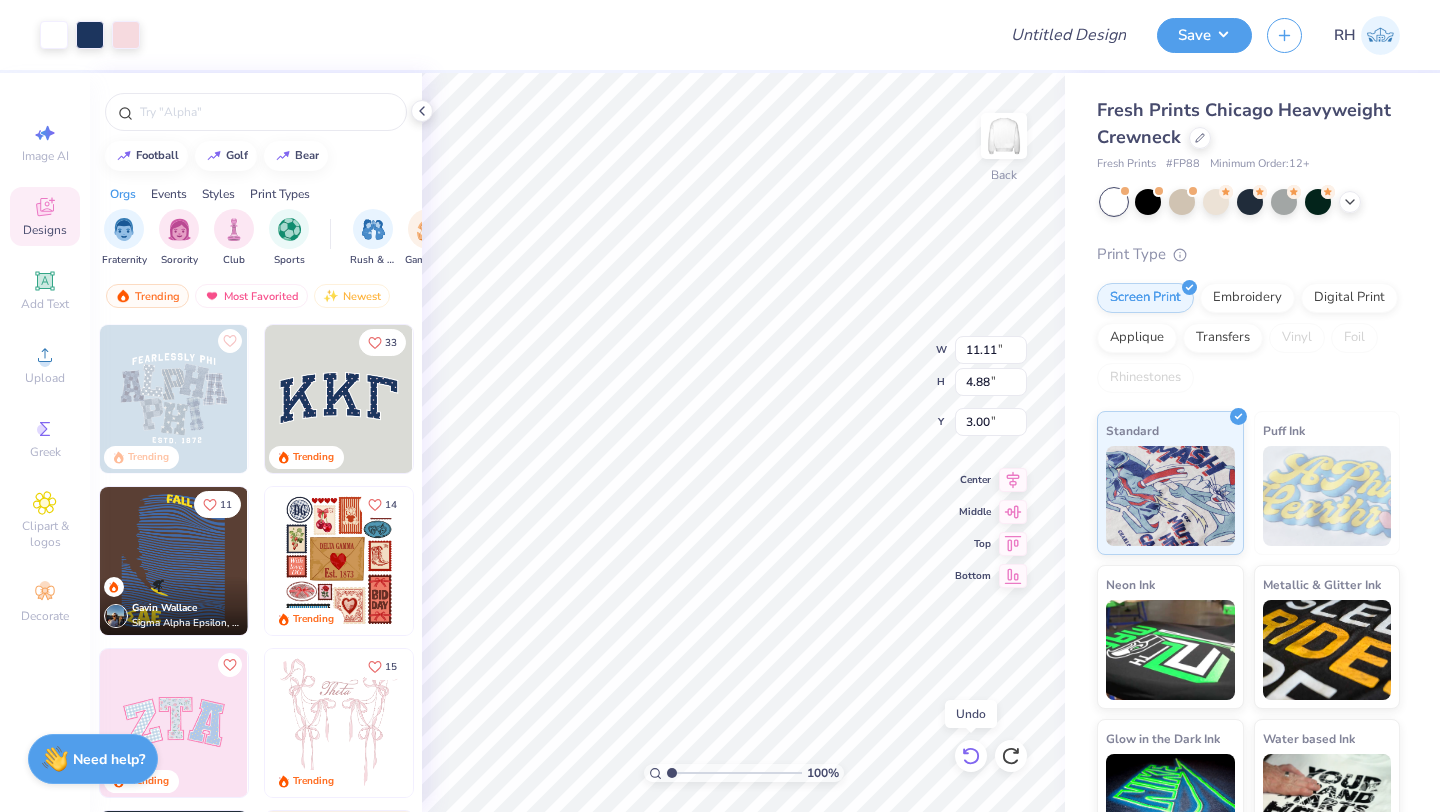 click 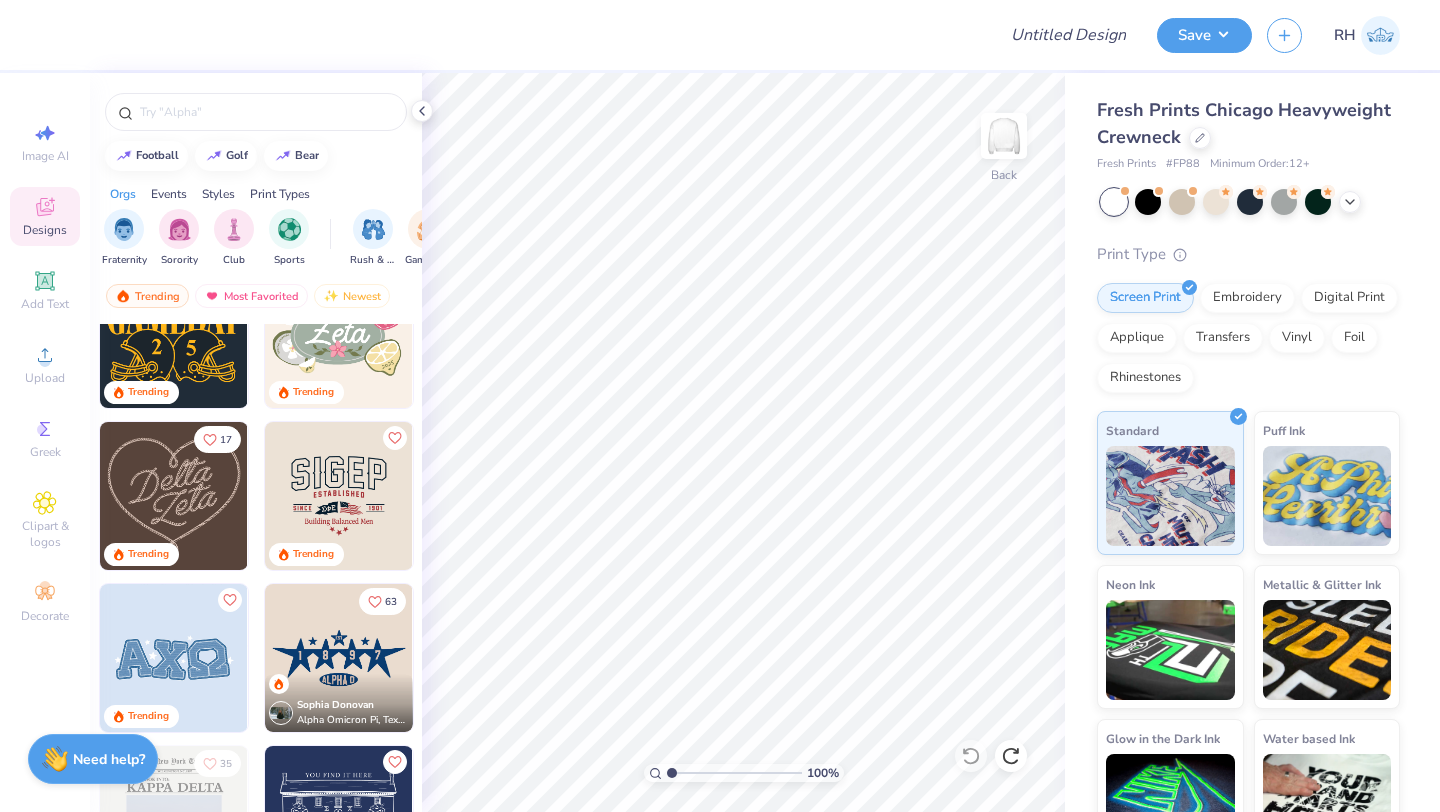 scroll, scrollTop: 549, scrollLeft: 0, axis: vertical 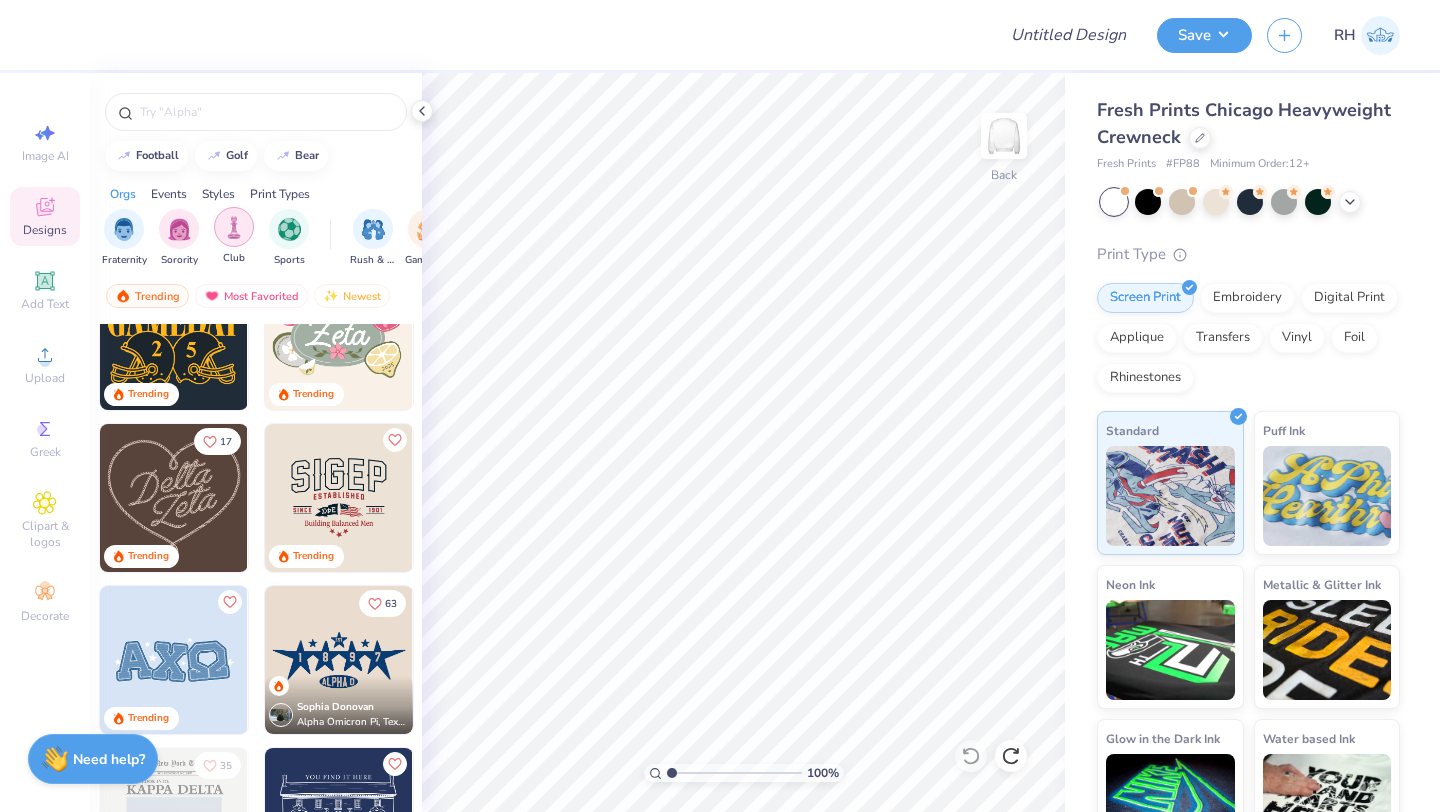 click at bounding box center (234, 227) 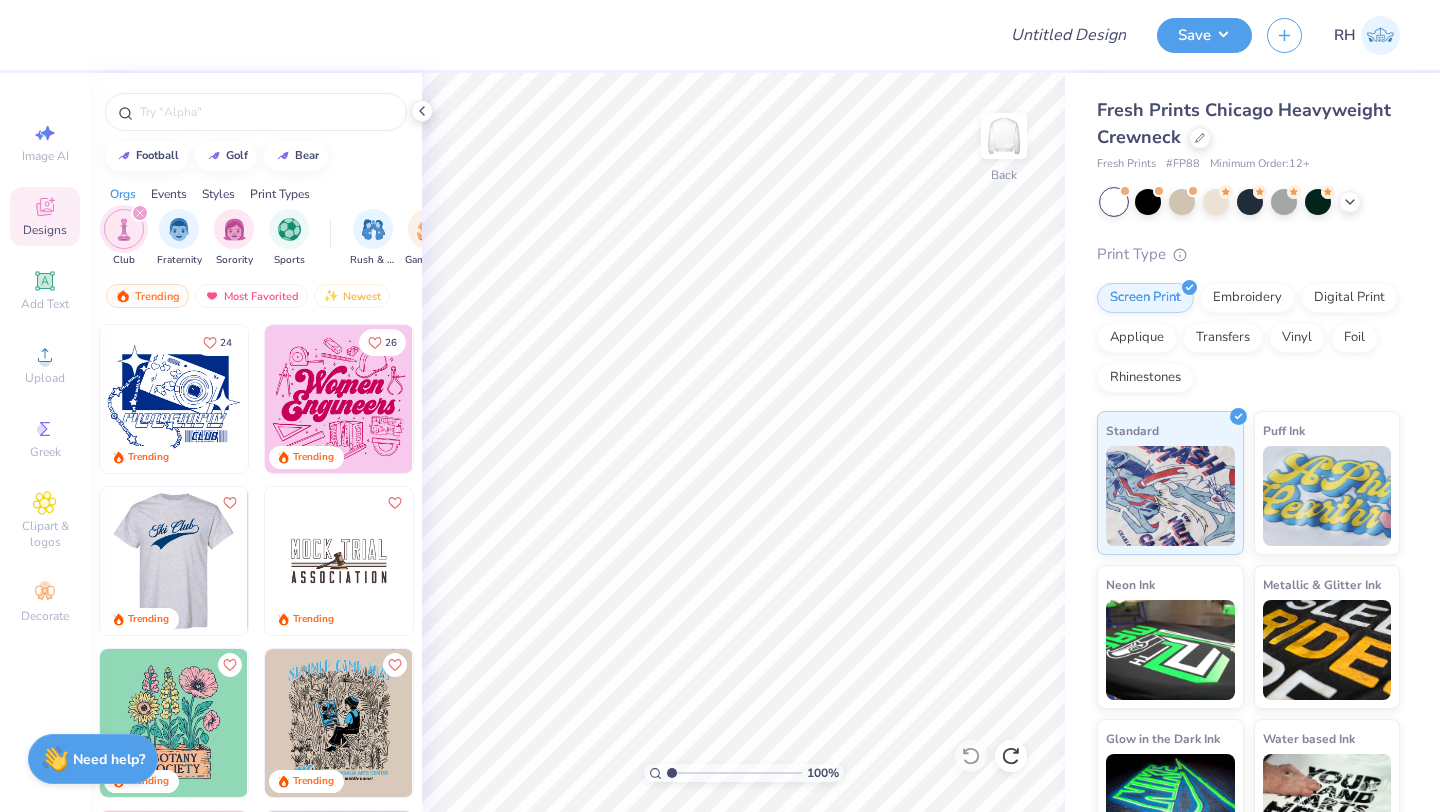 click at bounding box center (173, 561) 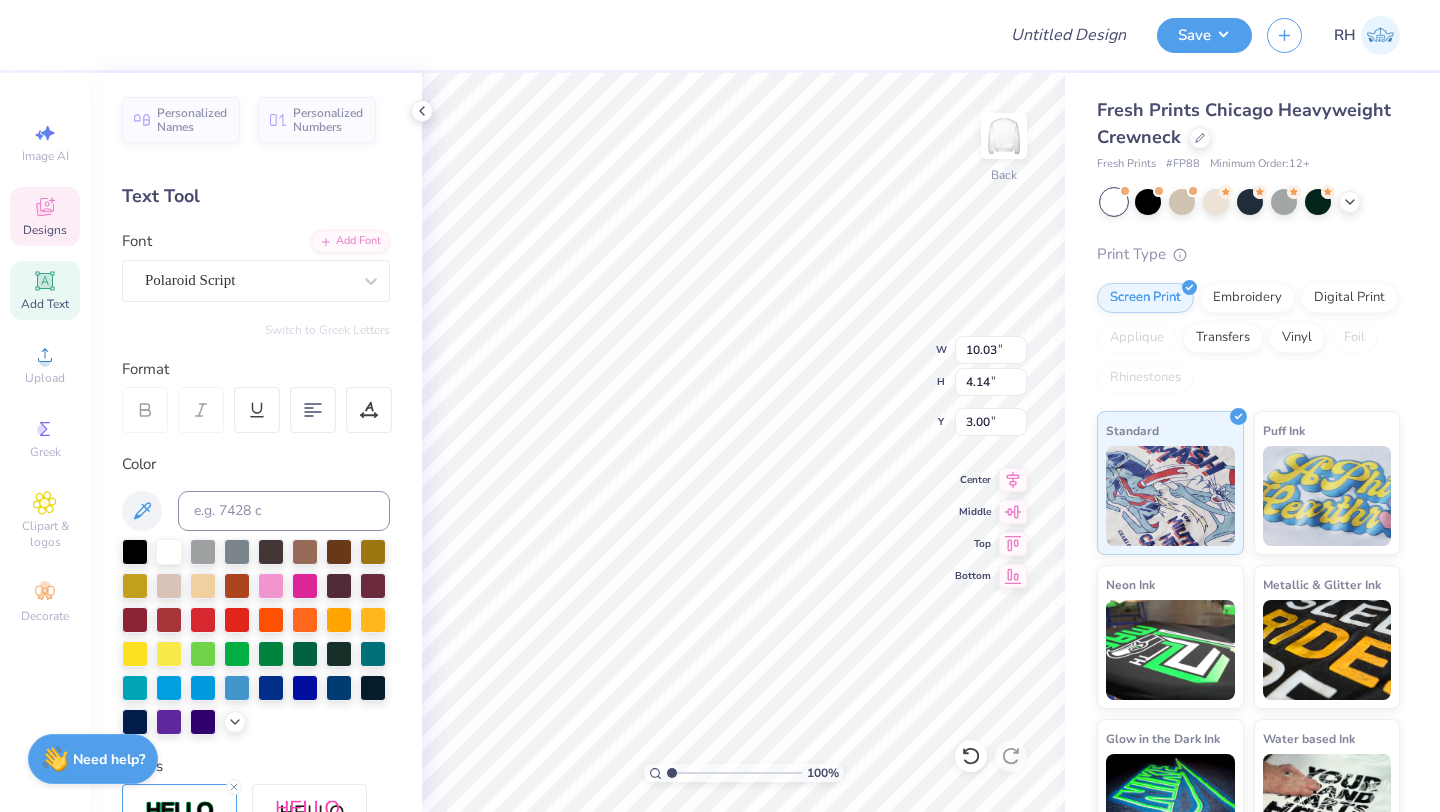 scroll, scrollTop: 0, scrollLeft: 1, axis: horizontal 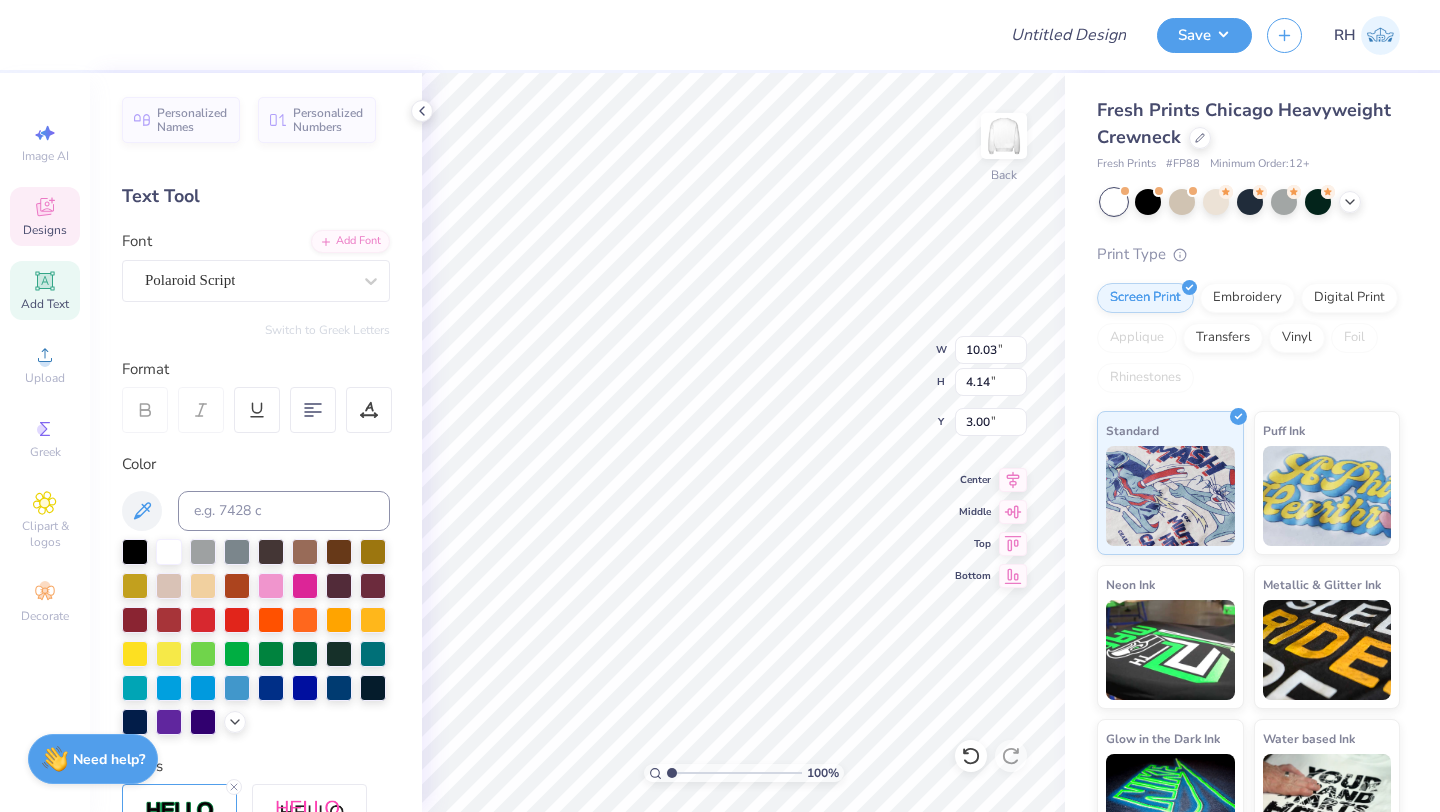 type on "Stem Club" 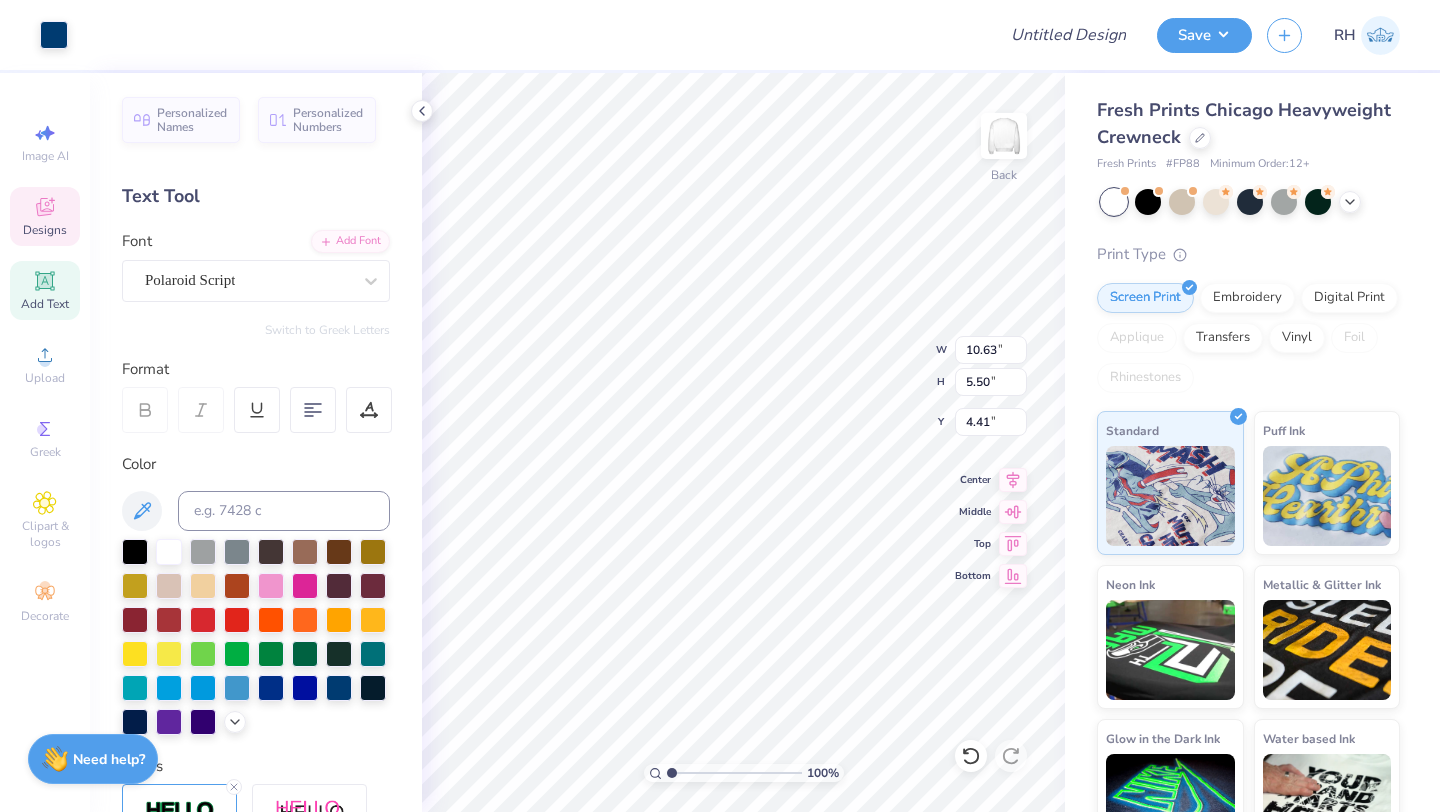type on "4.25" 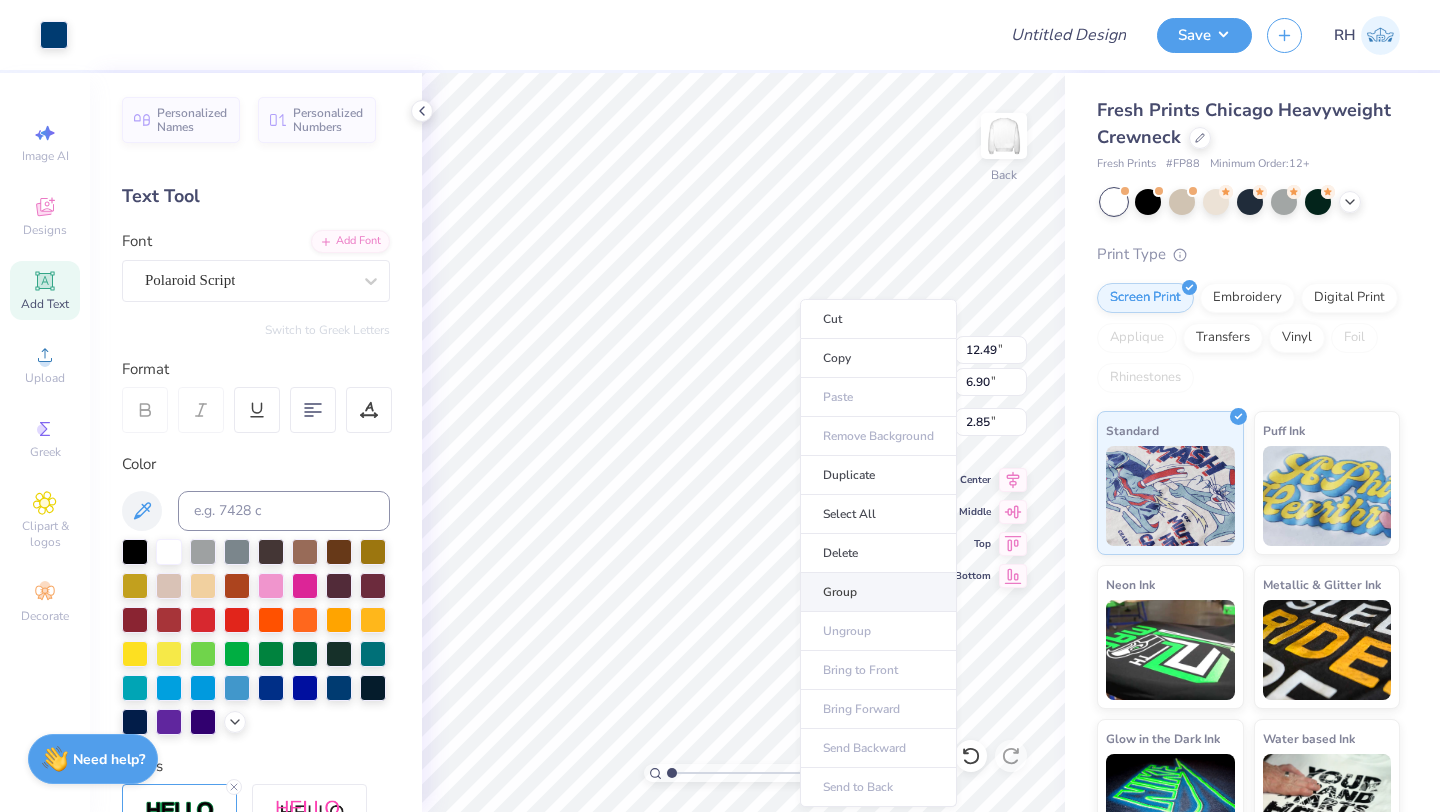 click on "Group" at bounding box center (878, 592) 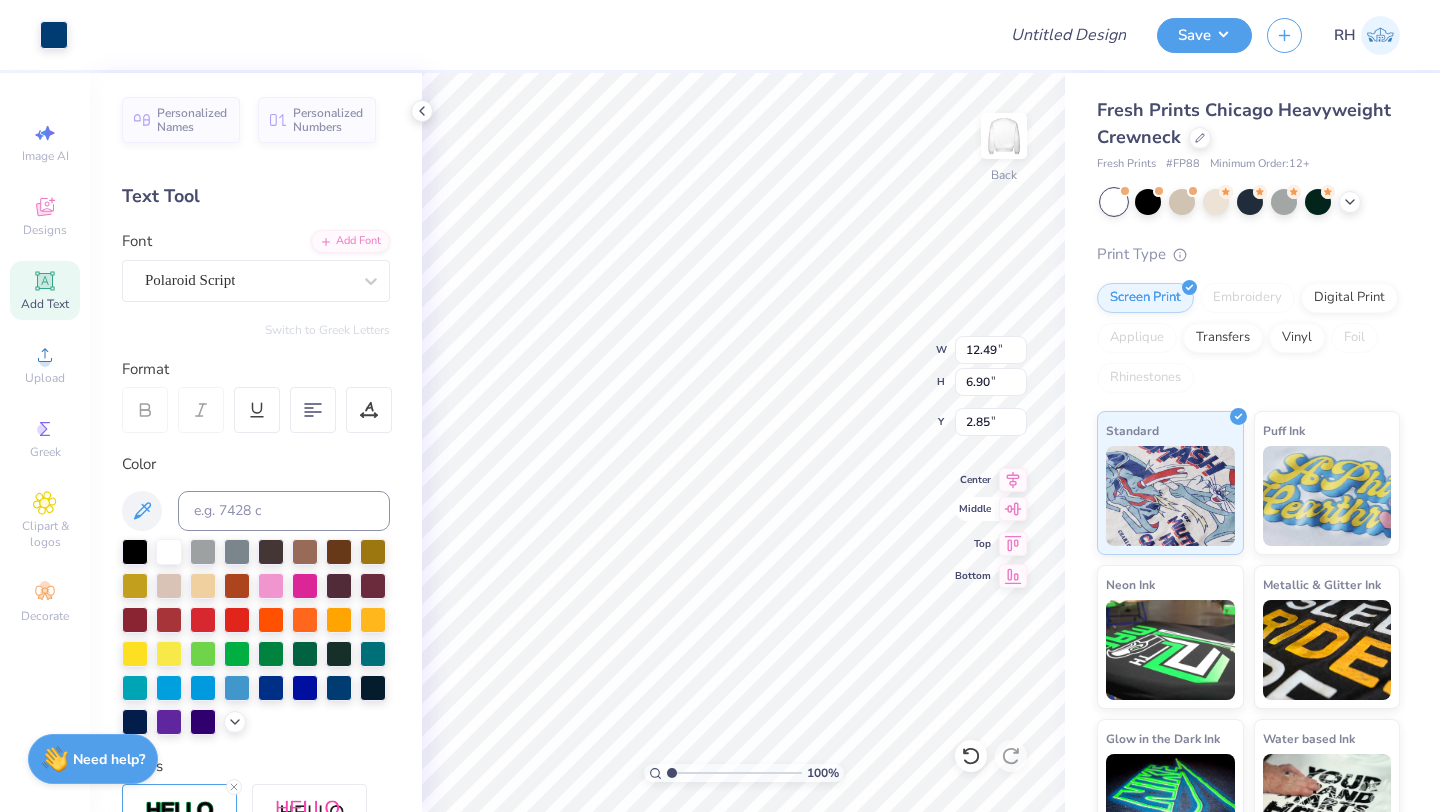 click 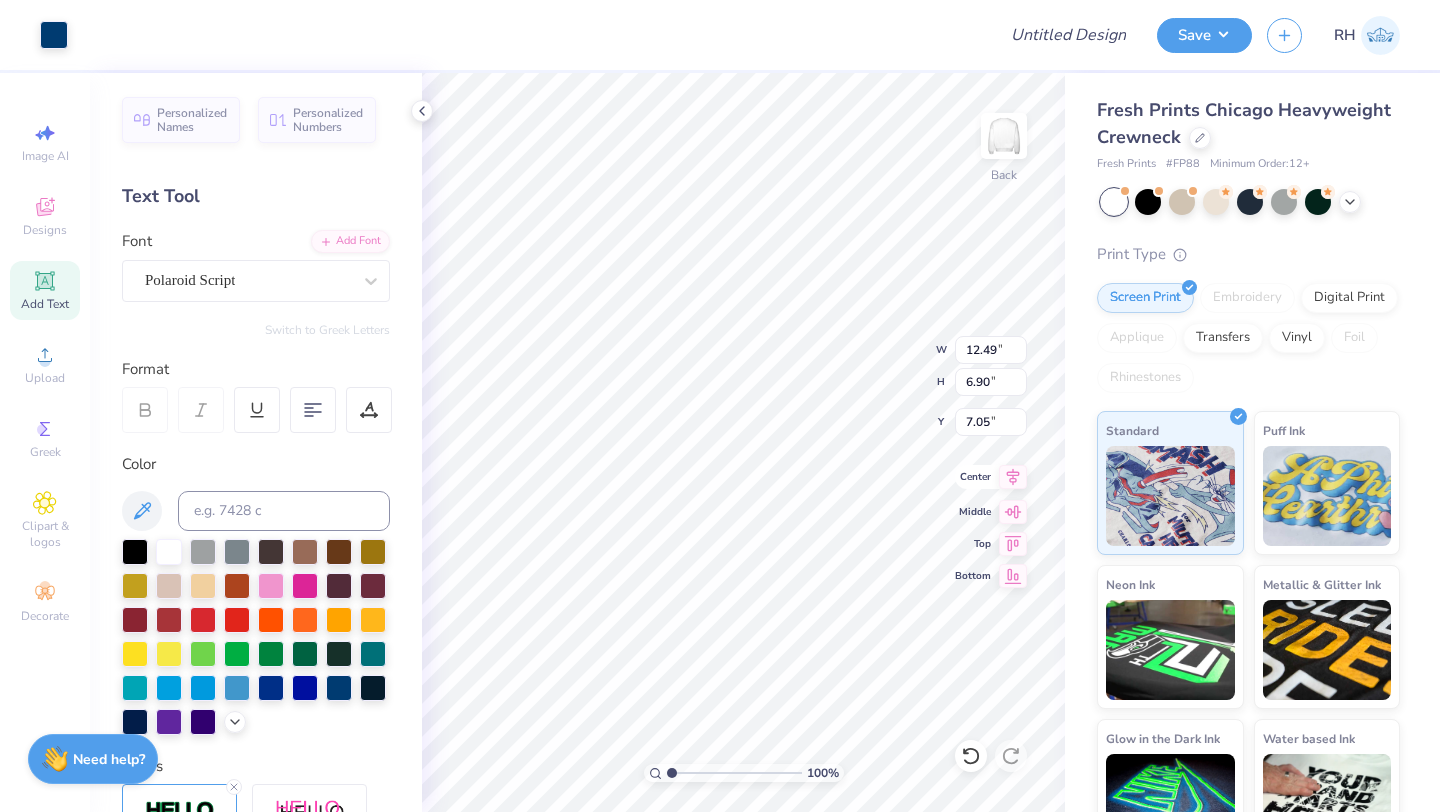 click 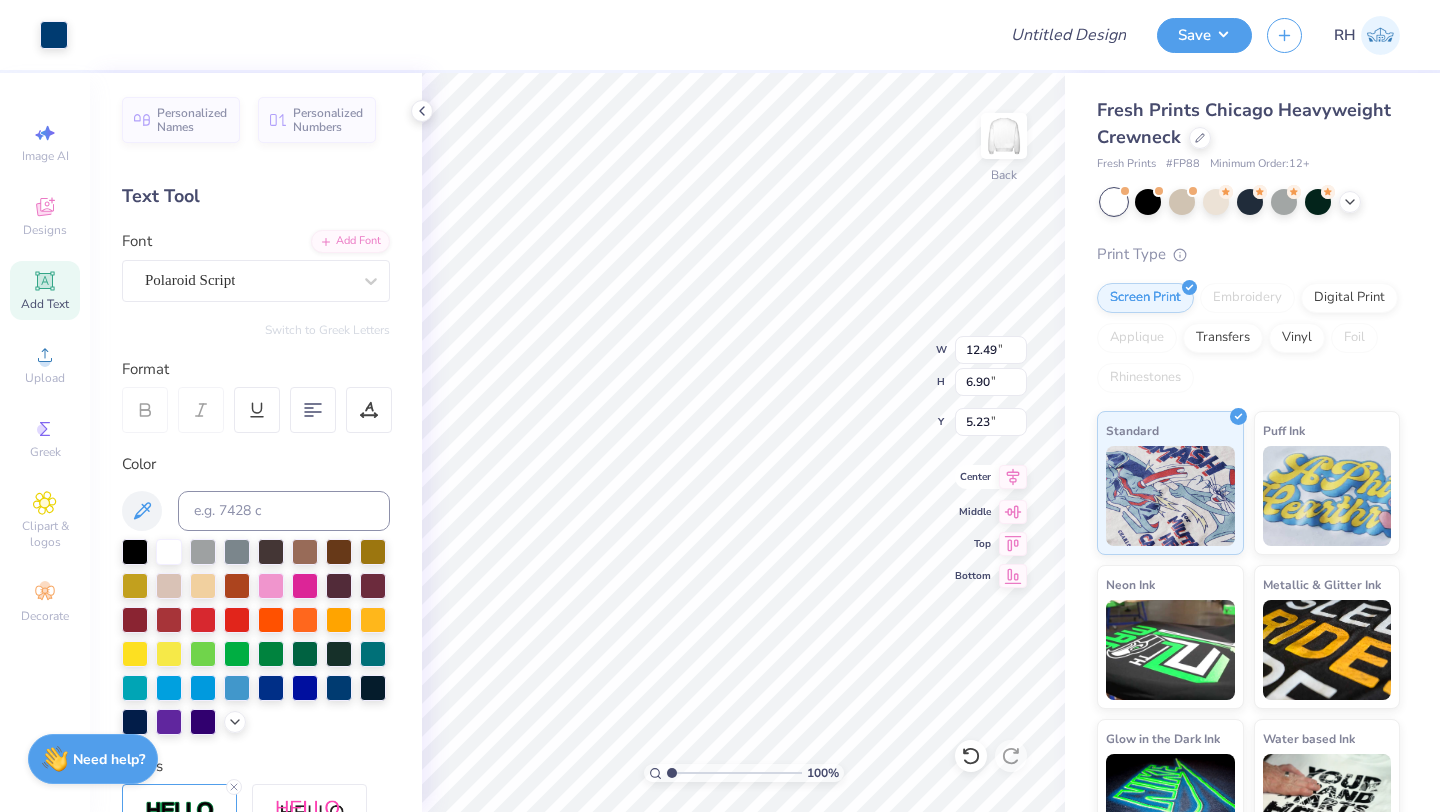 click 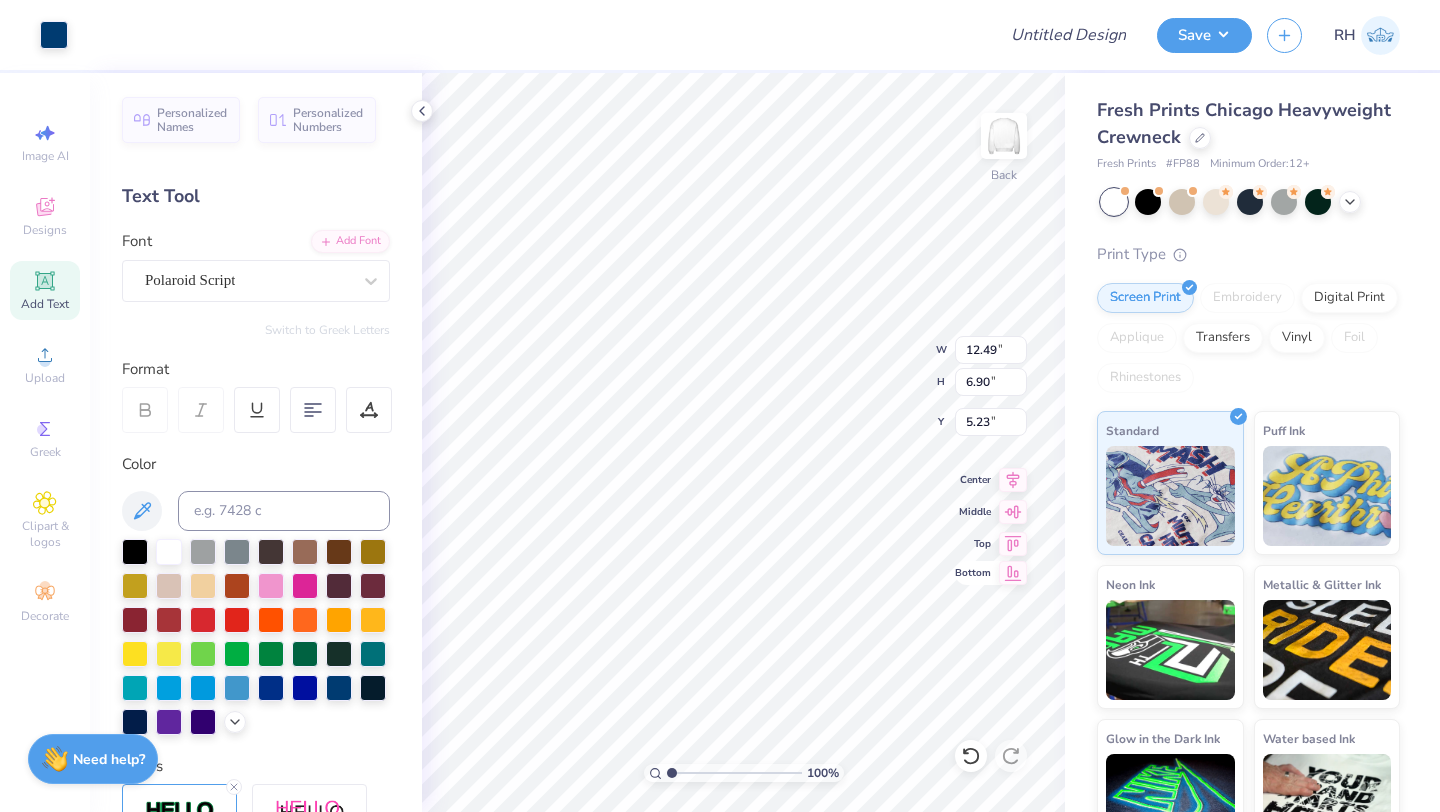 type on "4.16" 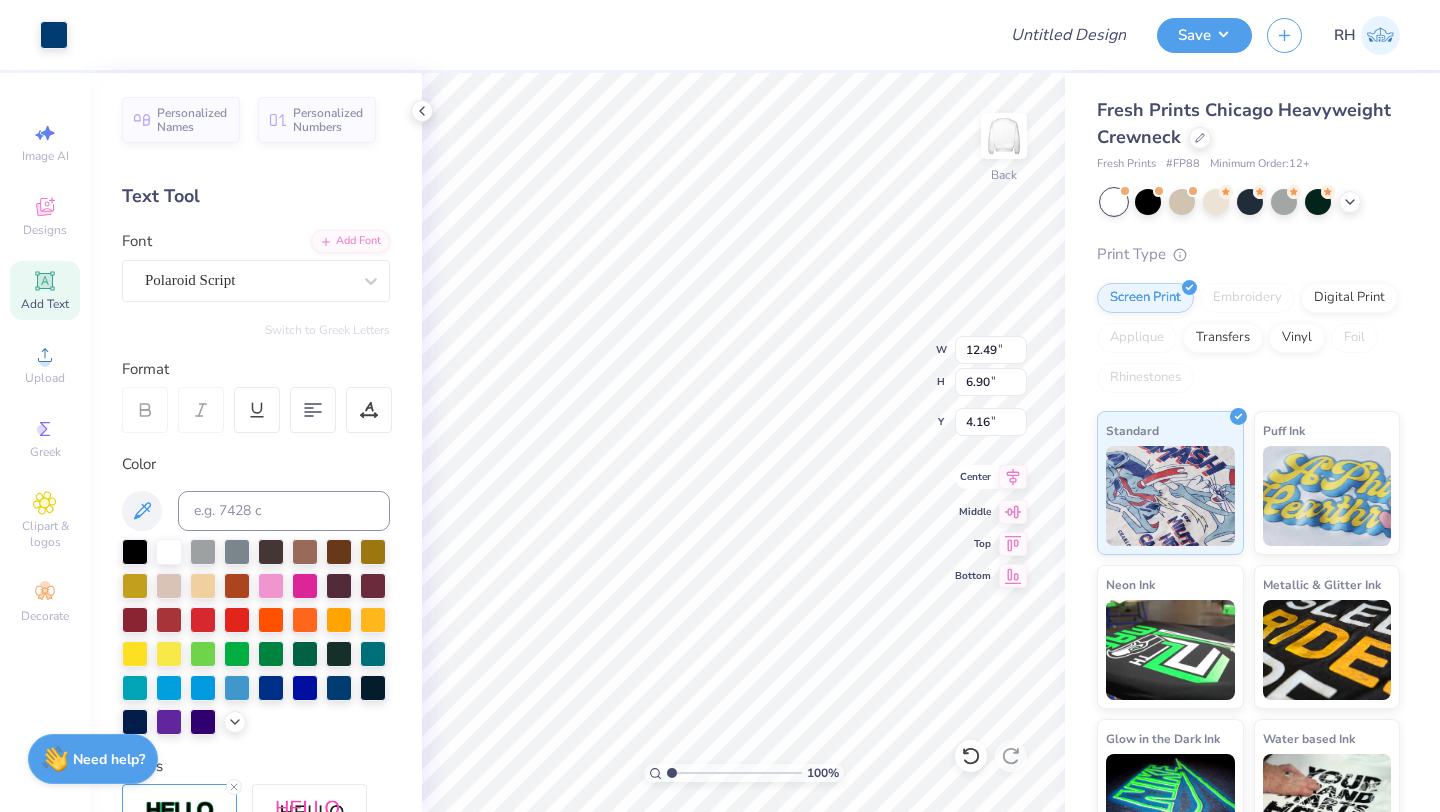 click 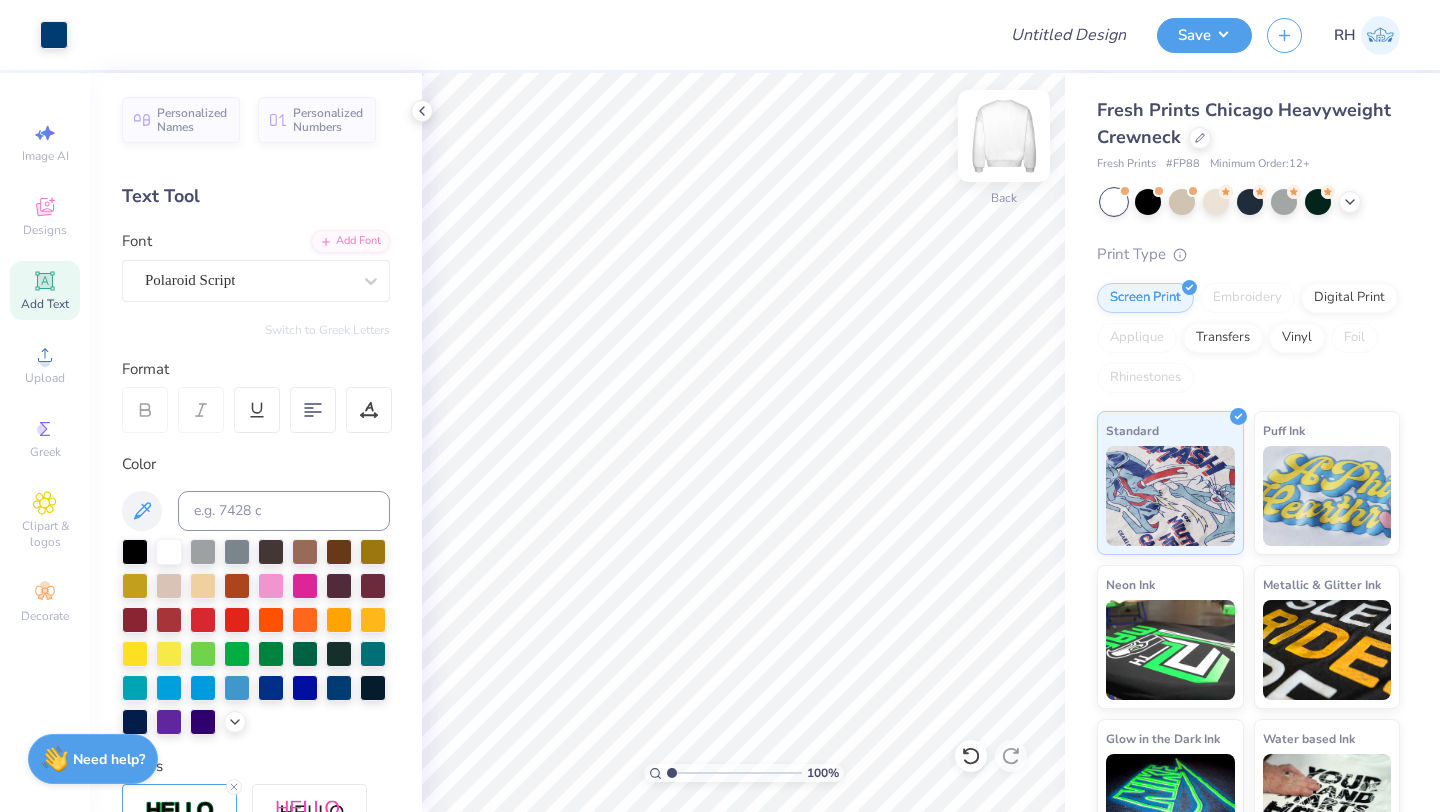 click at bounding box center [1004, 136] 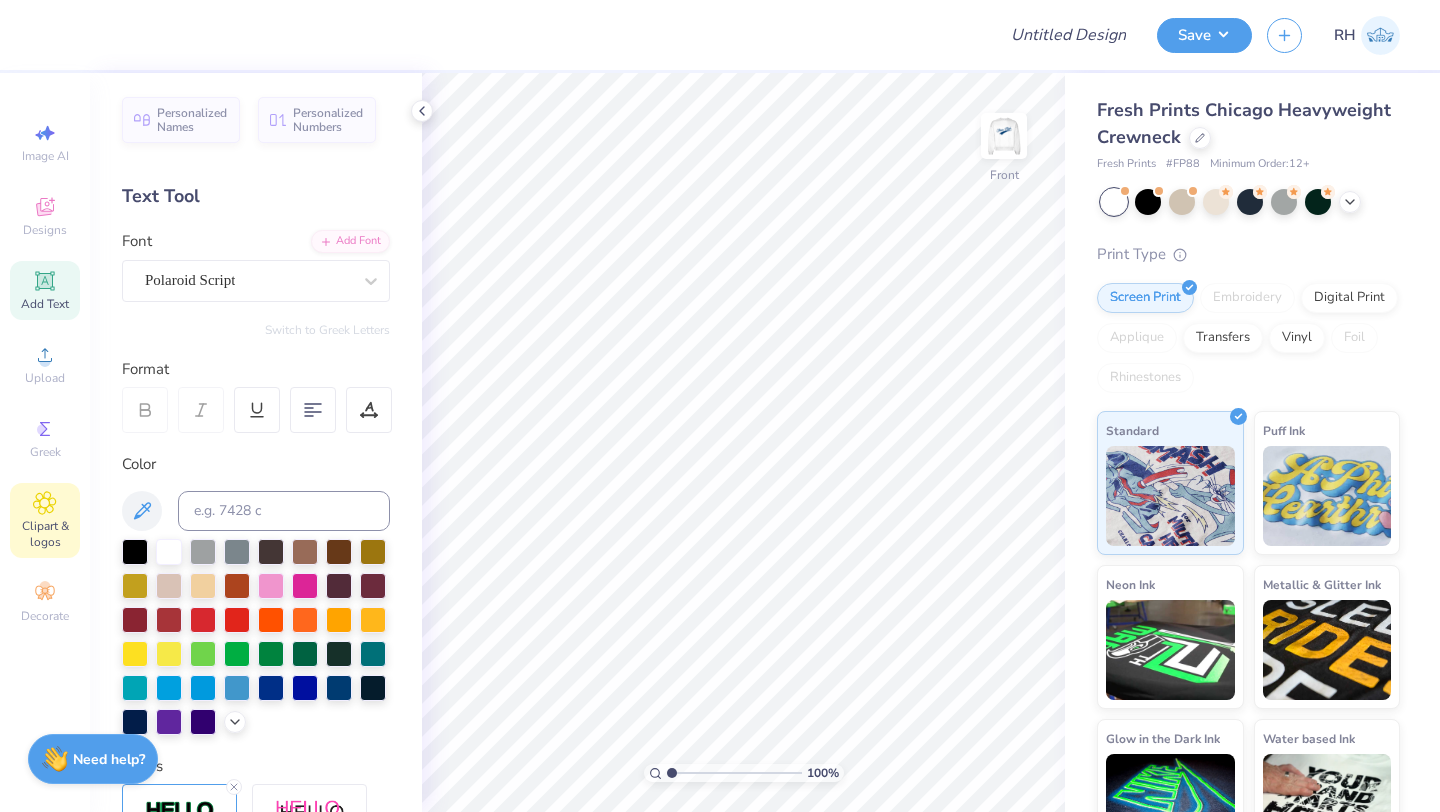 click on "Clipart & logos" at bounding box center (45, 534) 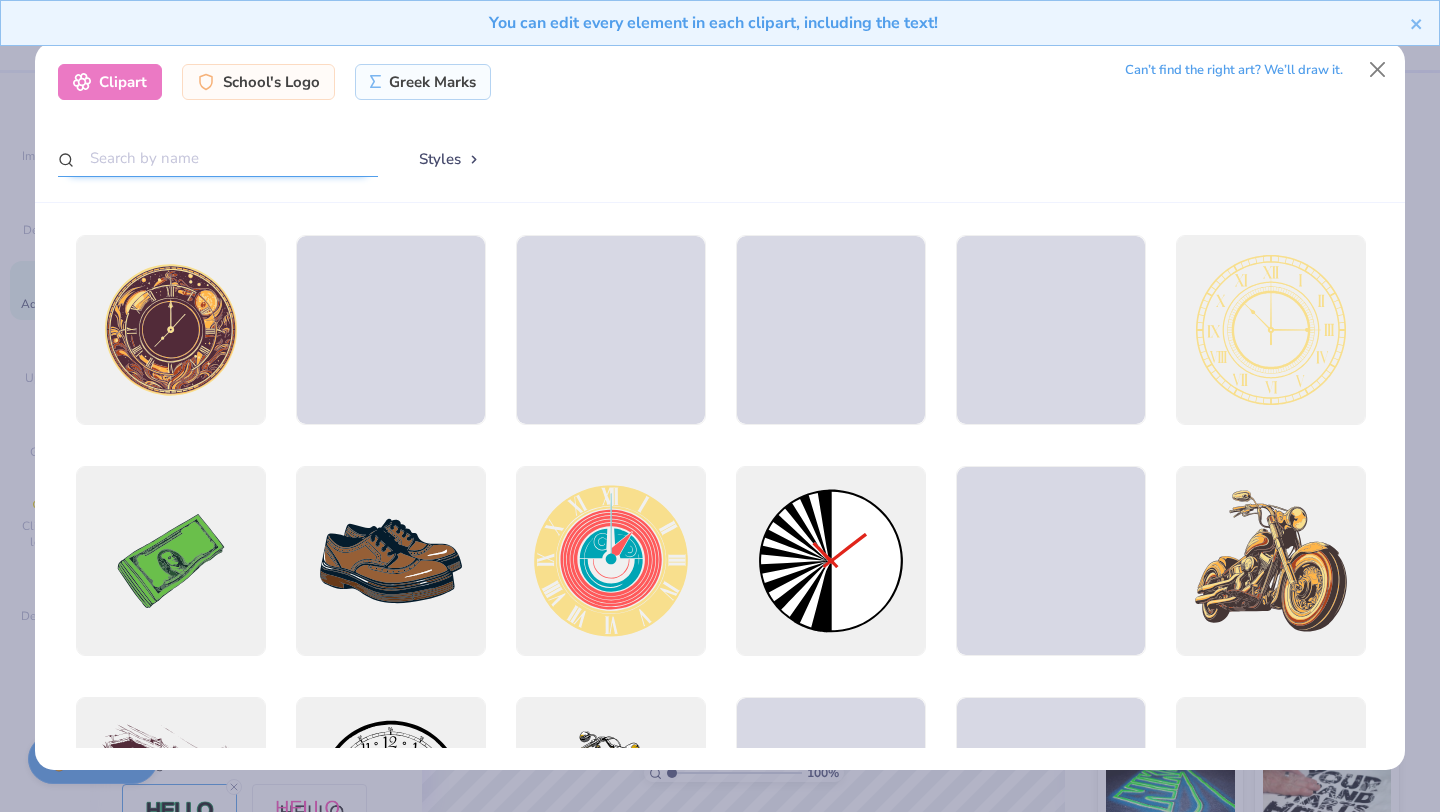 click at bounding box center [218, 158] 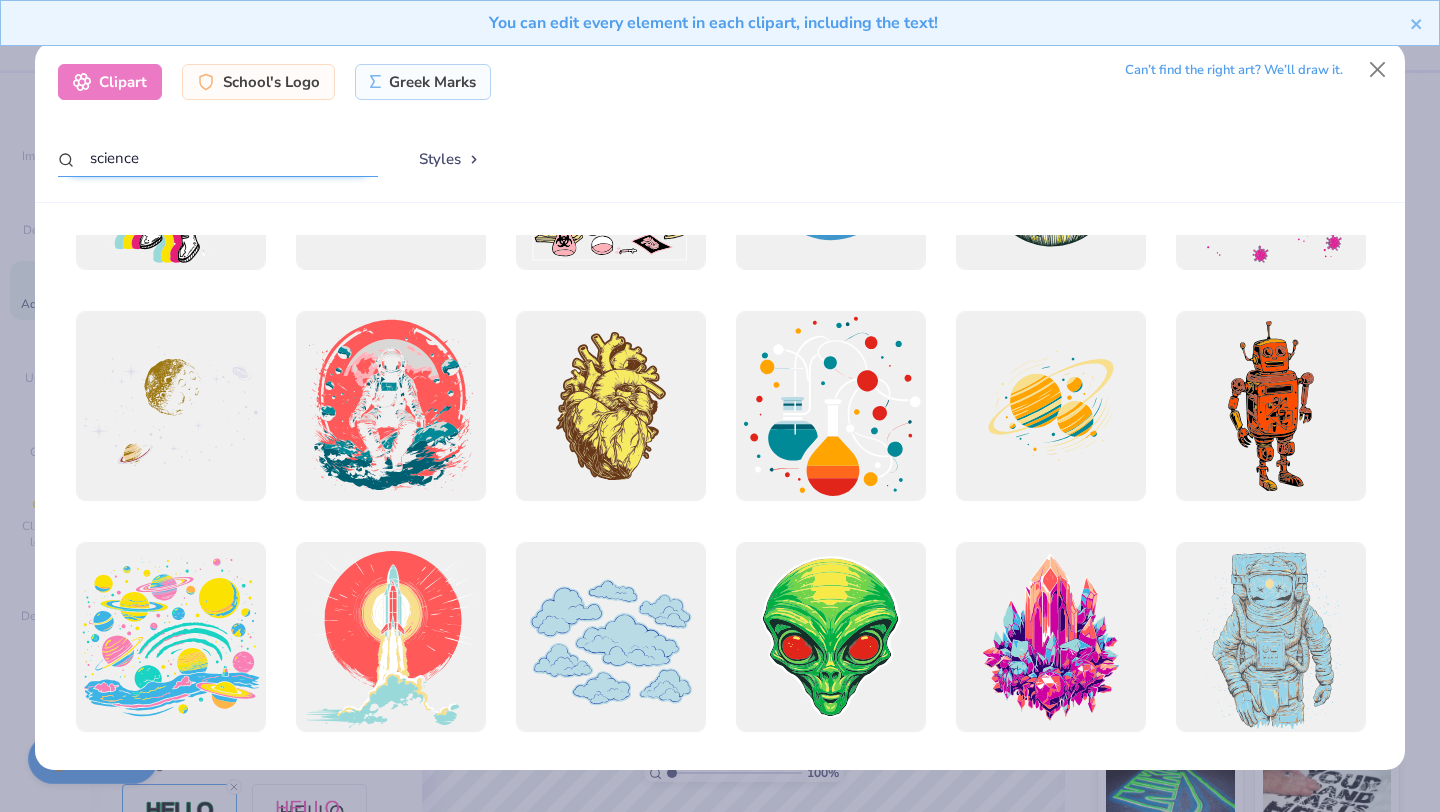 scroll, scrollTop: 0, scrollLeft: 0, axis: both 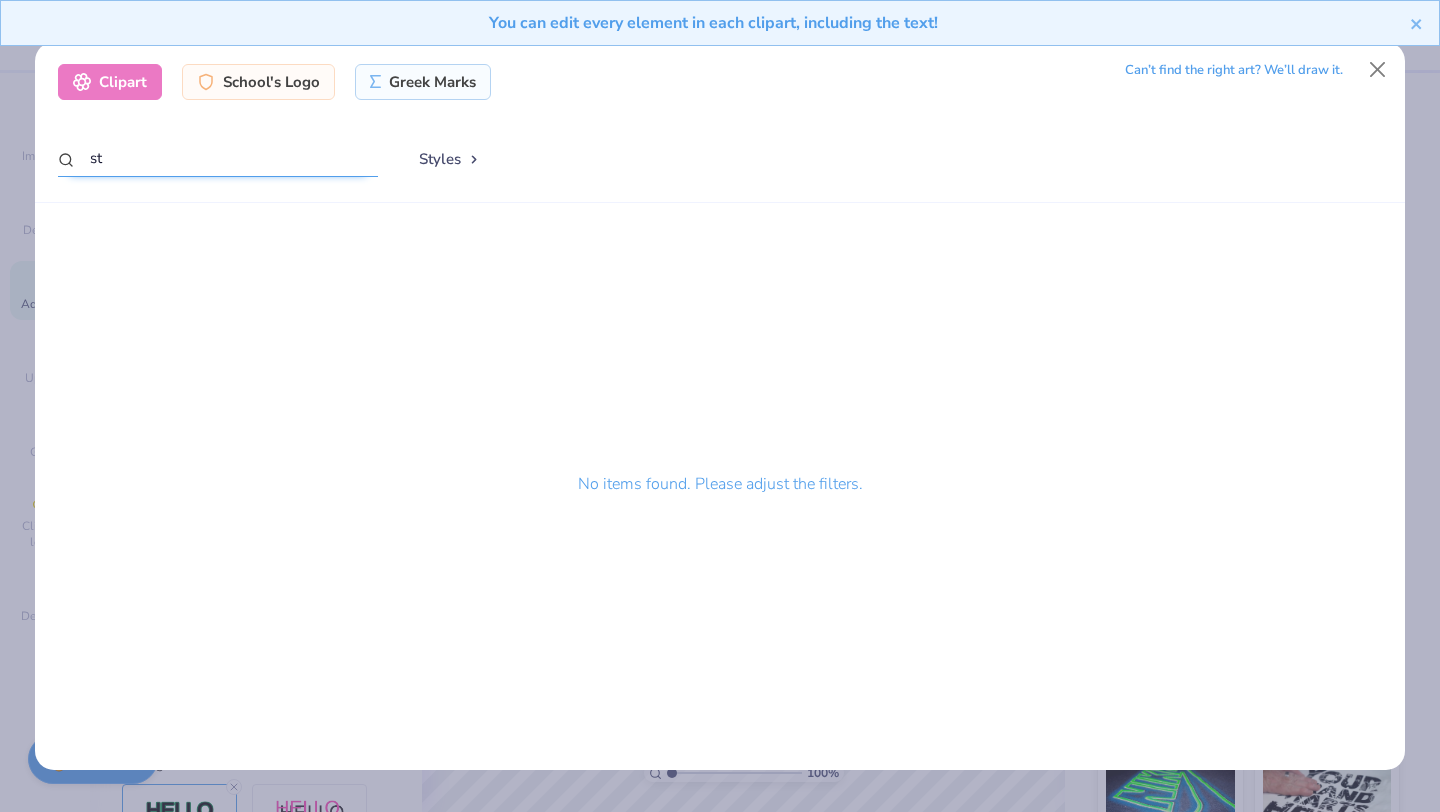 type on "s" 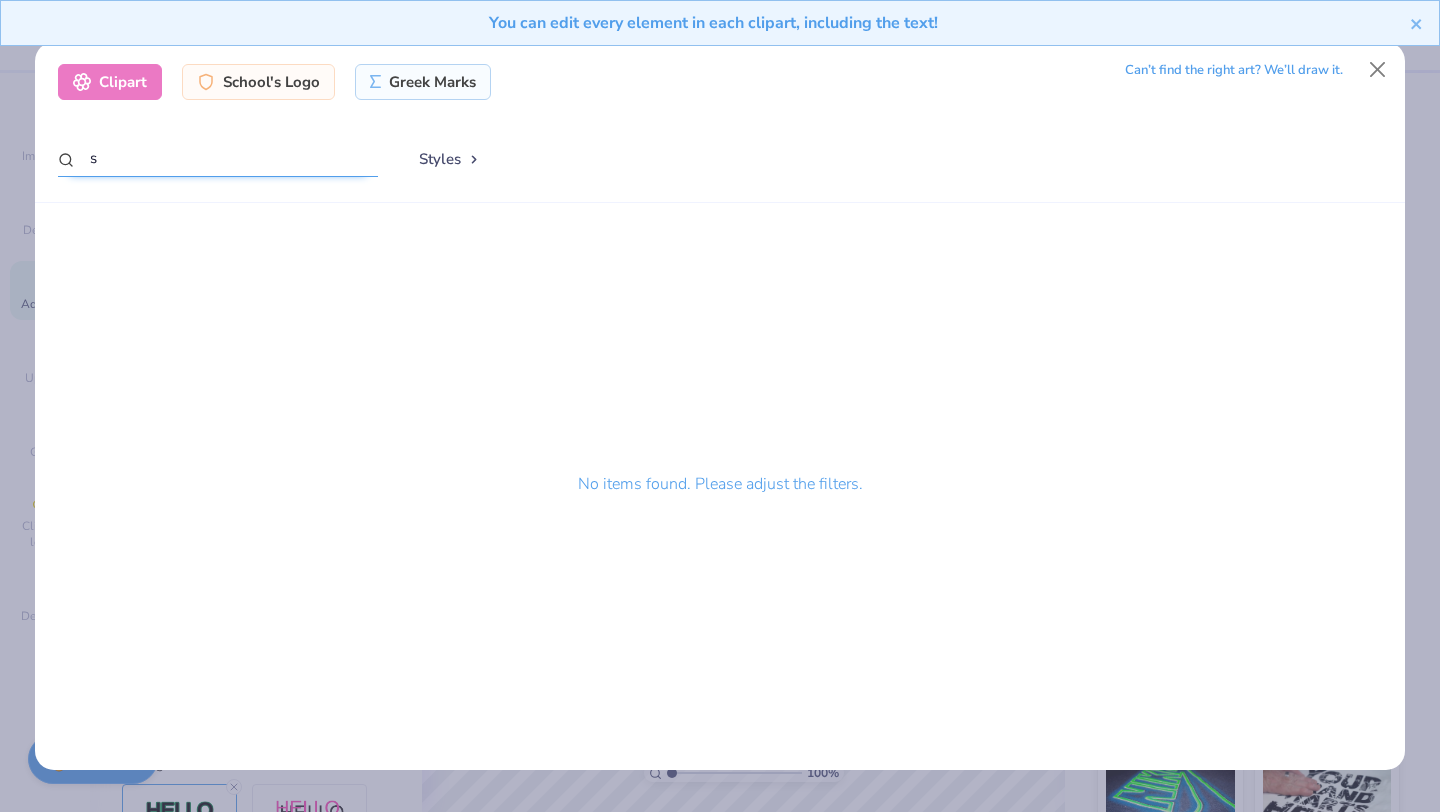 type 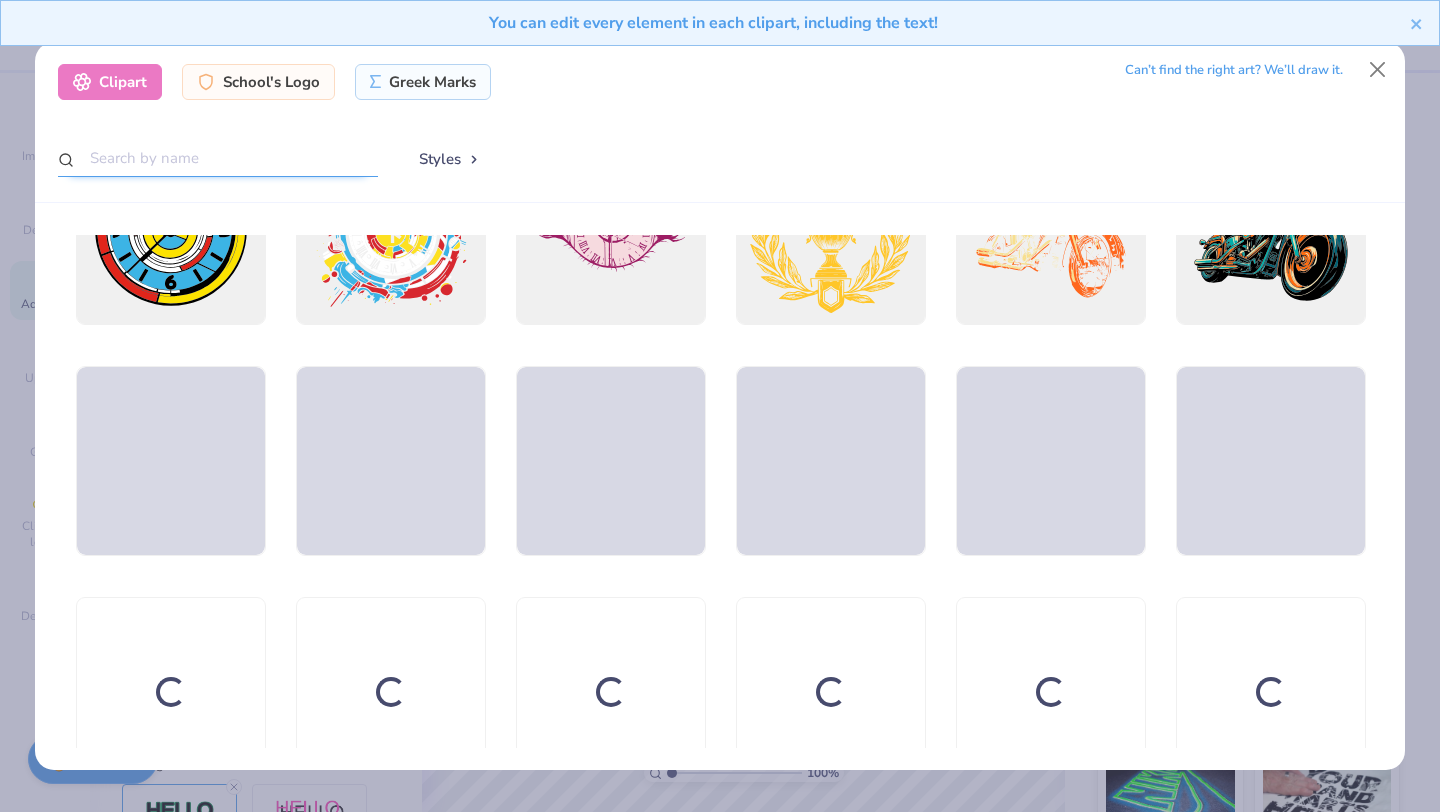 scroll, scrollTop: 816, scrollLeft: 0, axis: vertical 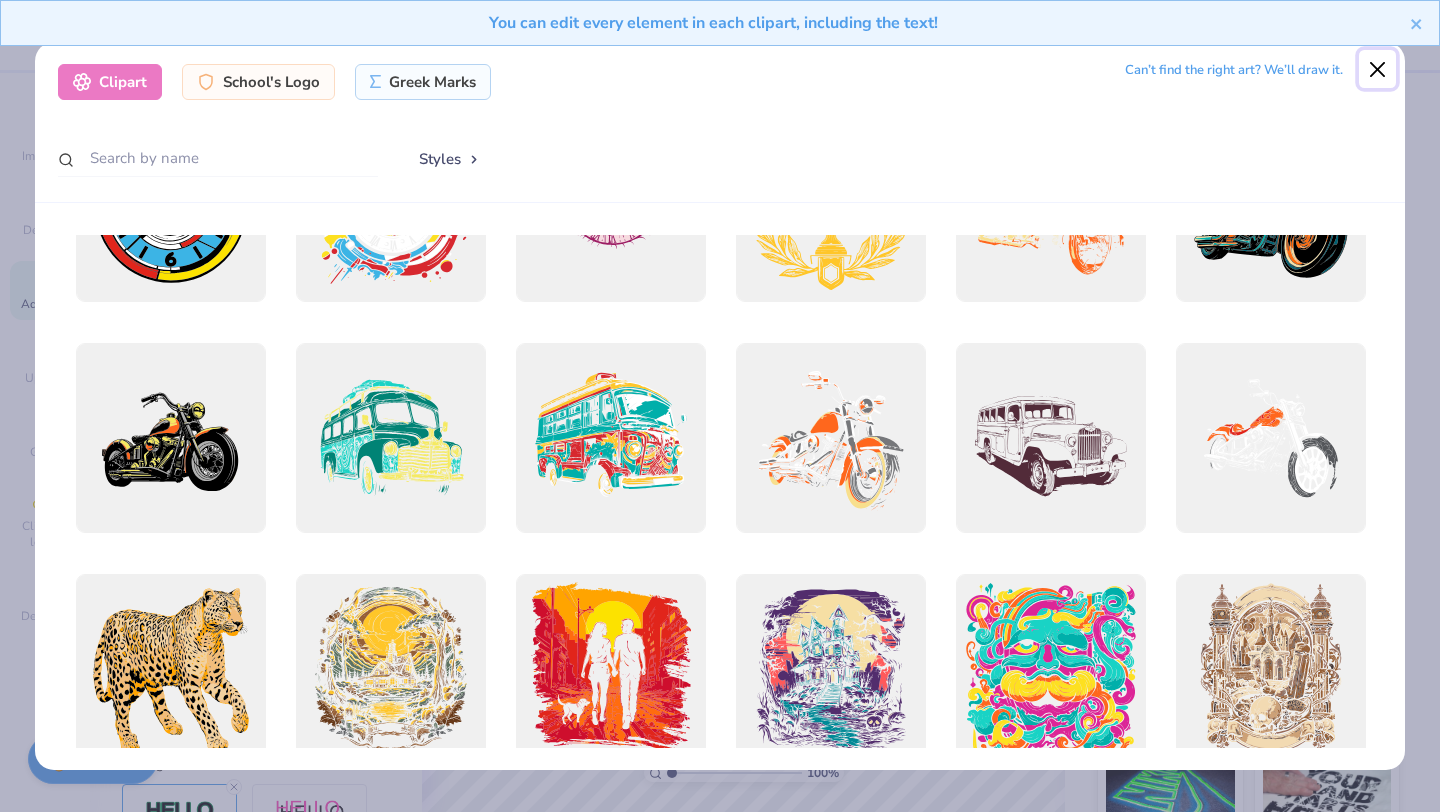 click at bounding box center [1378, 69] 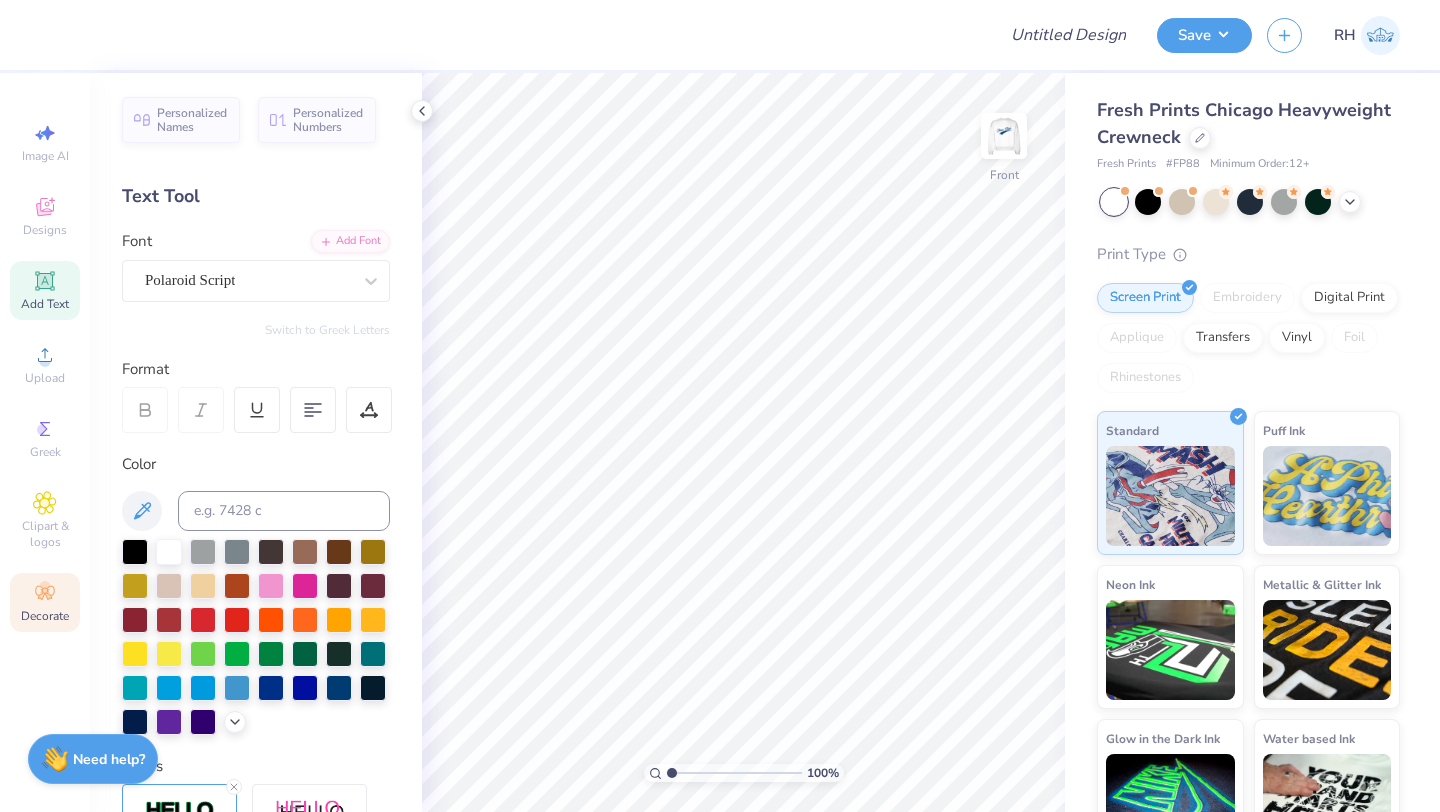 click on "Decorate" at bounding box center (45, 602) 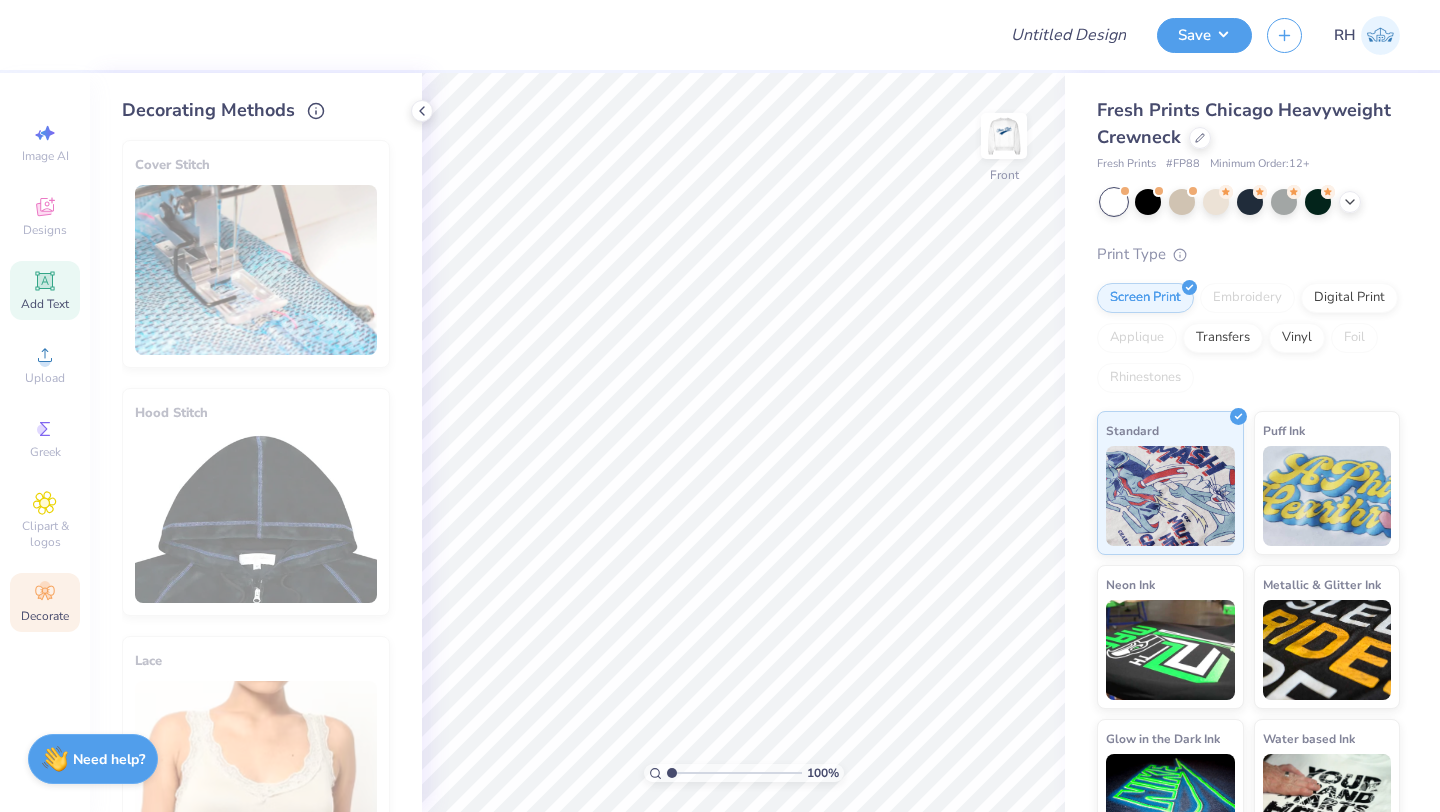 click 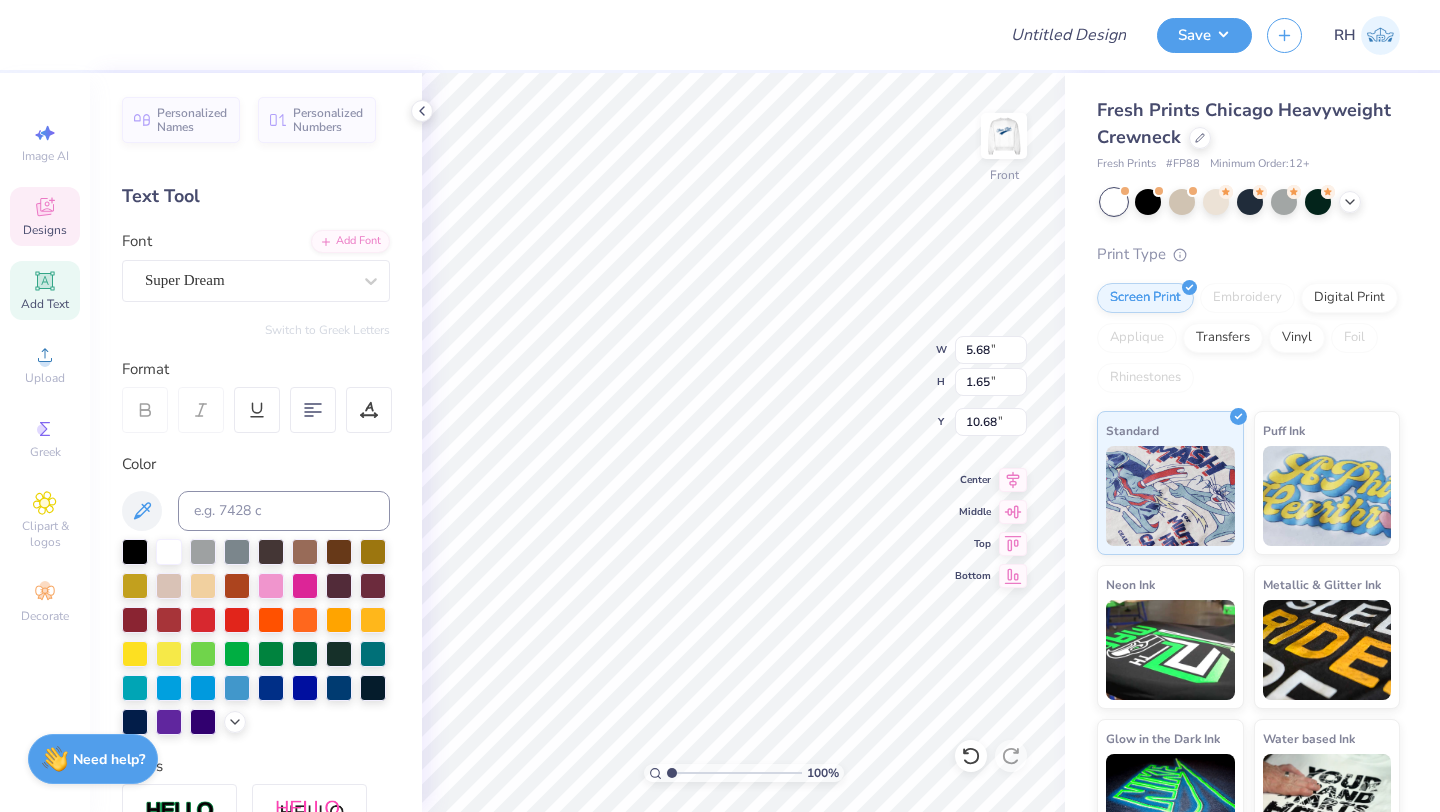 click 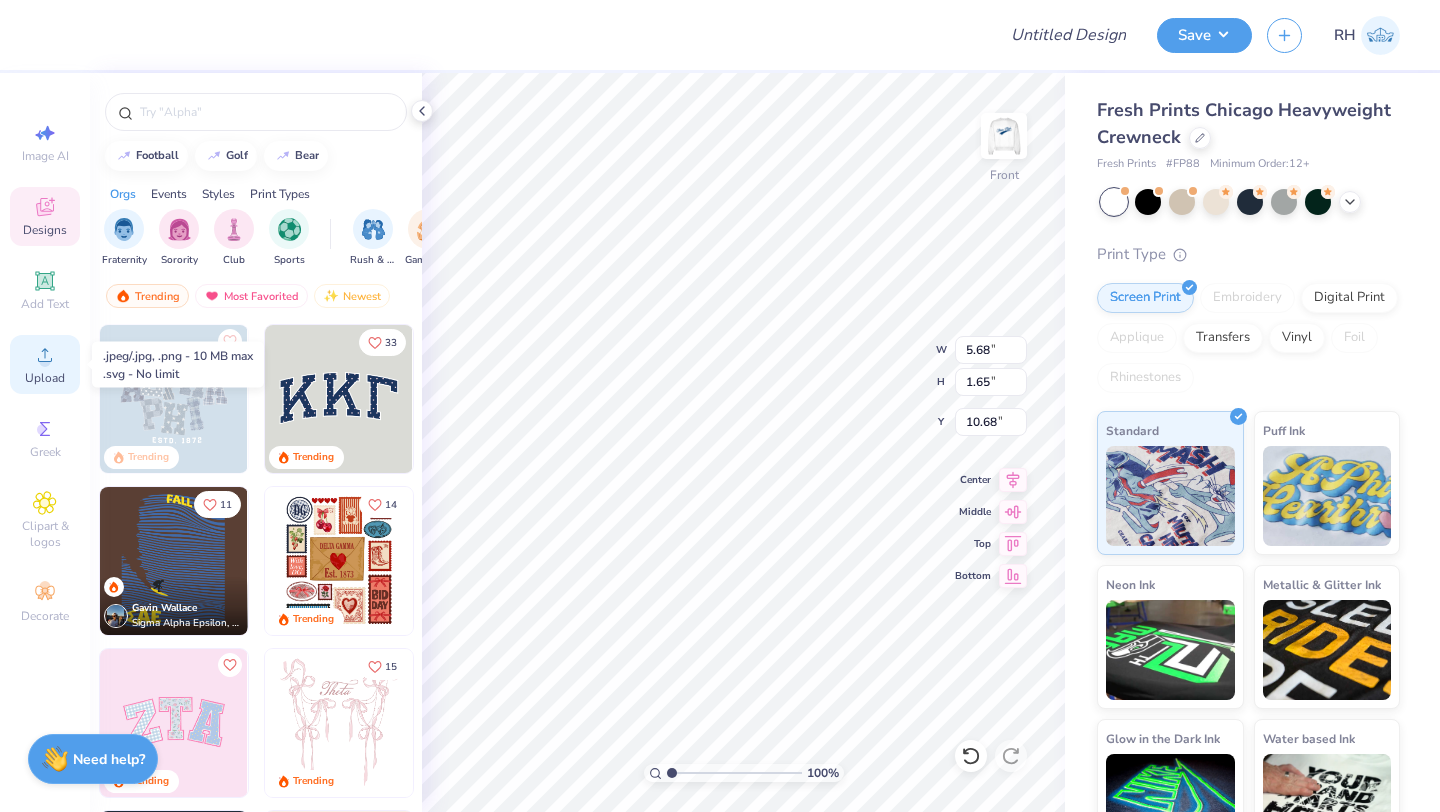 click 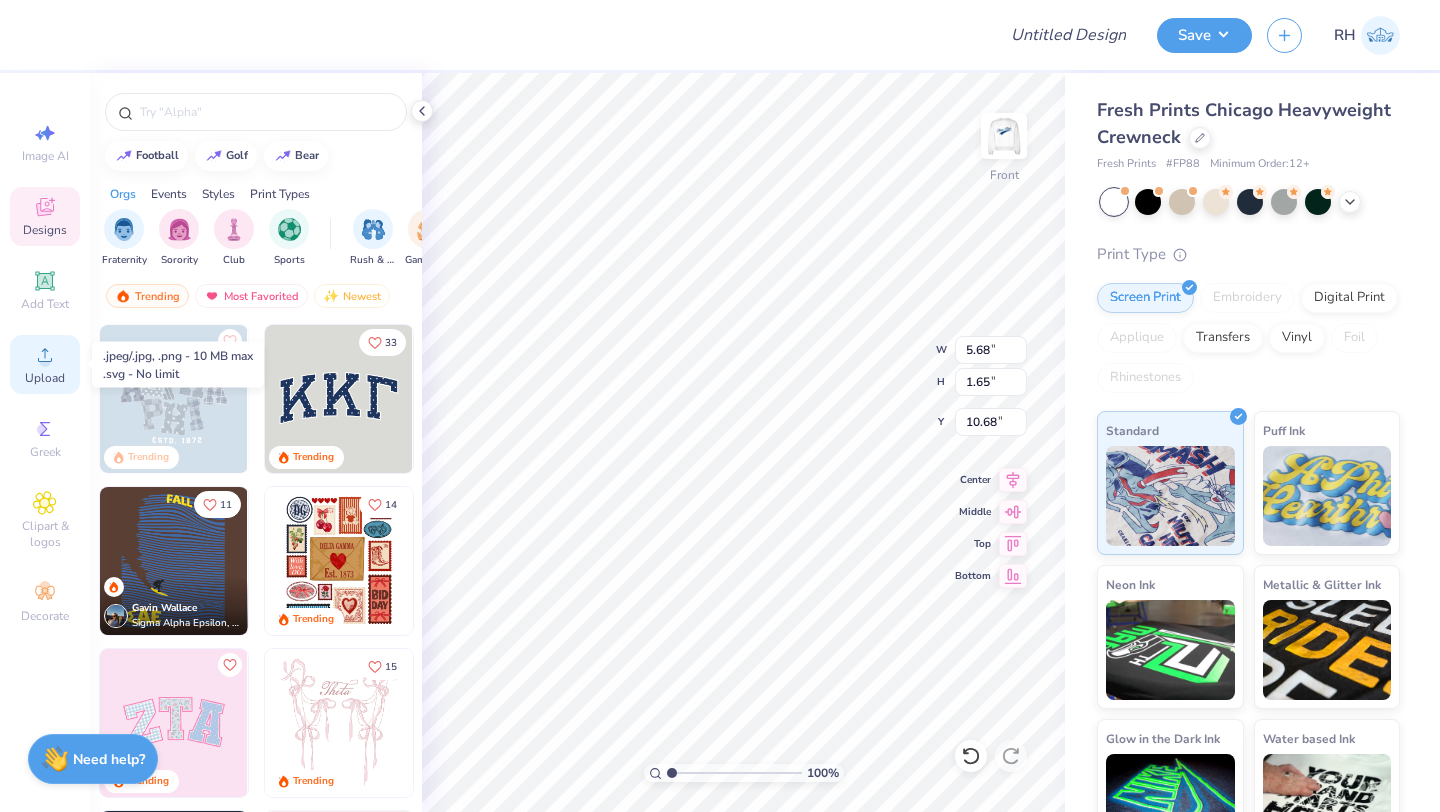 click on "Upload" at bounding box center [45, 378] 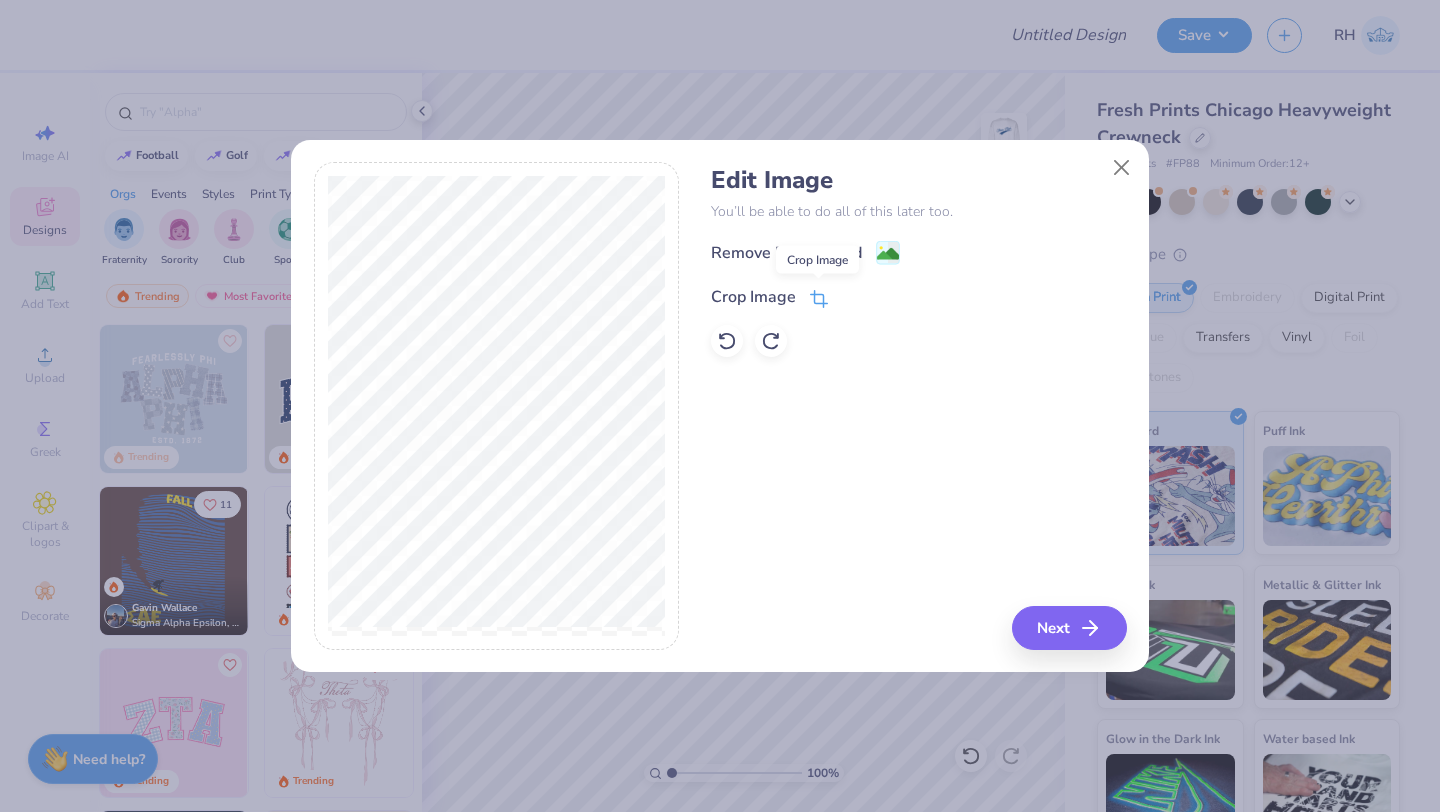 click 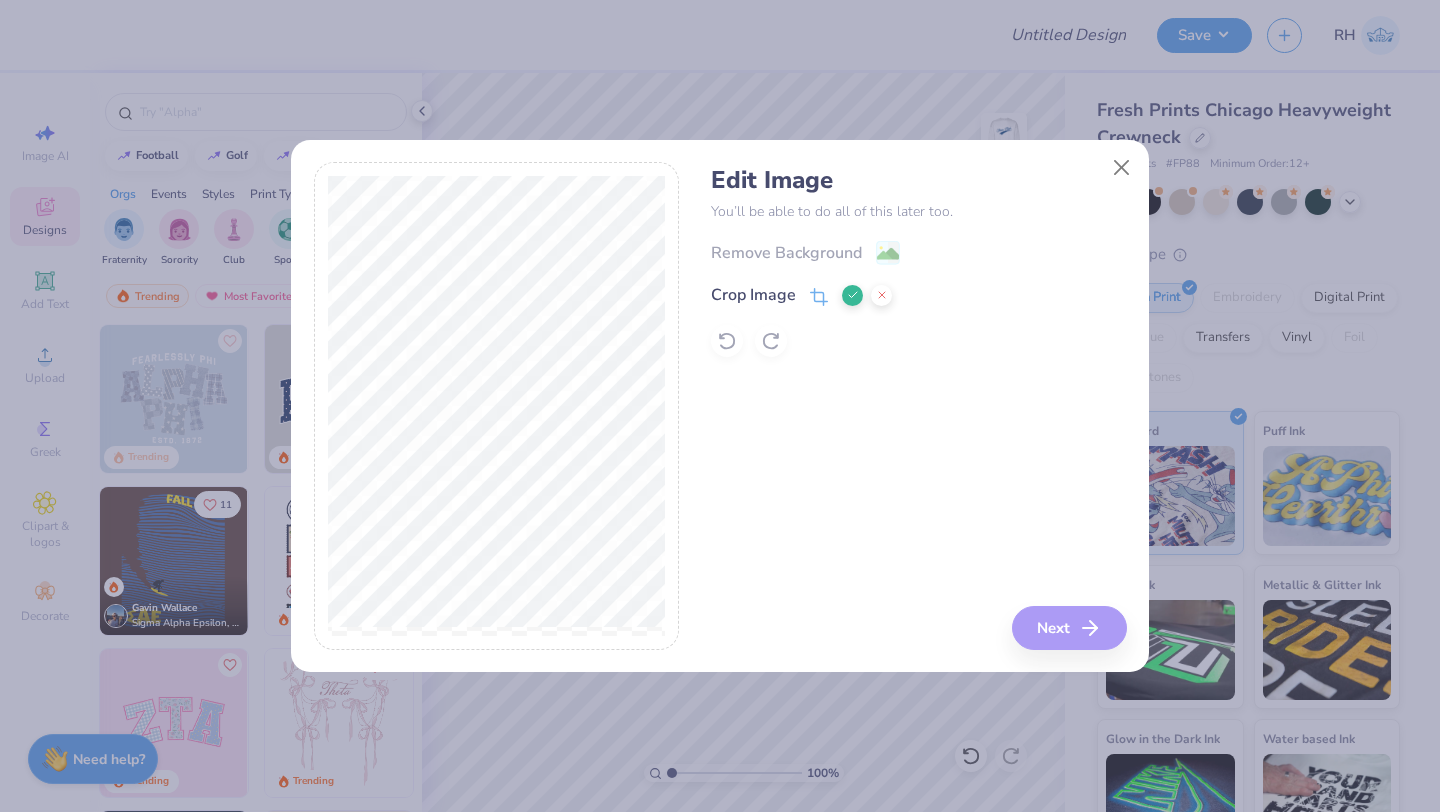 click on "Edit Image You’ll be able to do all of this later too. Remove Background Crop Image Next" at bounding box center (918, 406) 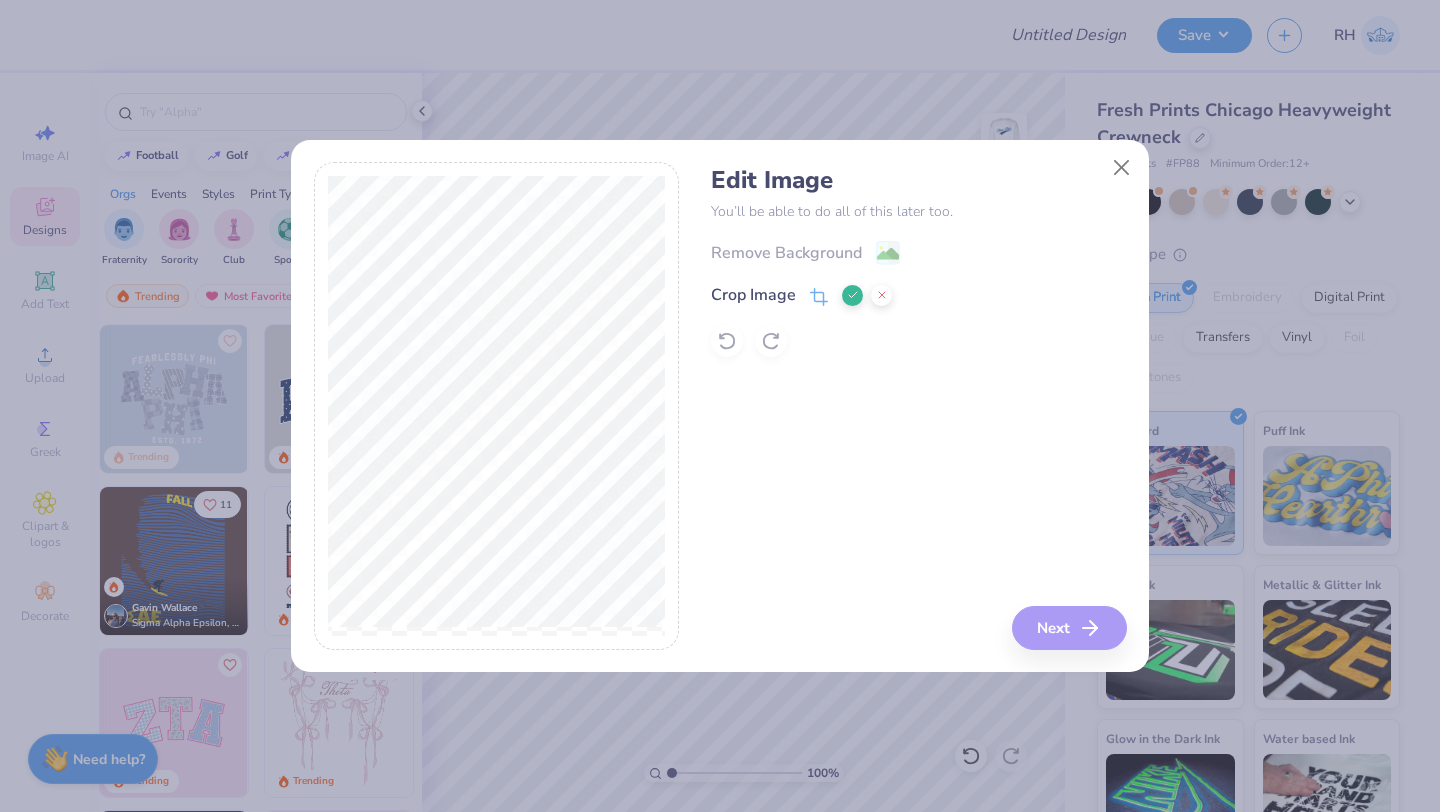 click 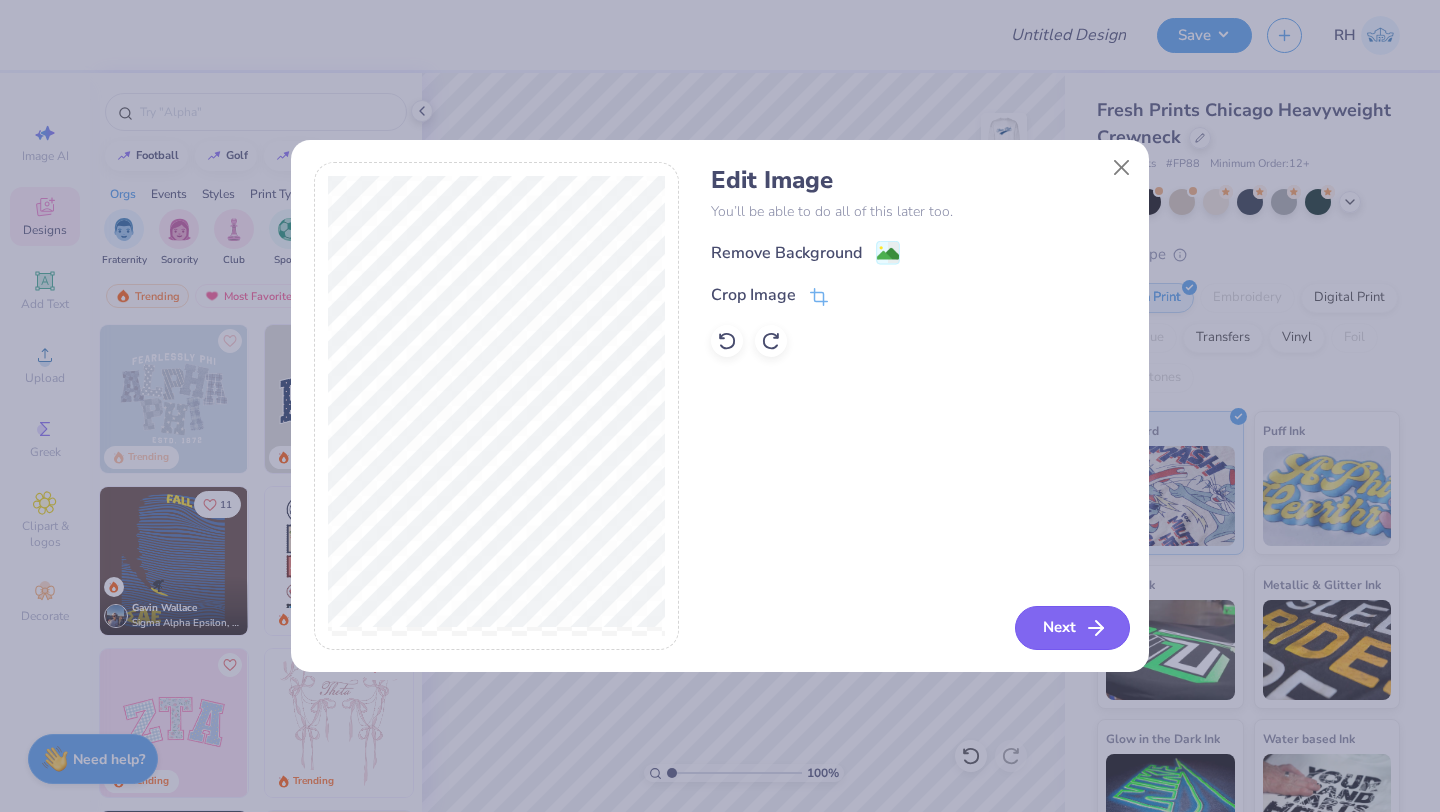 click on "Next" at bounding box center [1072, 628] 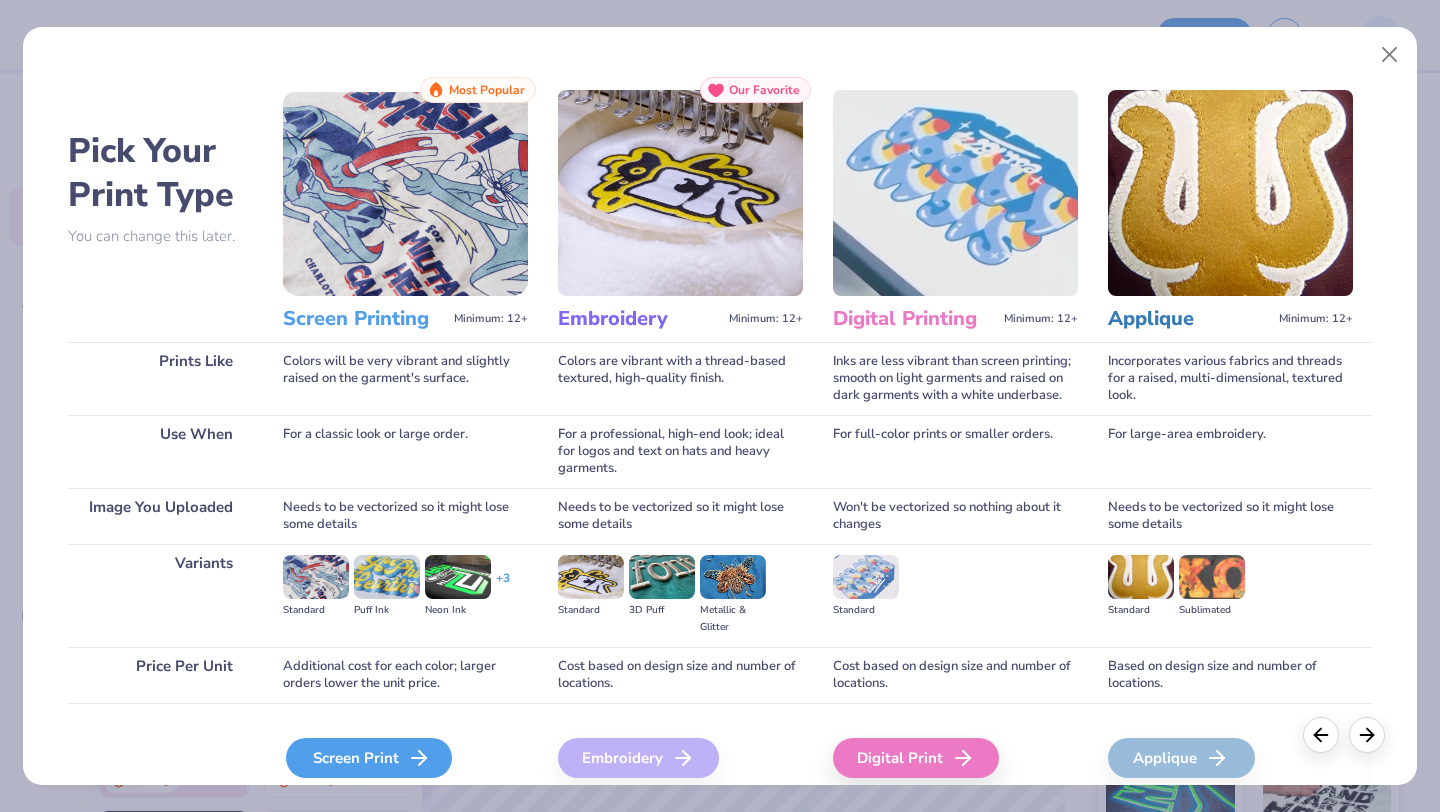click on "Screen Print" at bounding box center [369, 758] 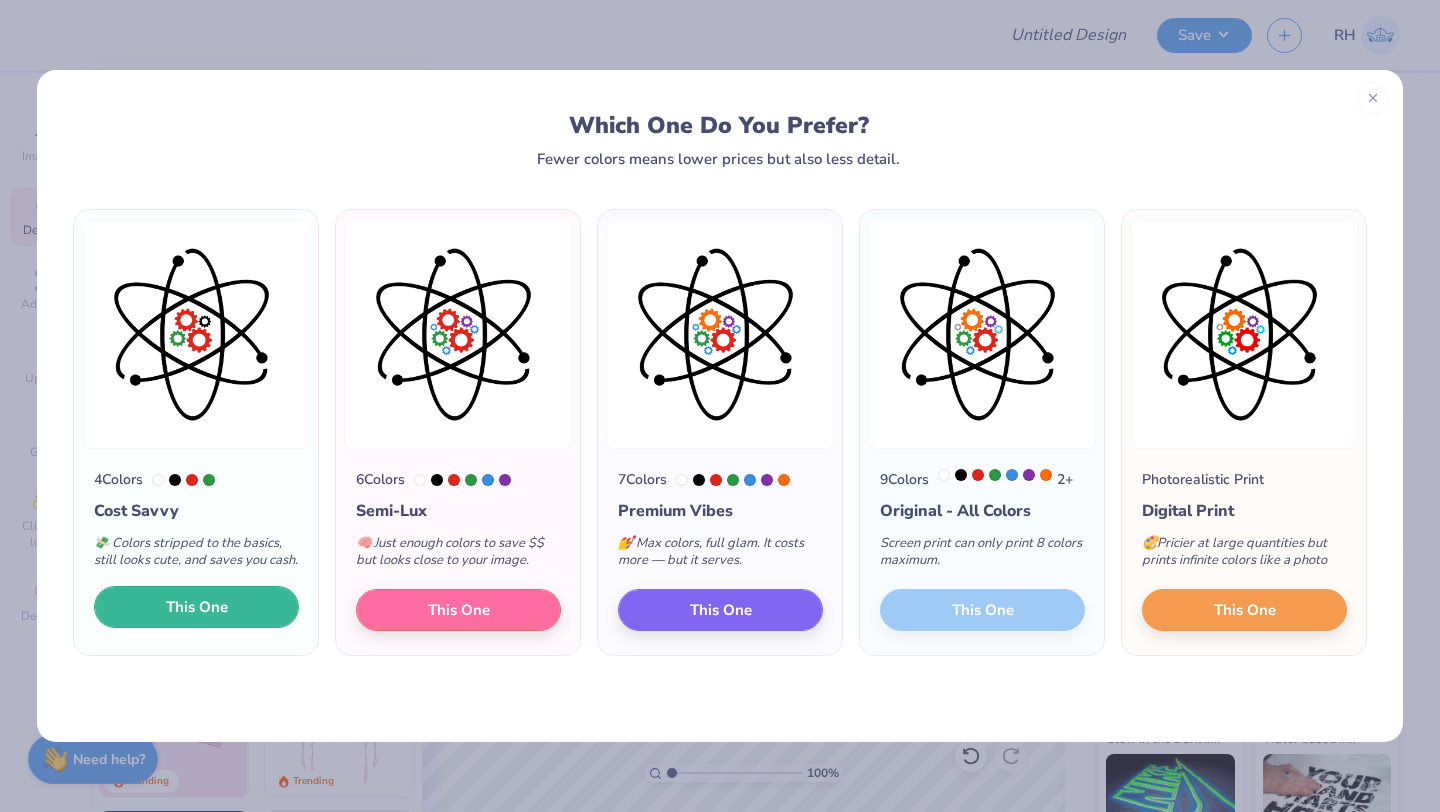 click on "This One" at bounding box center [196, 607] 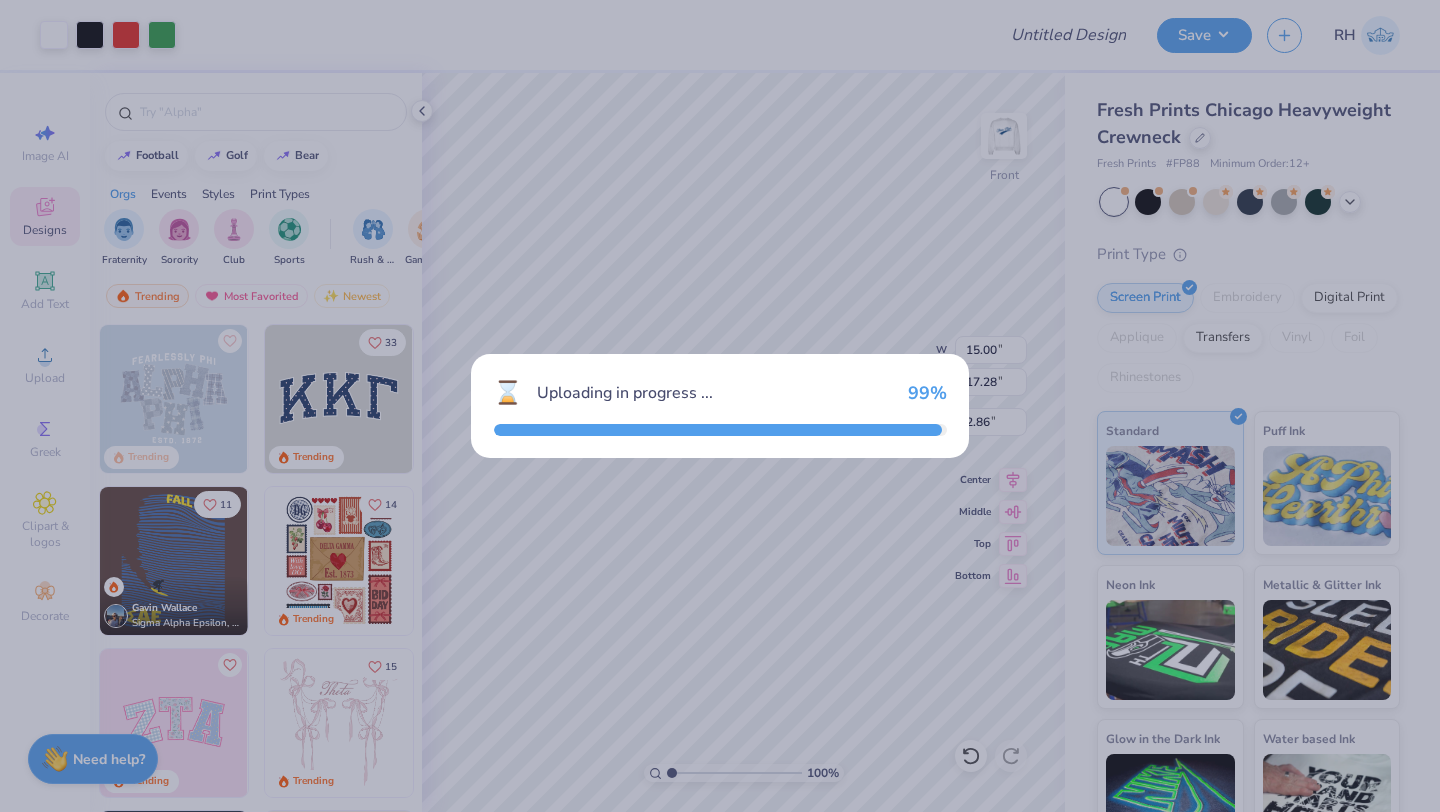 type on "15.00" 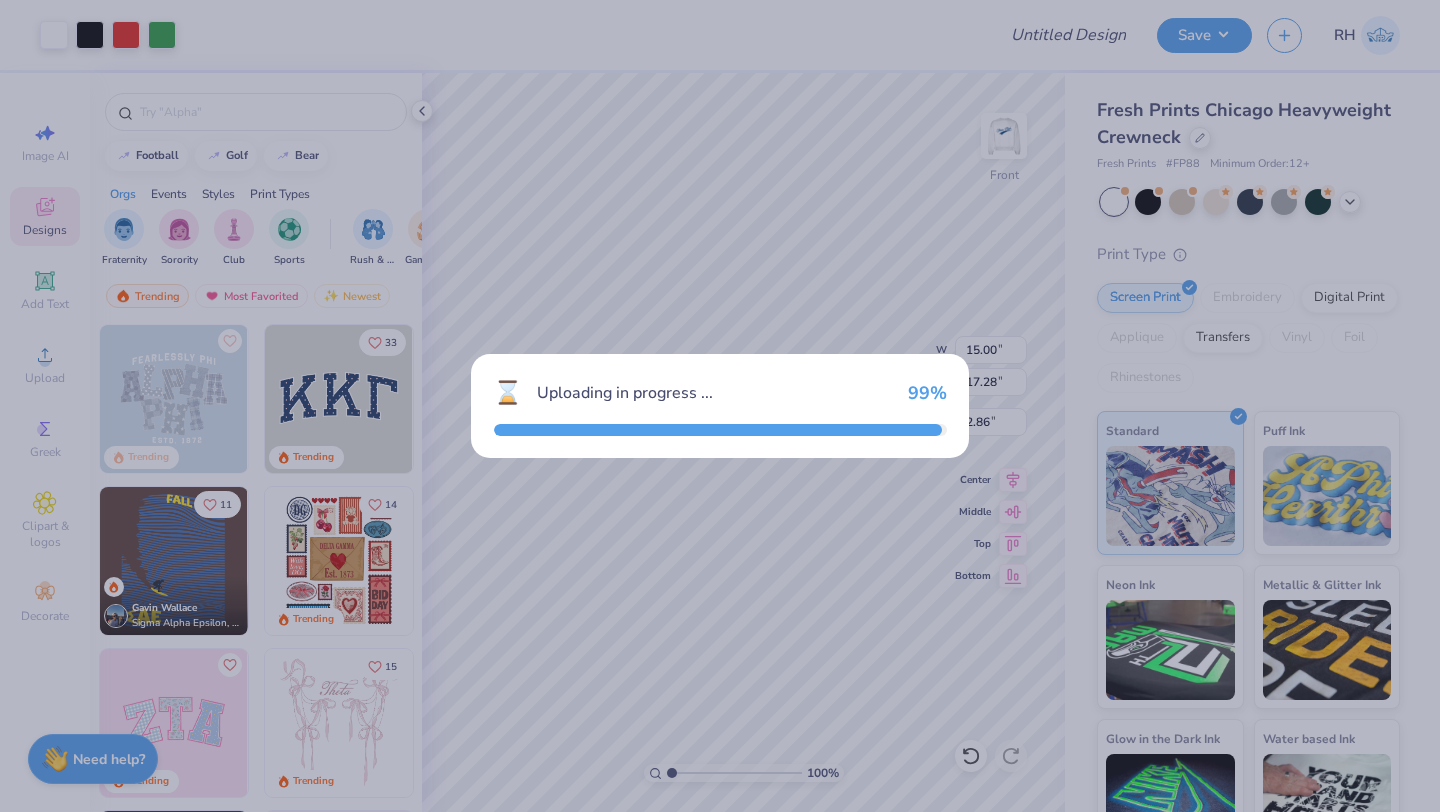 type on "17.28" 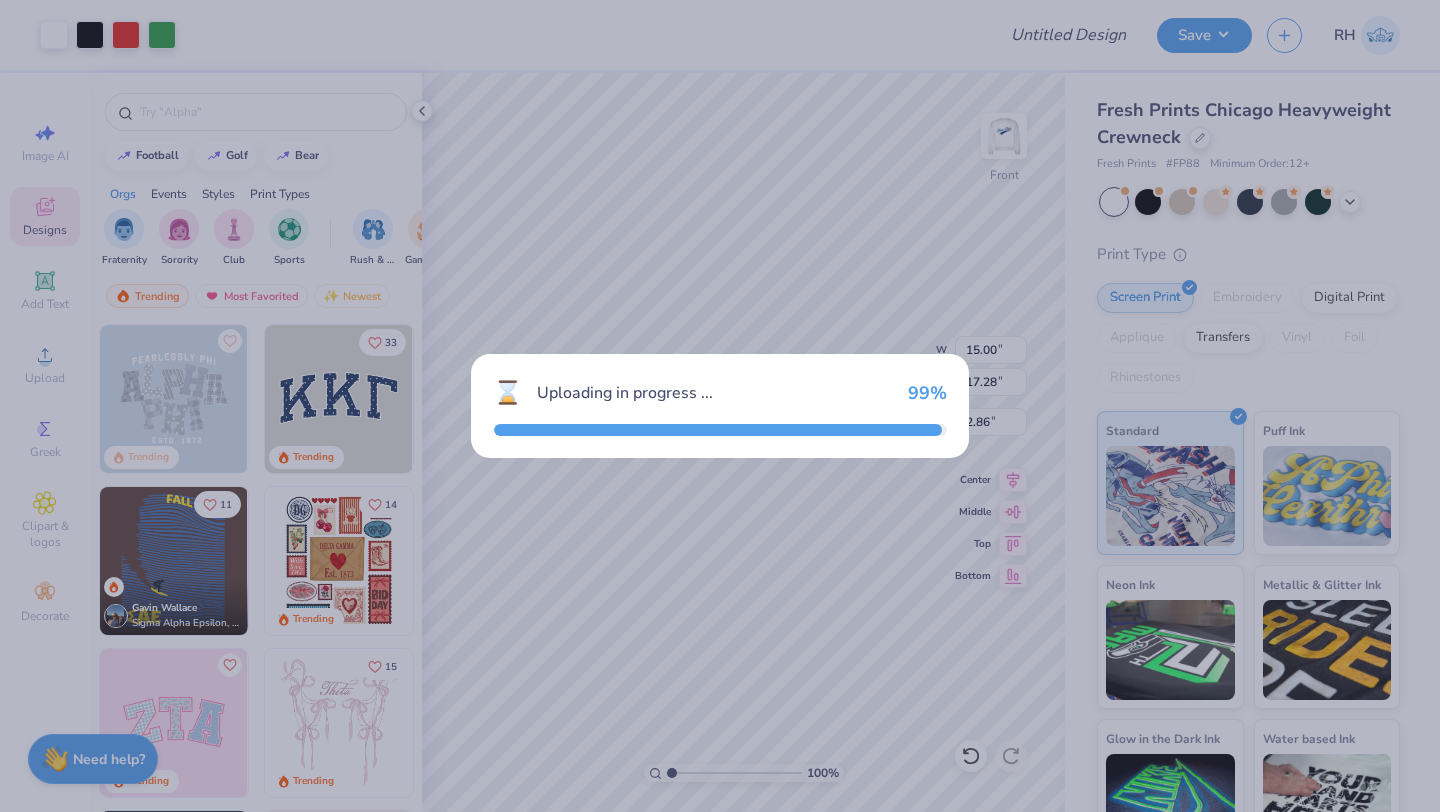 type on "2.86" 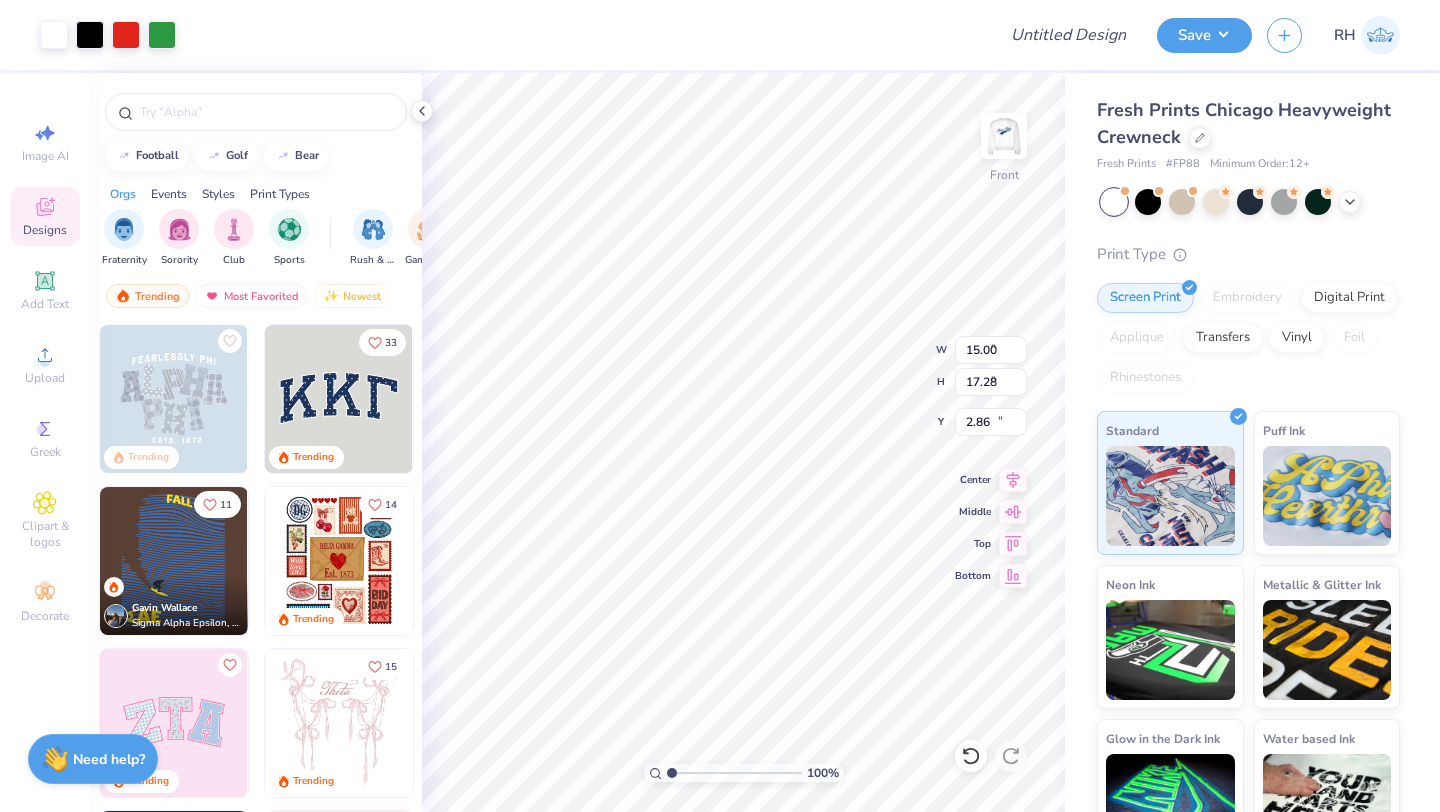 type on "6.29" 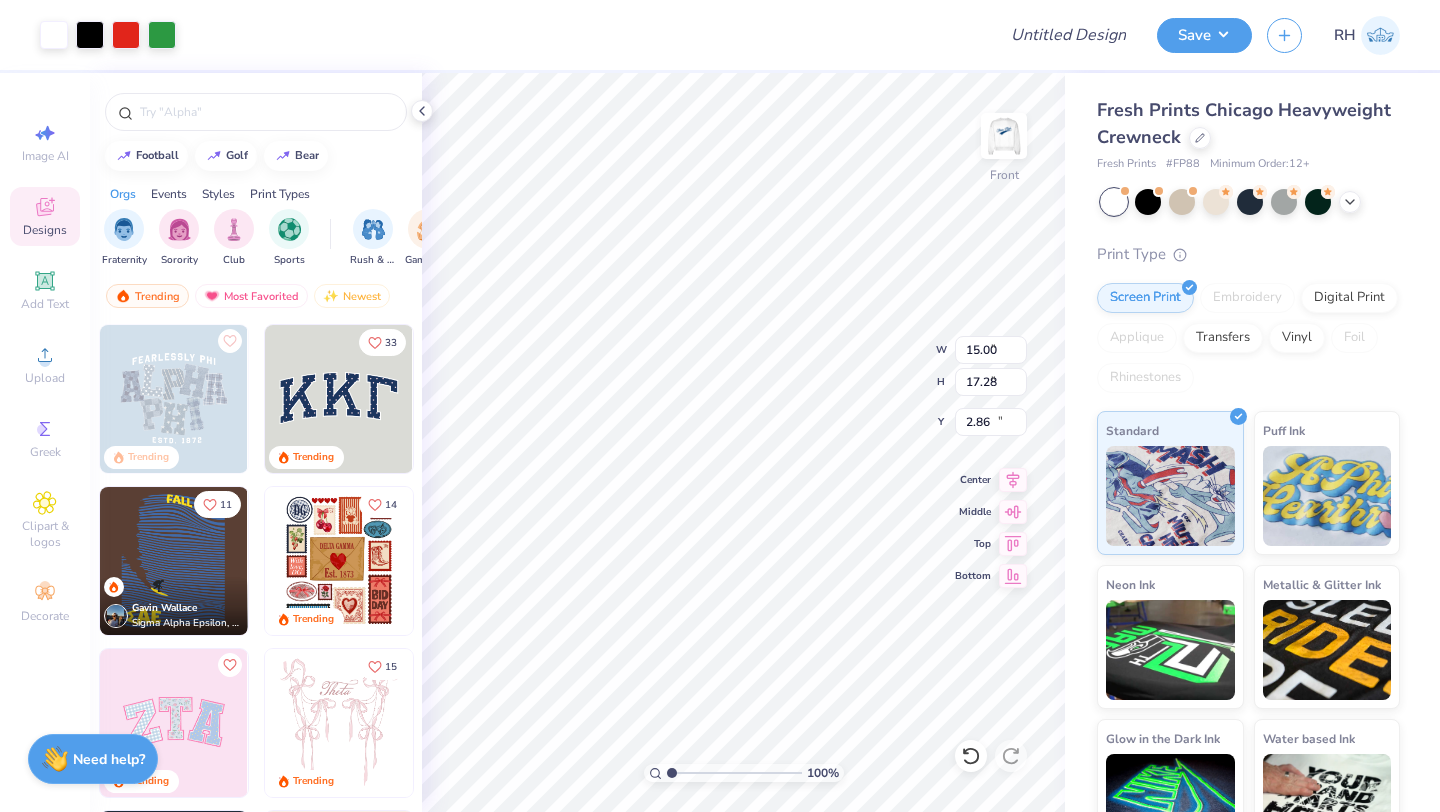 type on "7.25" 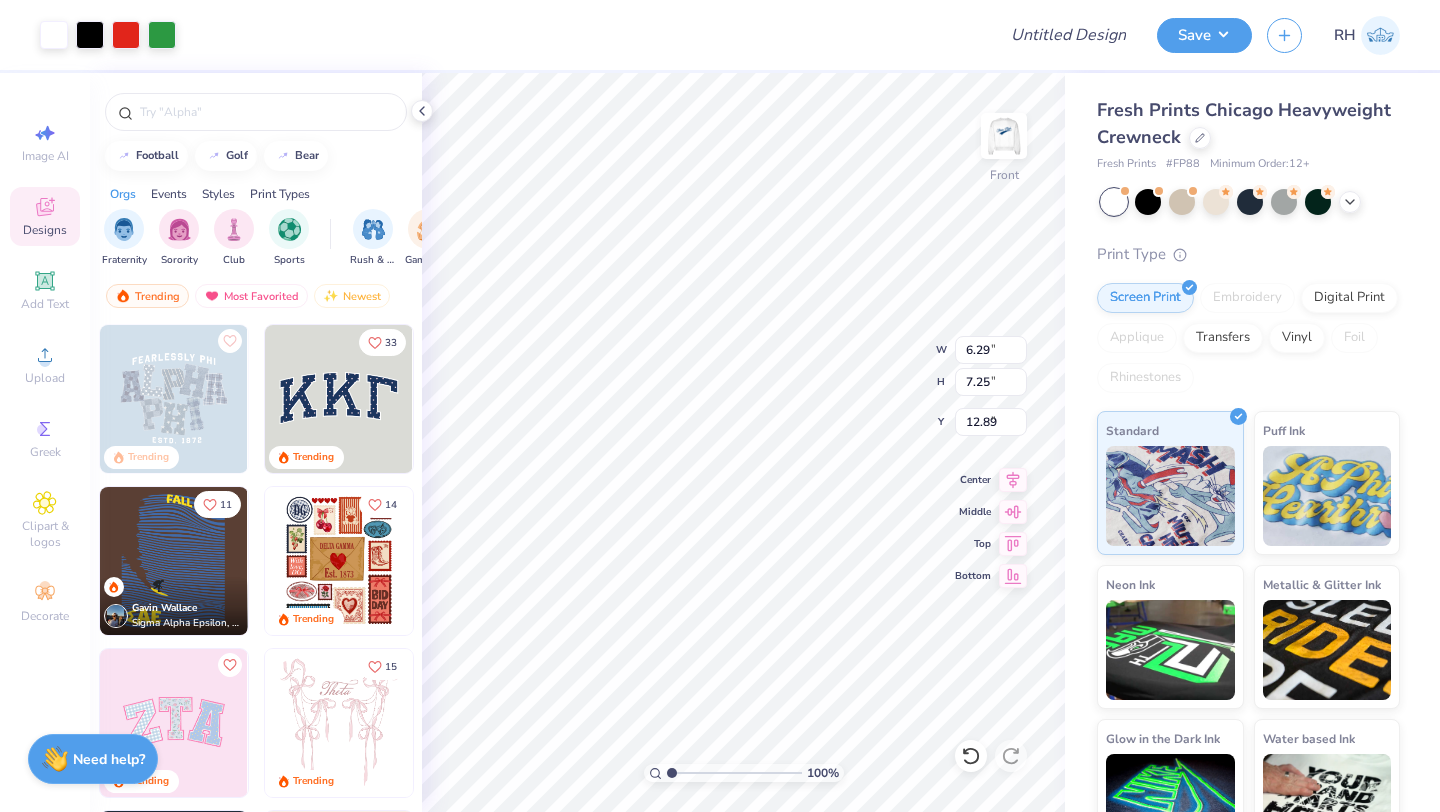 type on "2.73" 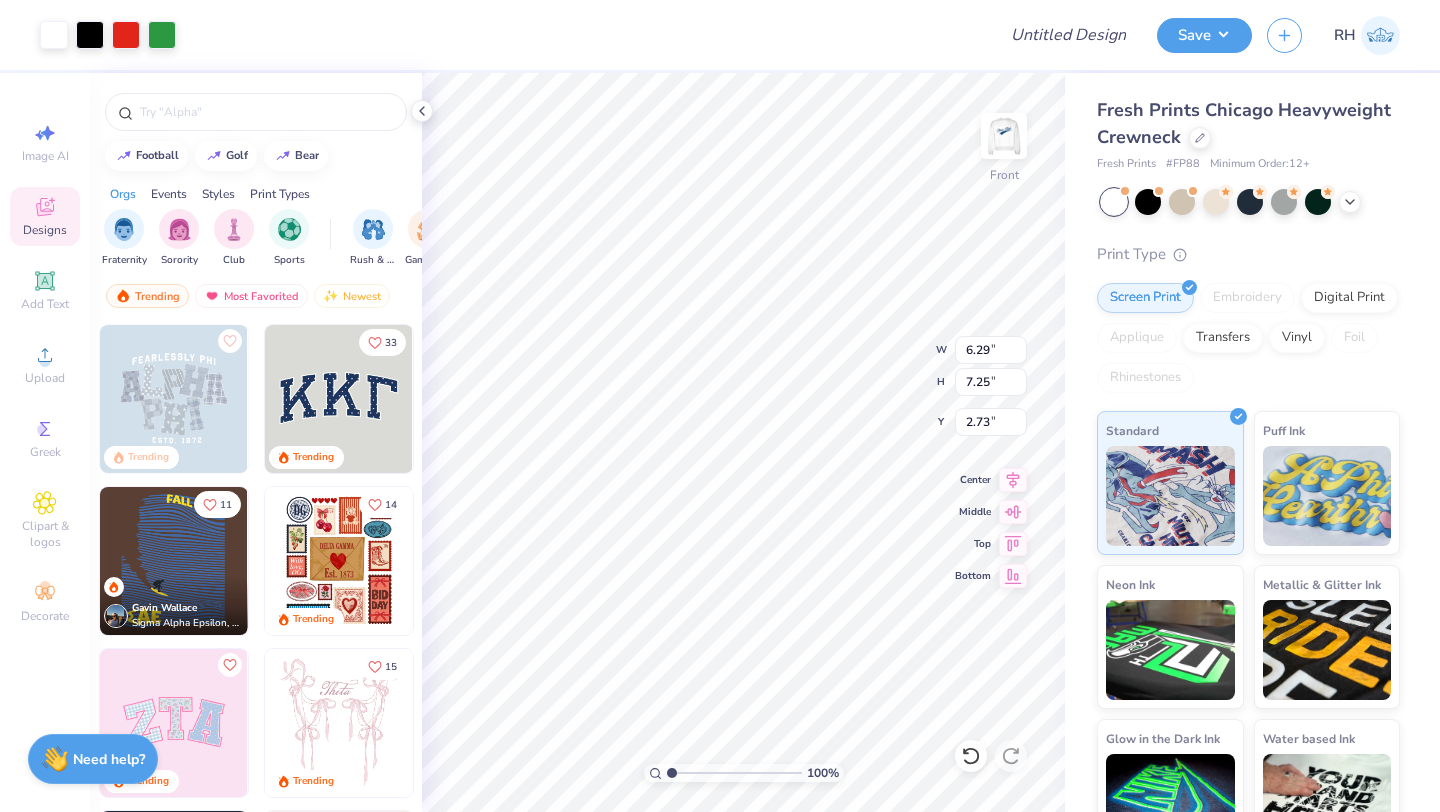 type on "5.68" 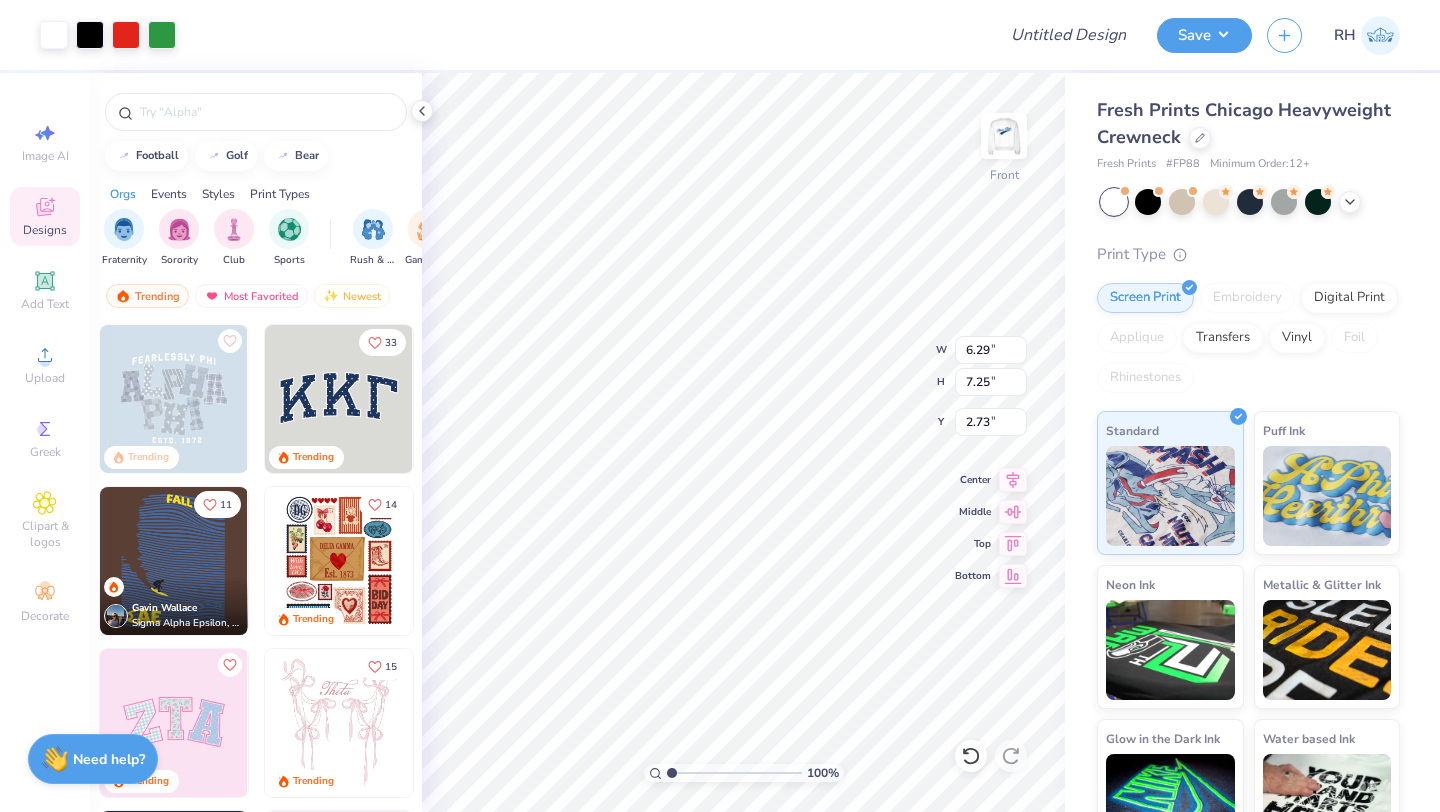type on "1.65" 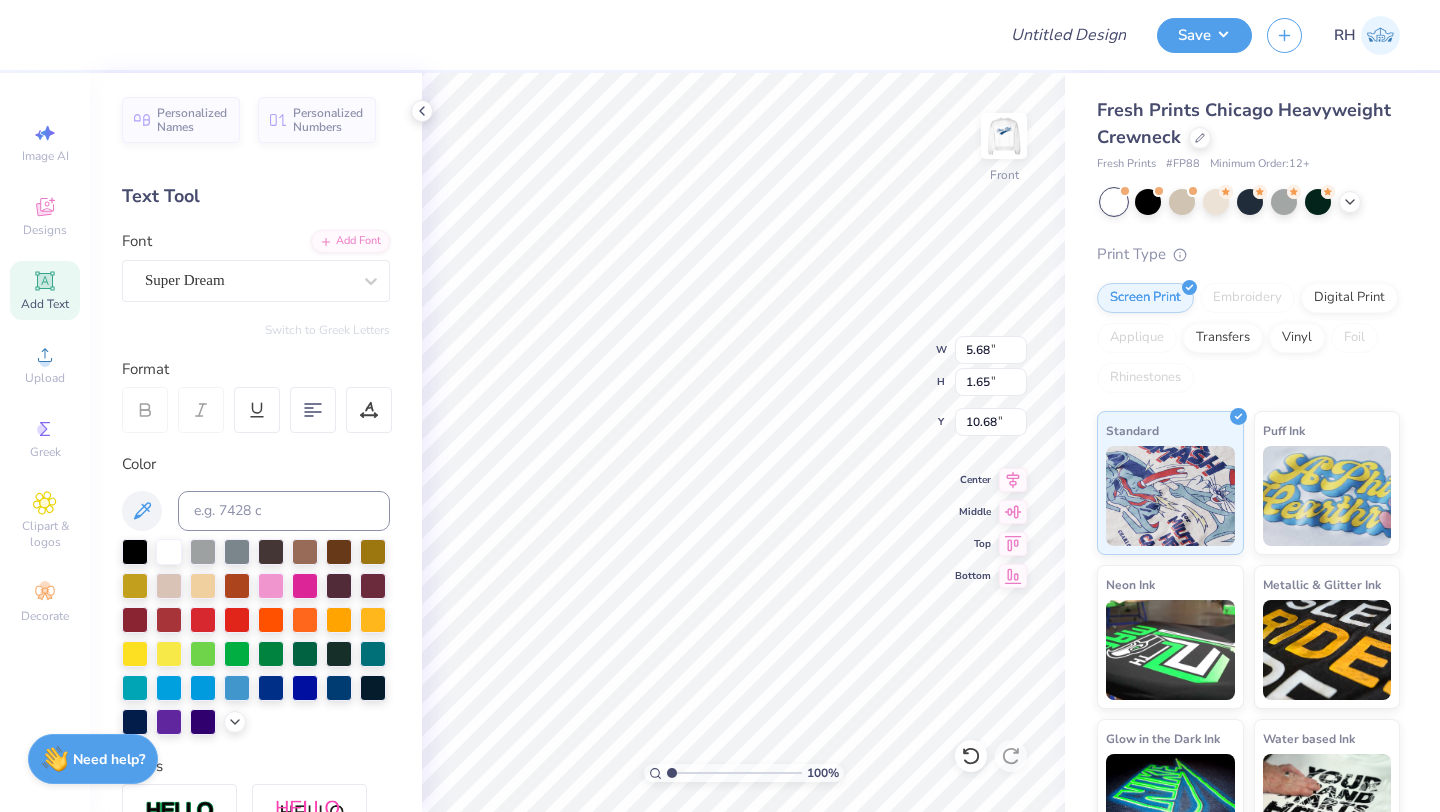 type on "17.64" 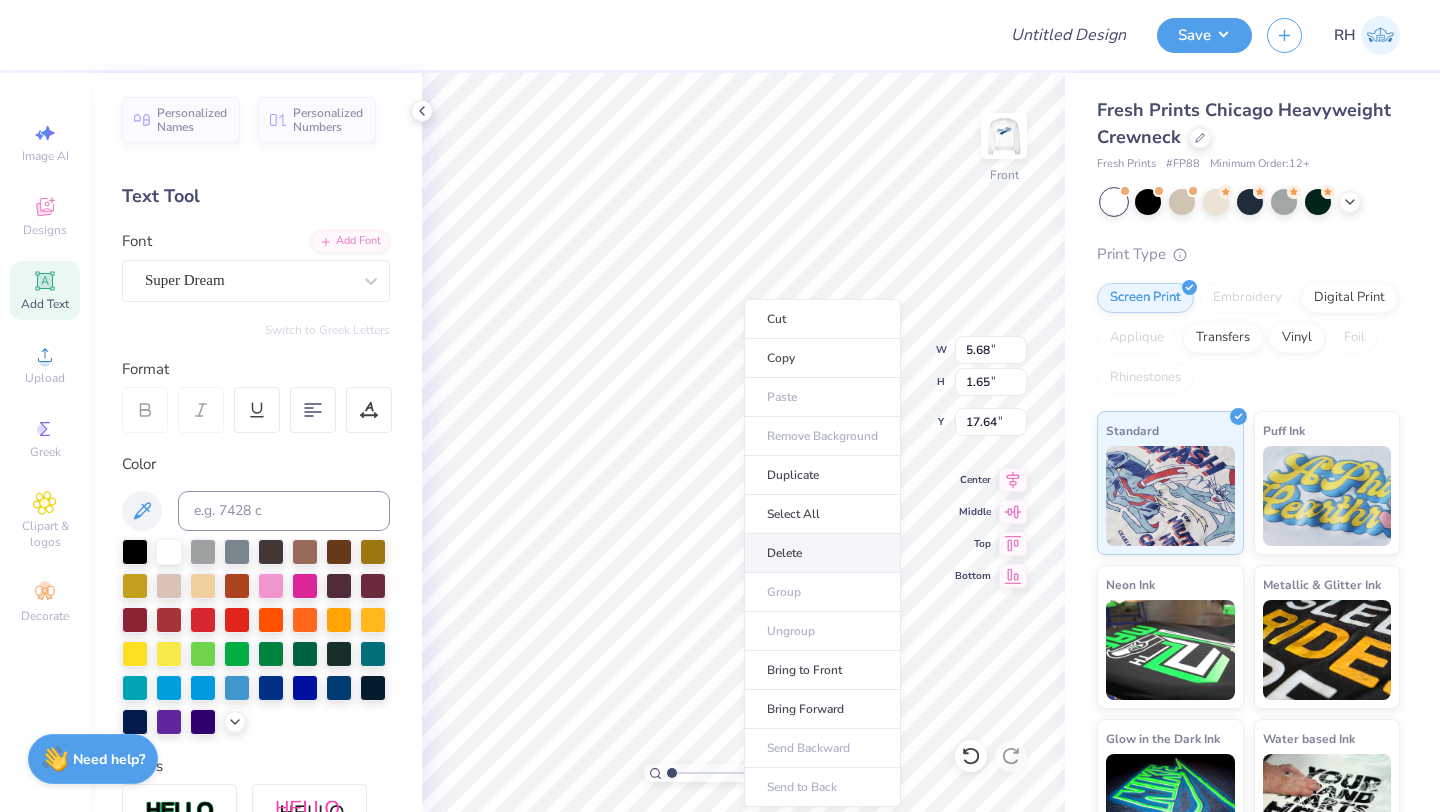 click on "Delete" at bounding box center [822, 553] 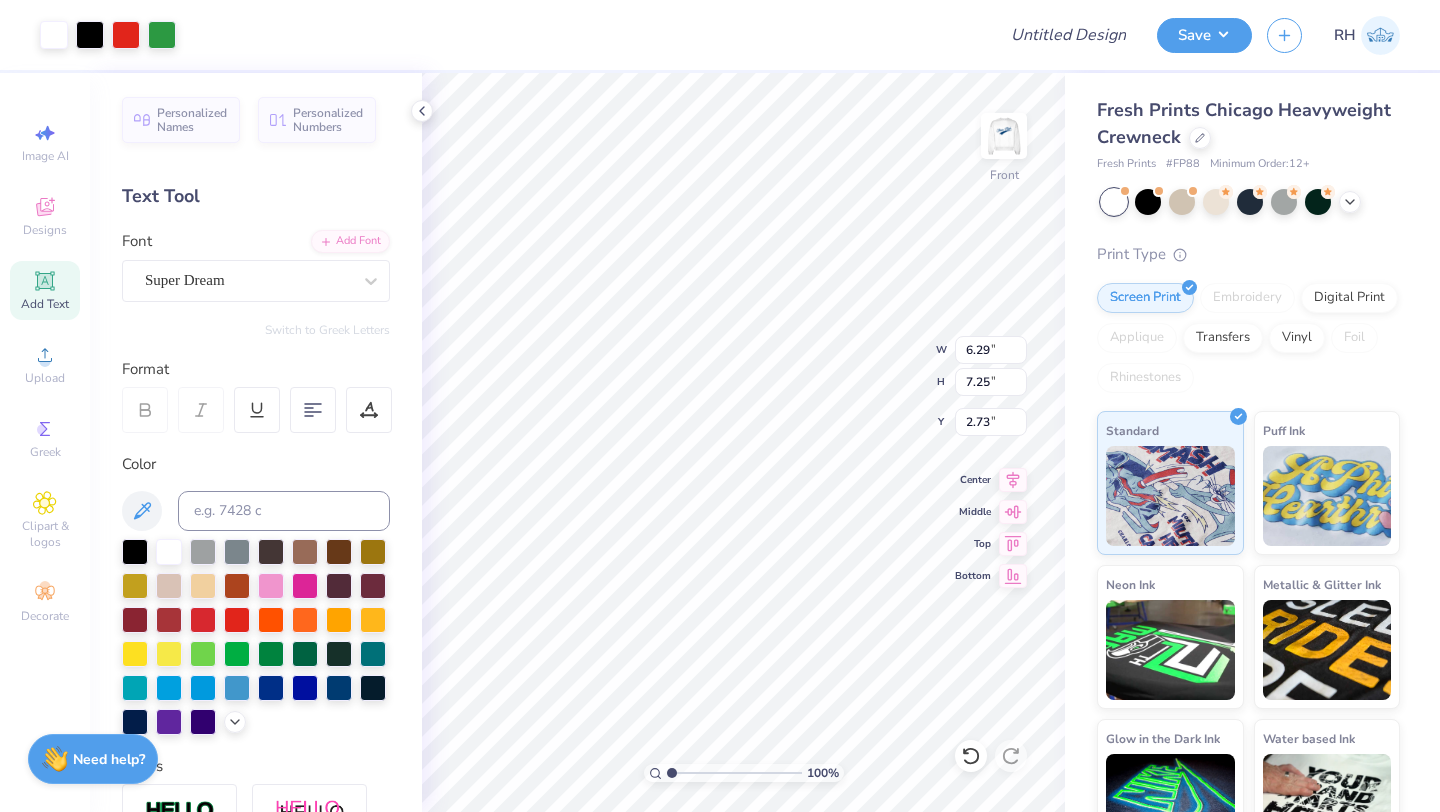 type on "8.49" 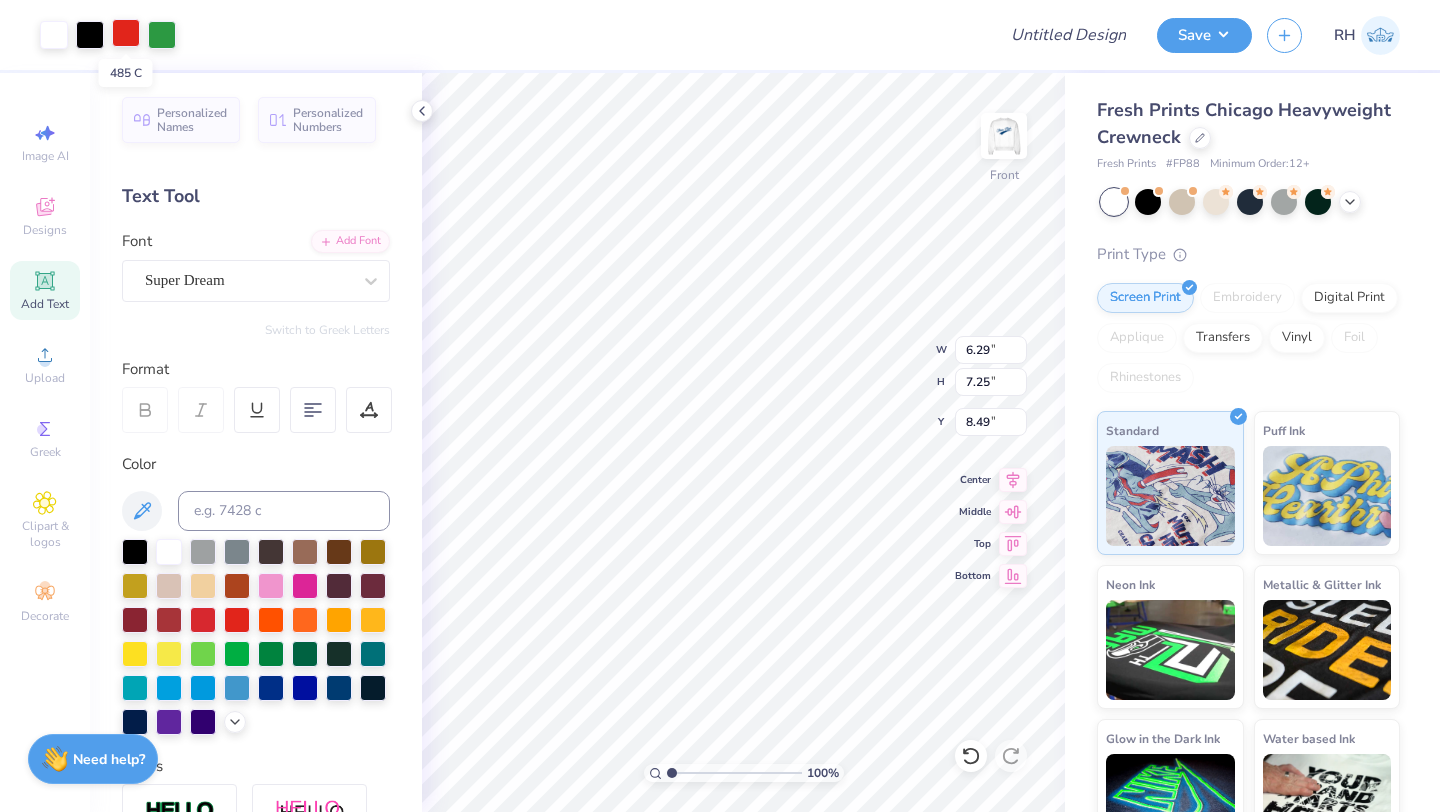 click at bounding box center [126, 33] 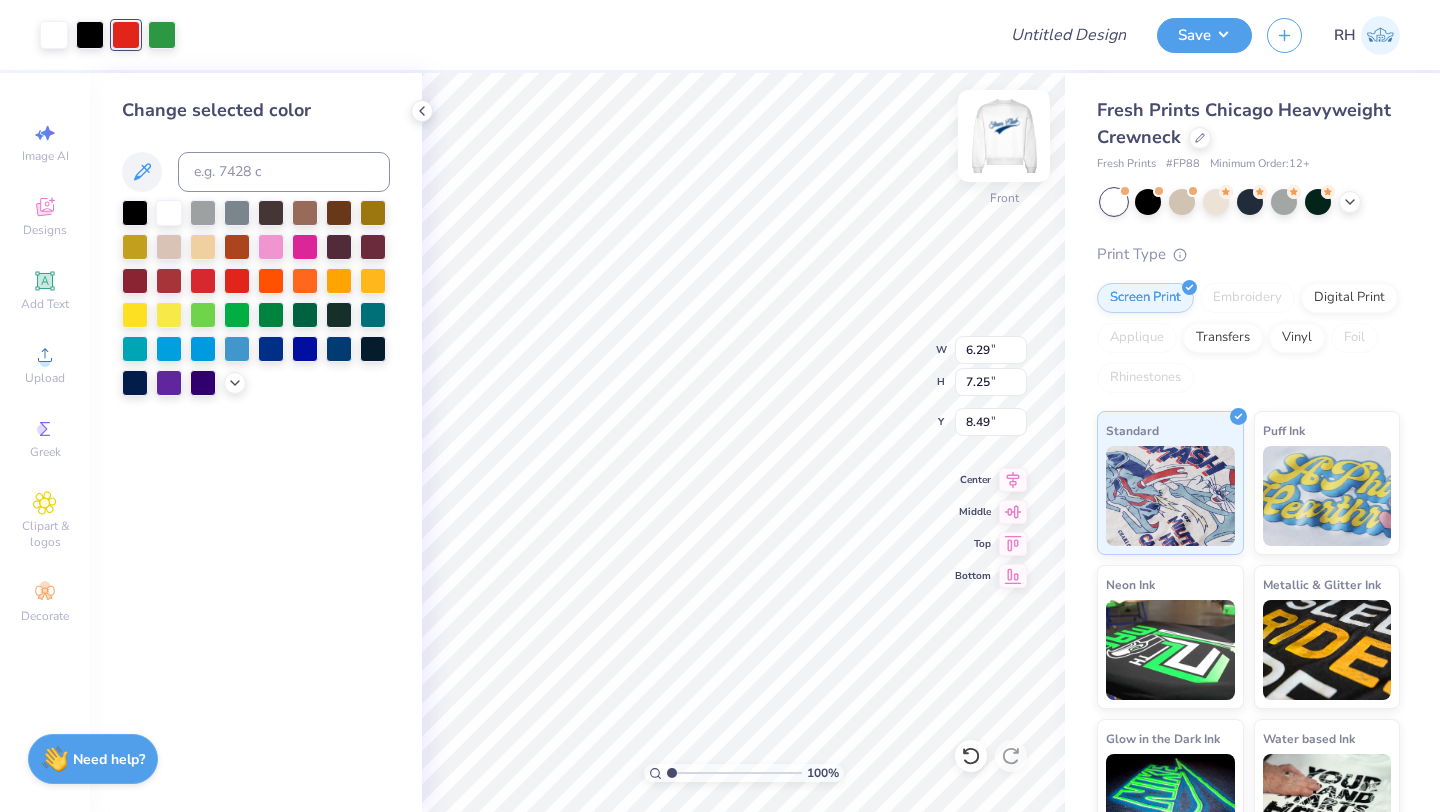 click at bounding box center [1004, 136] 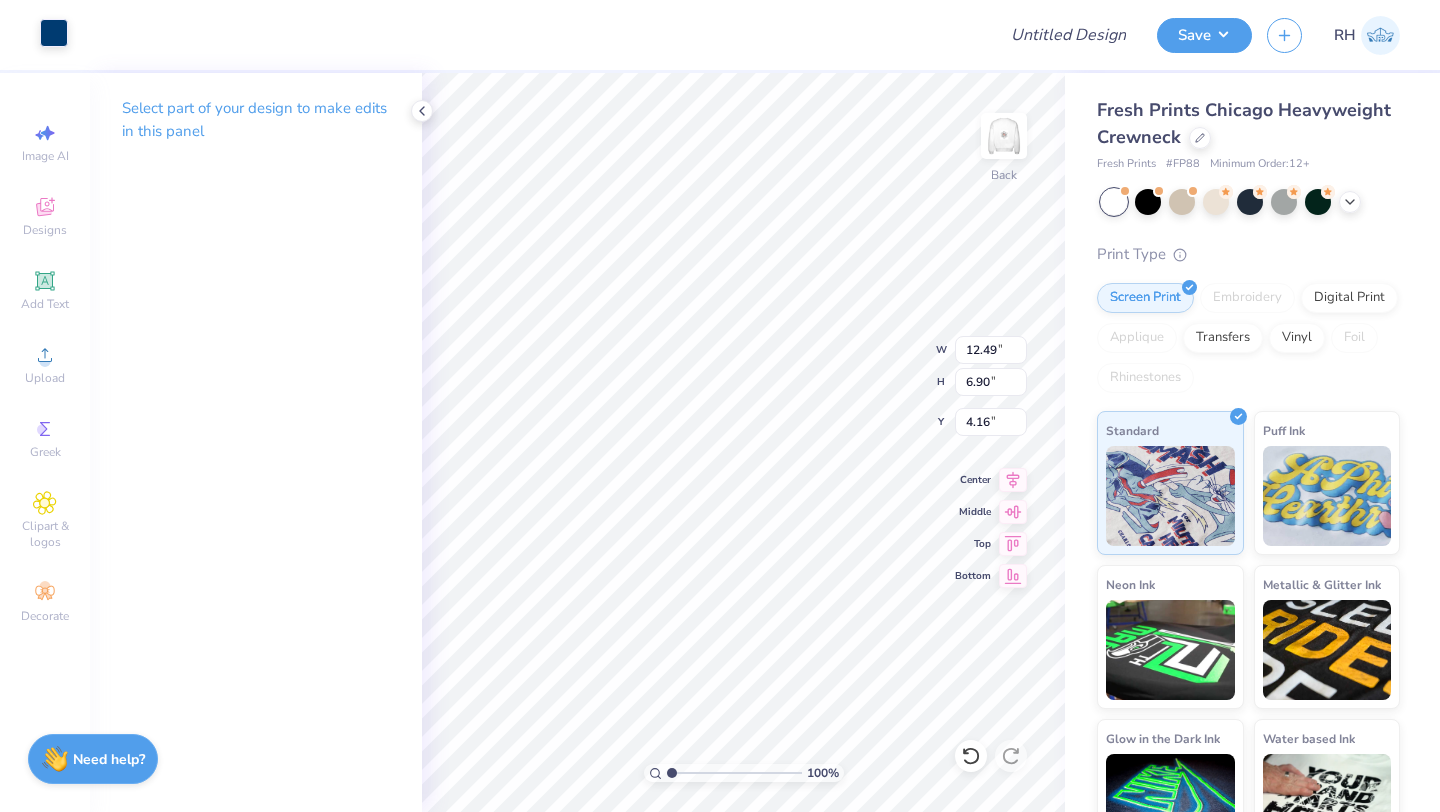 click at bounding box center [54, 33] 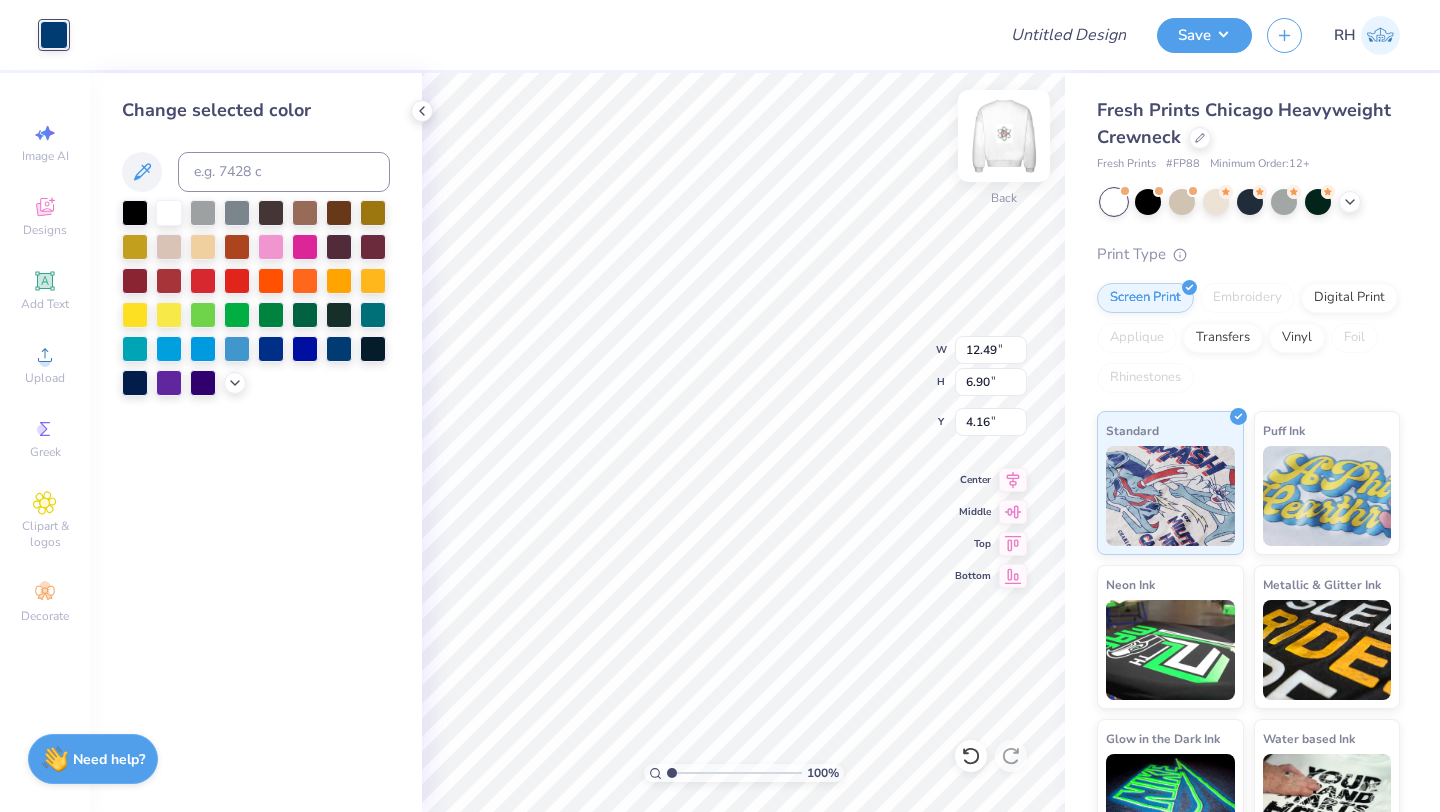 click at bounding box center (1004, 136) 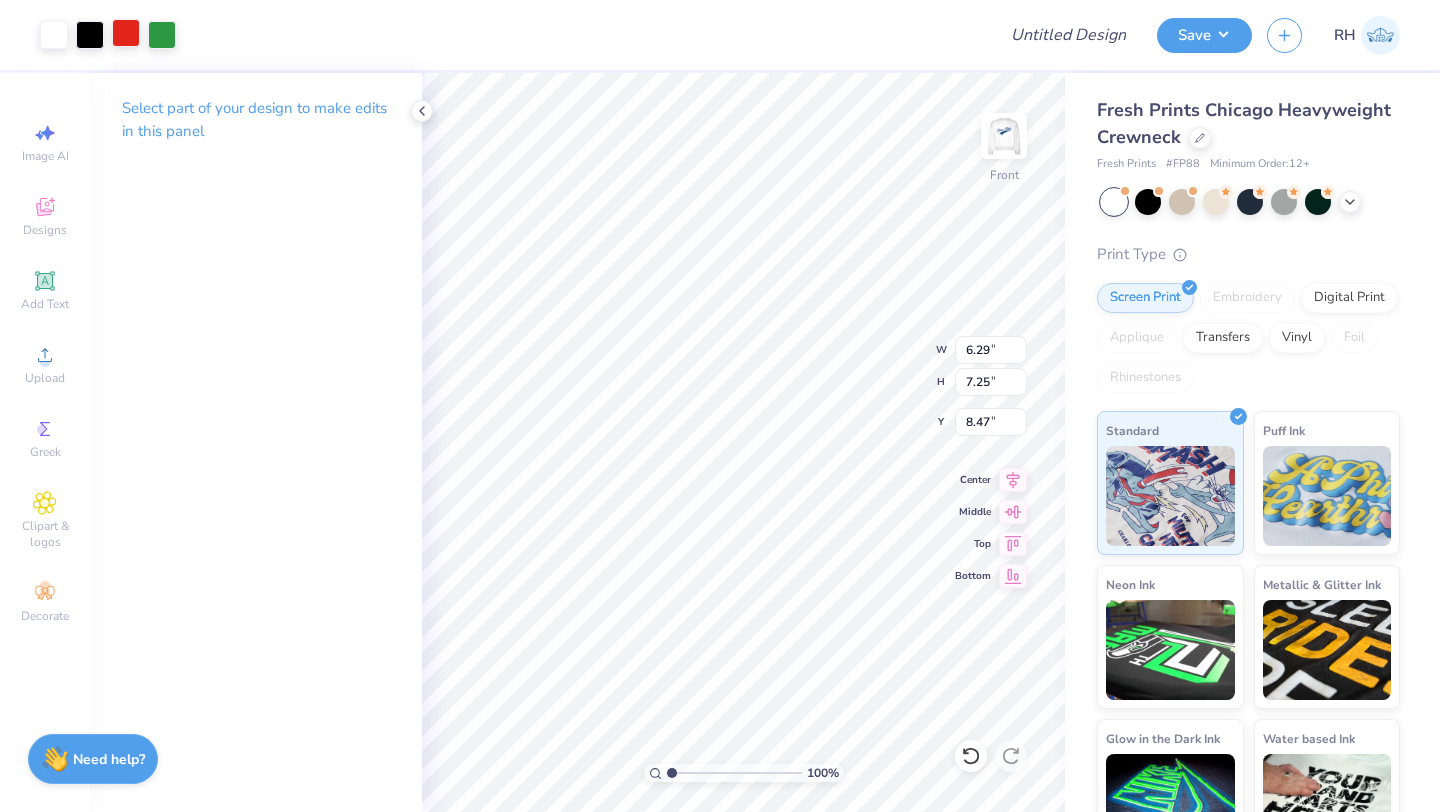 click at bounding box center (126, 33) 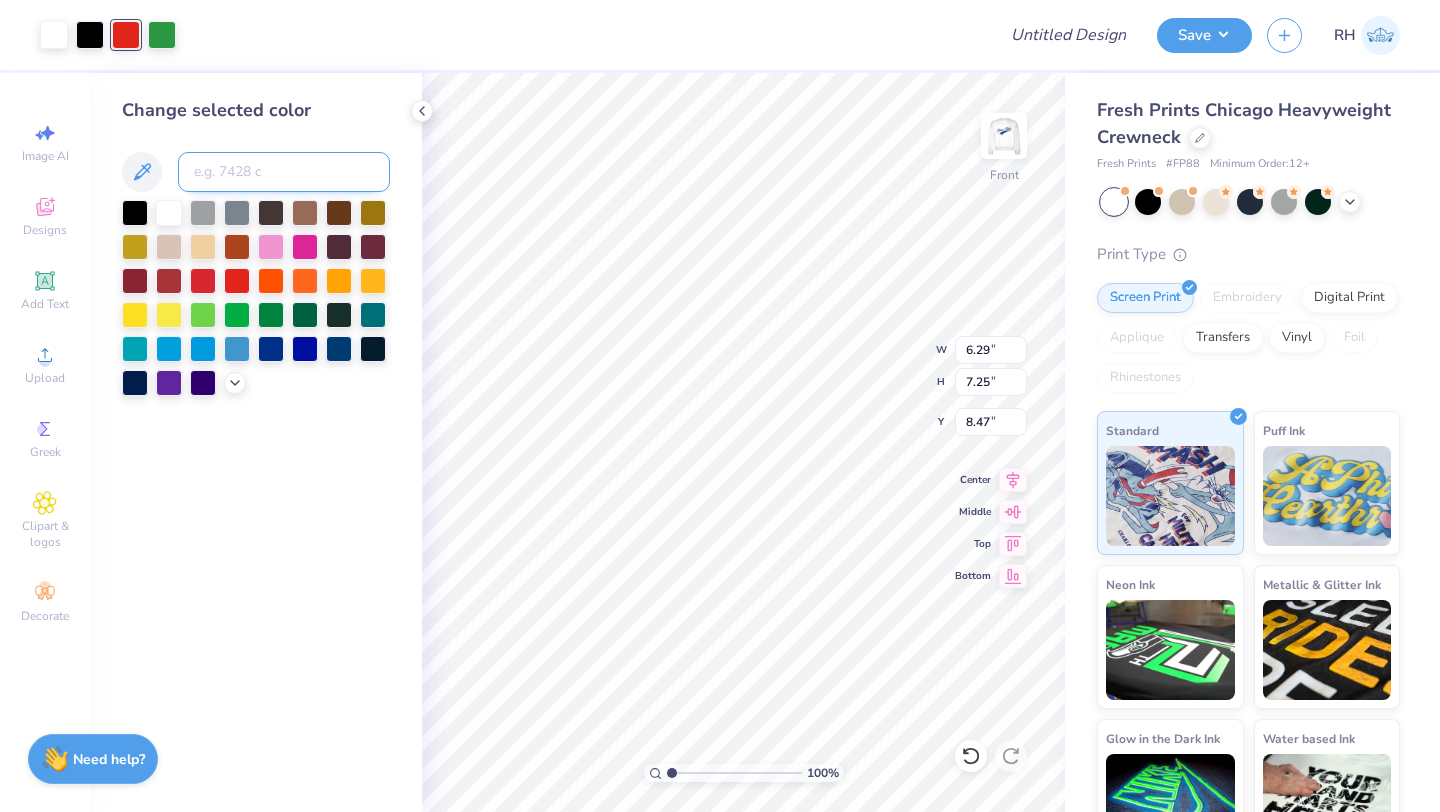 click at bounding box center (284, 172) 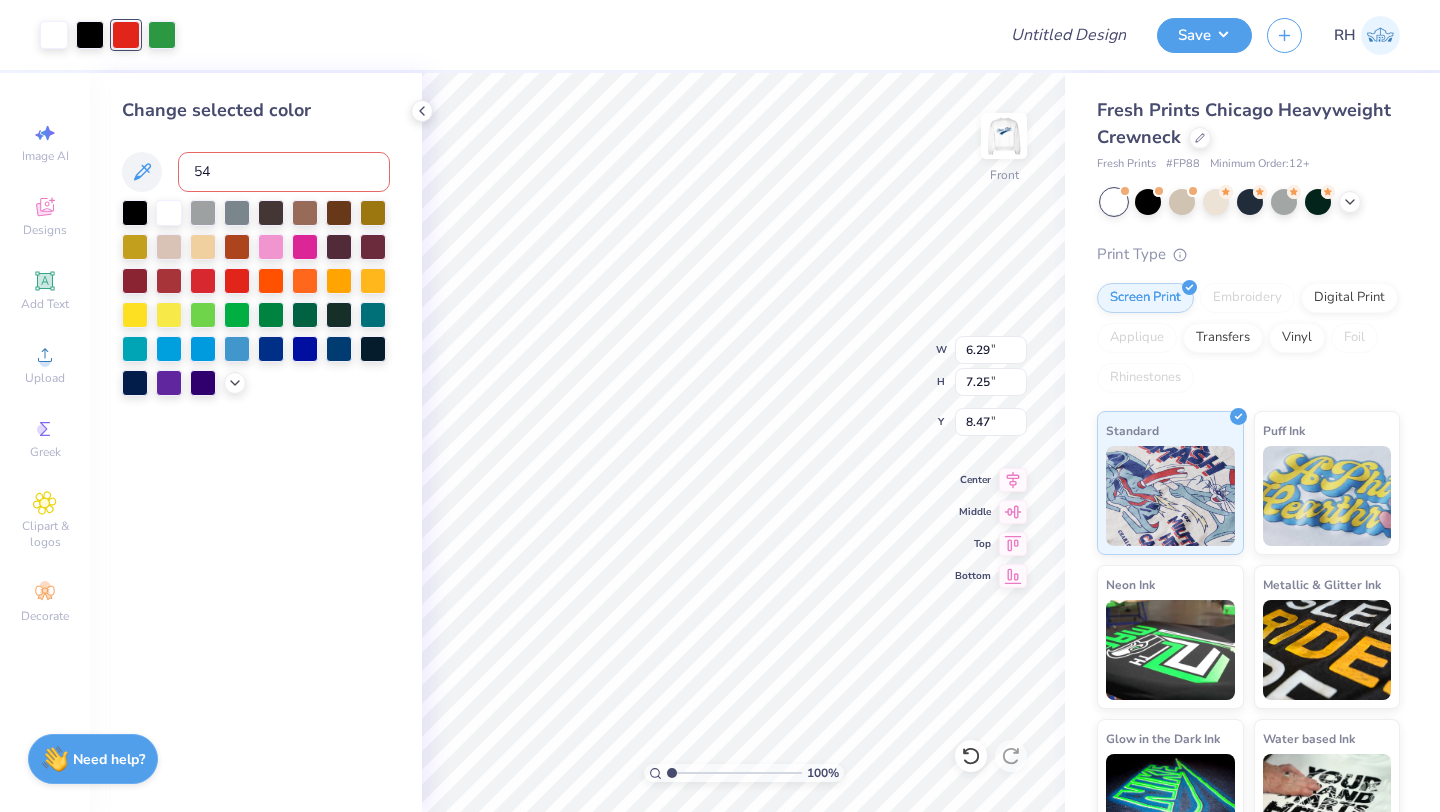 type on "541" 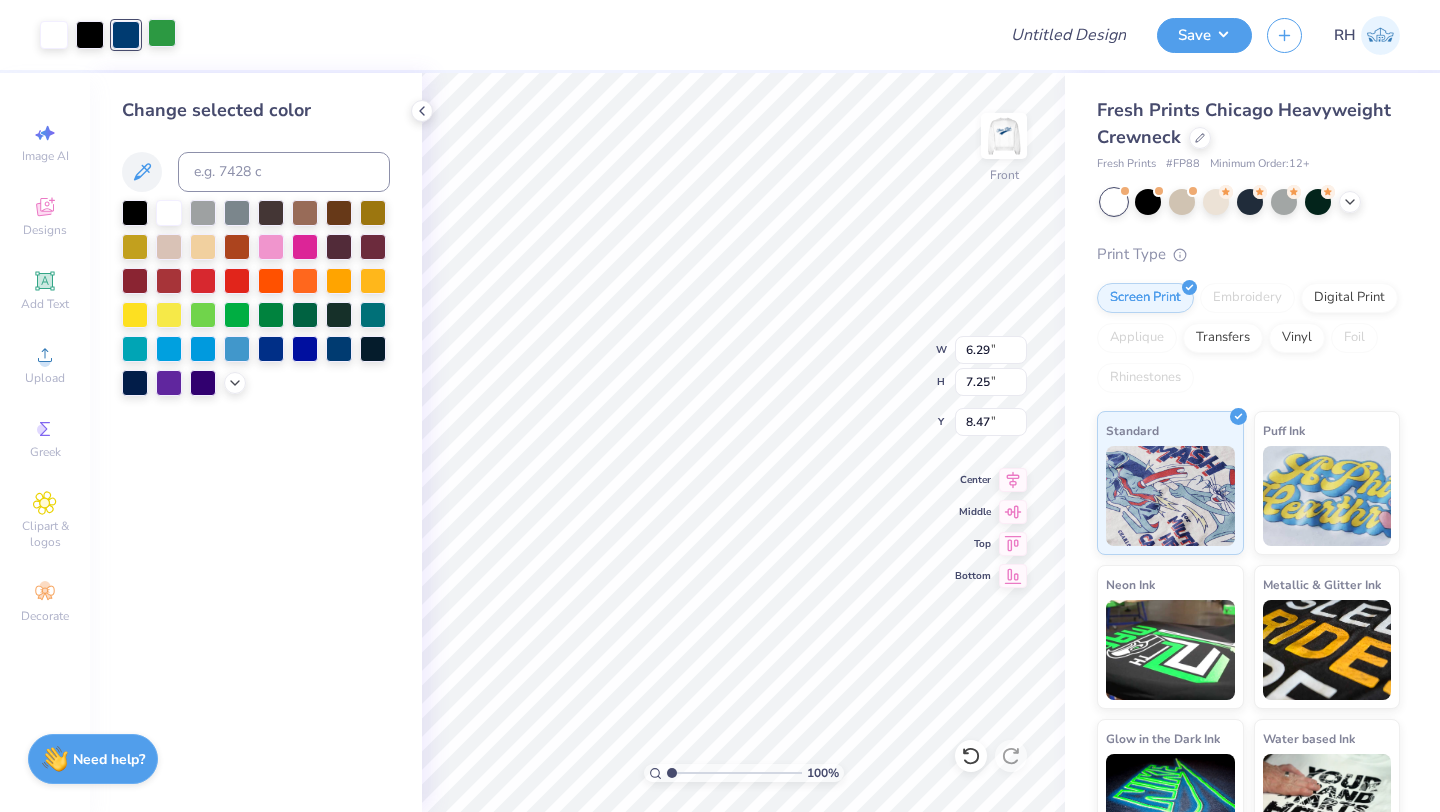 click at bounding box center [162, 33] 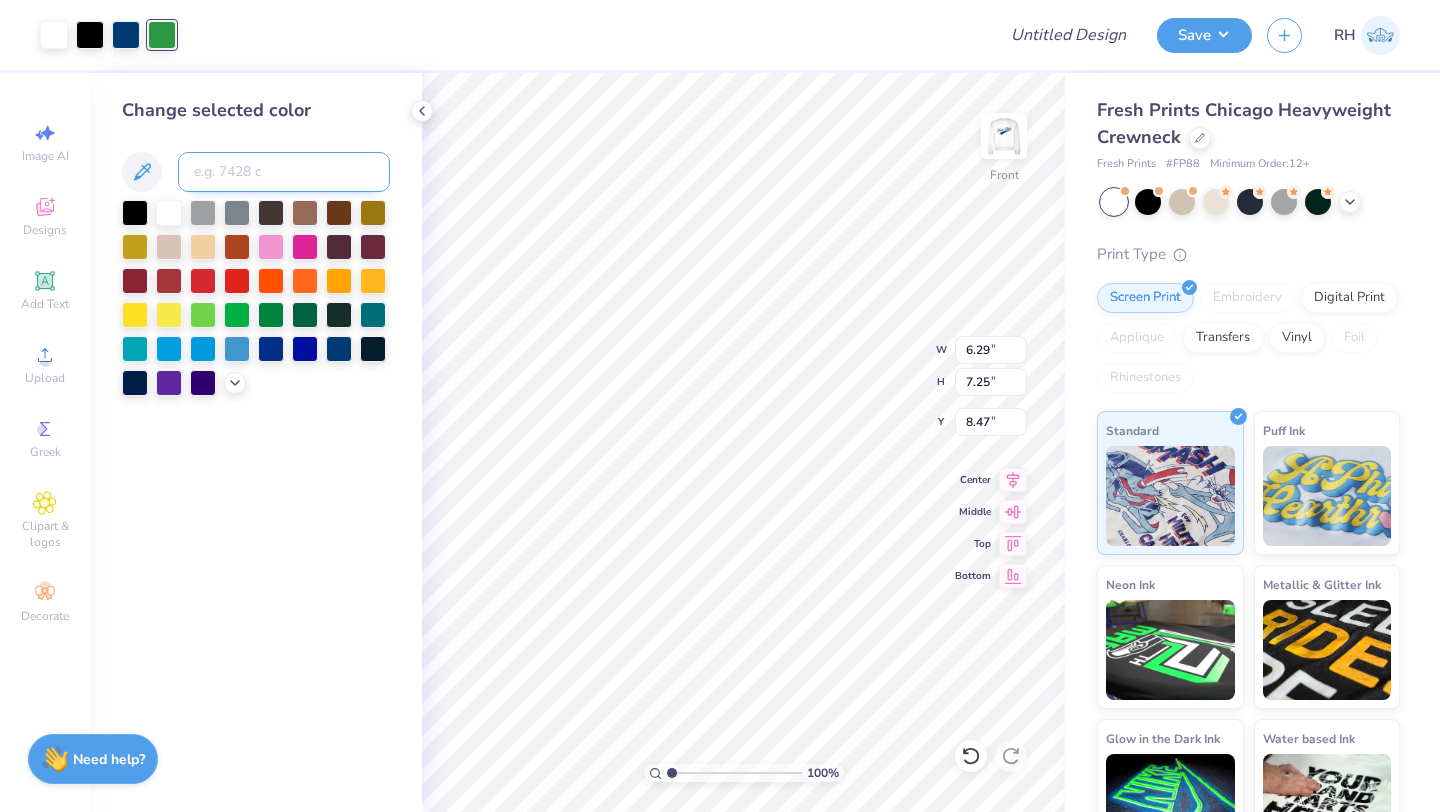 click at bounding box center [284, 172] 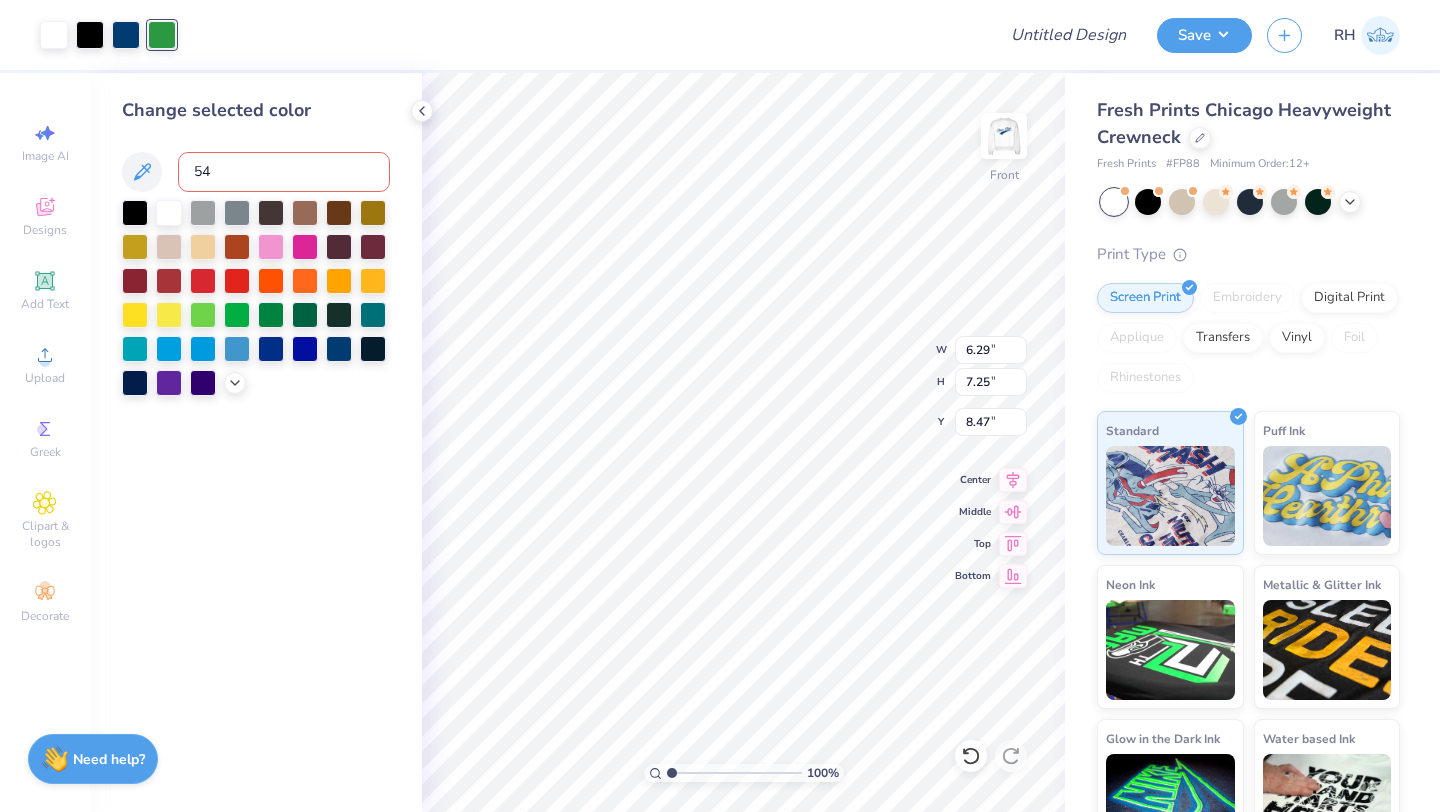 type on "541" 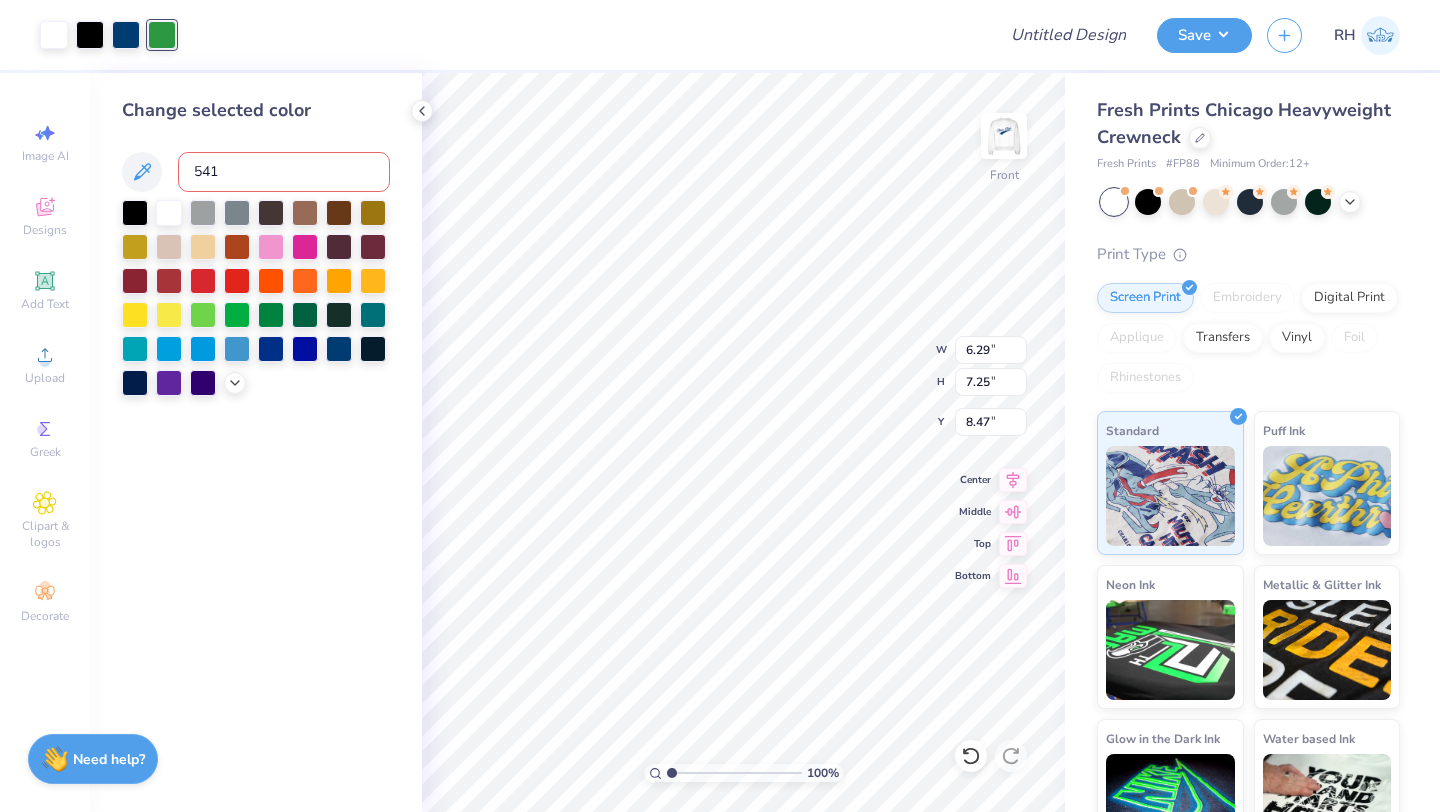 type 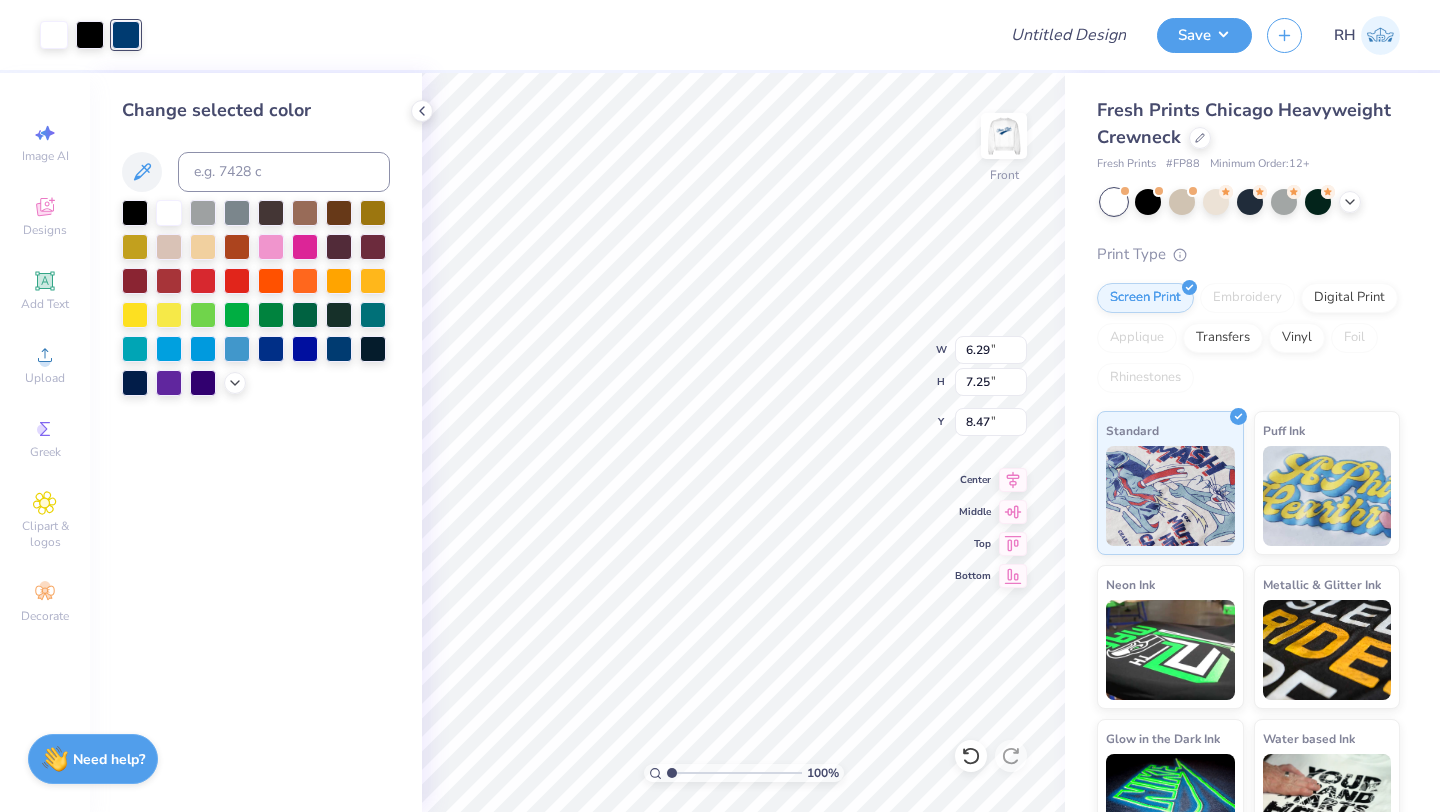type on "6.53" 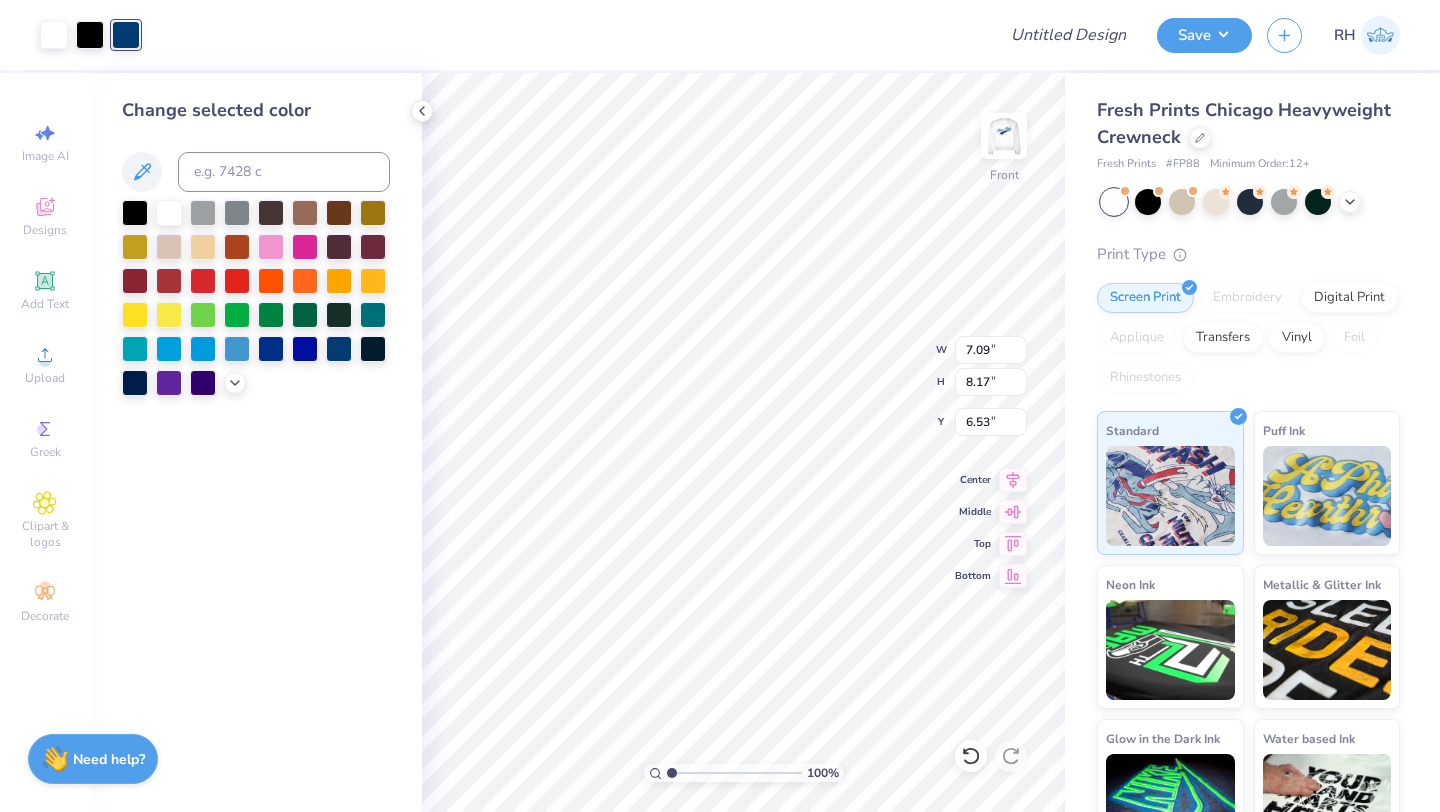 type on "7.09" 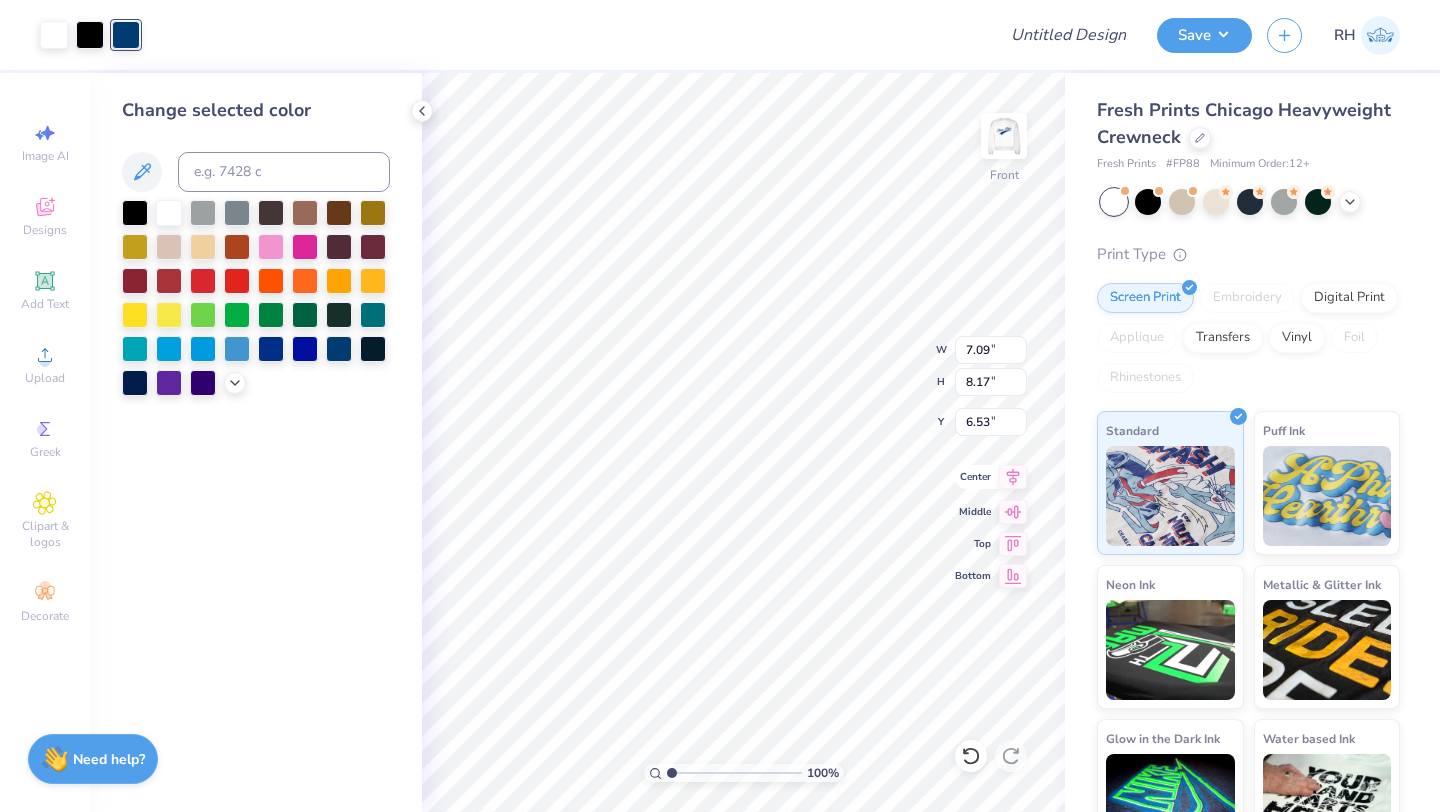 click 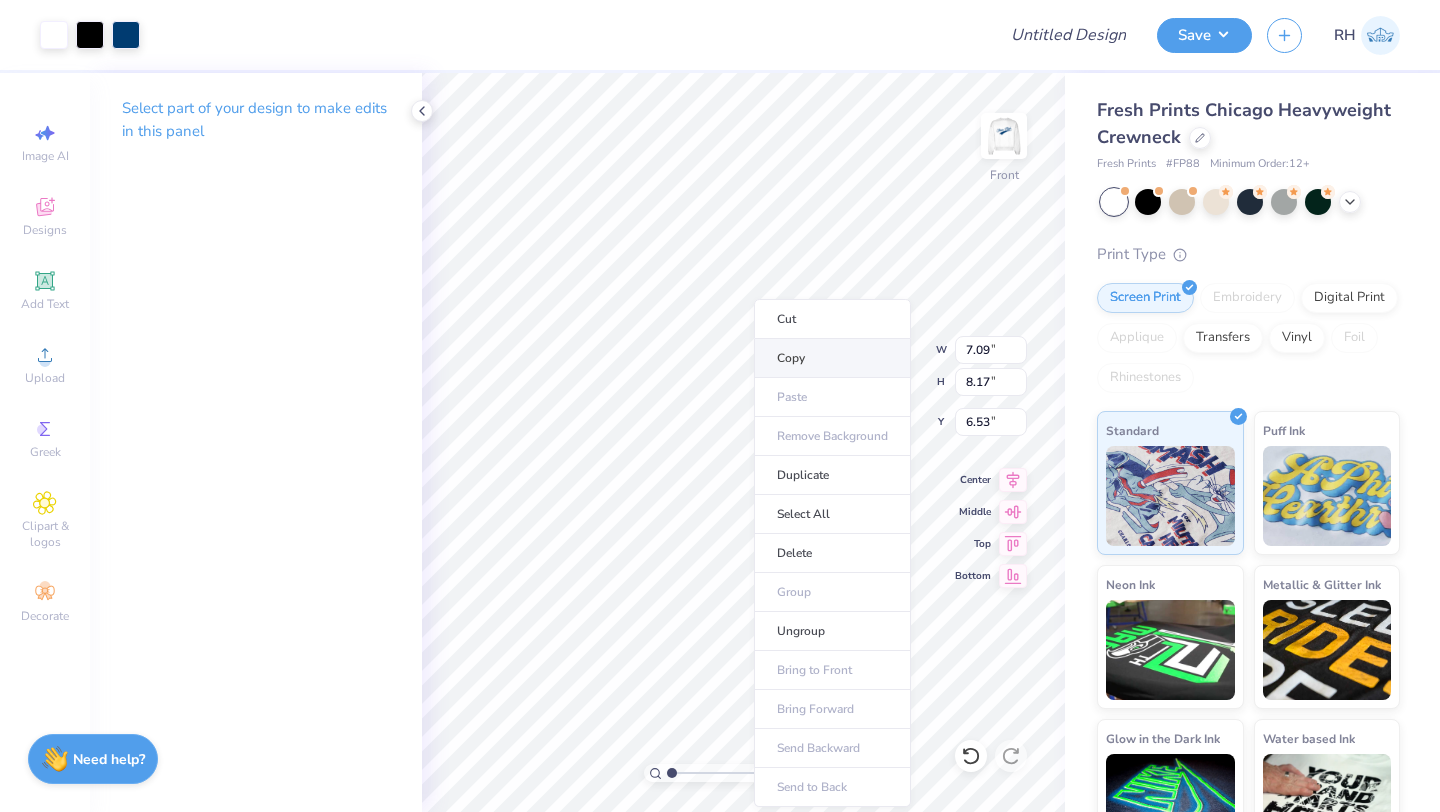 click on "Copy" at bounding box center [832, 358] 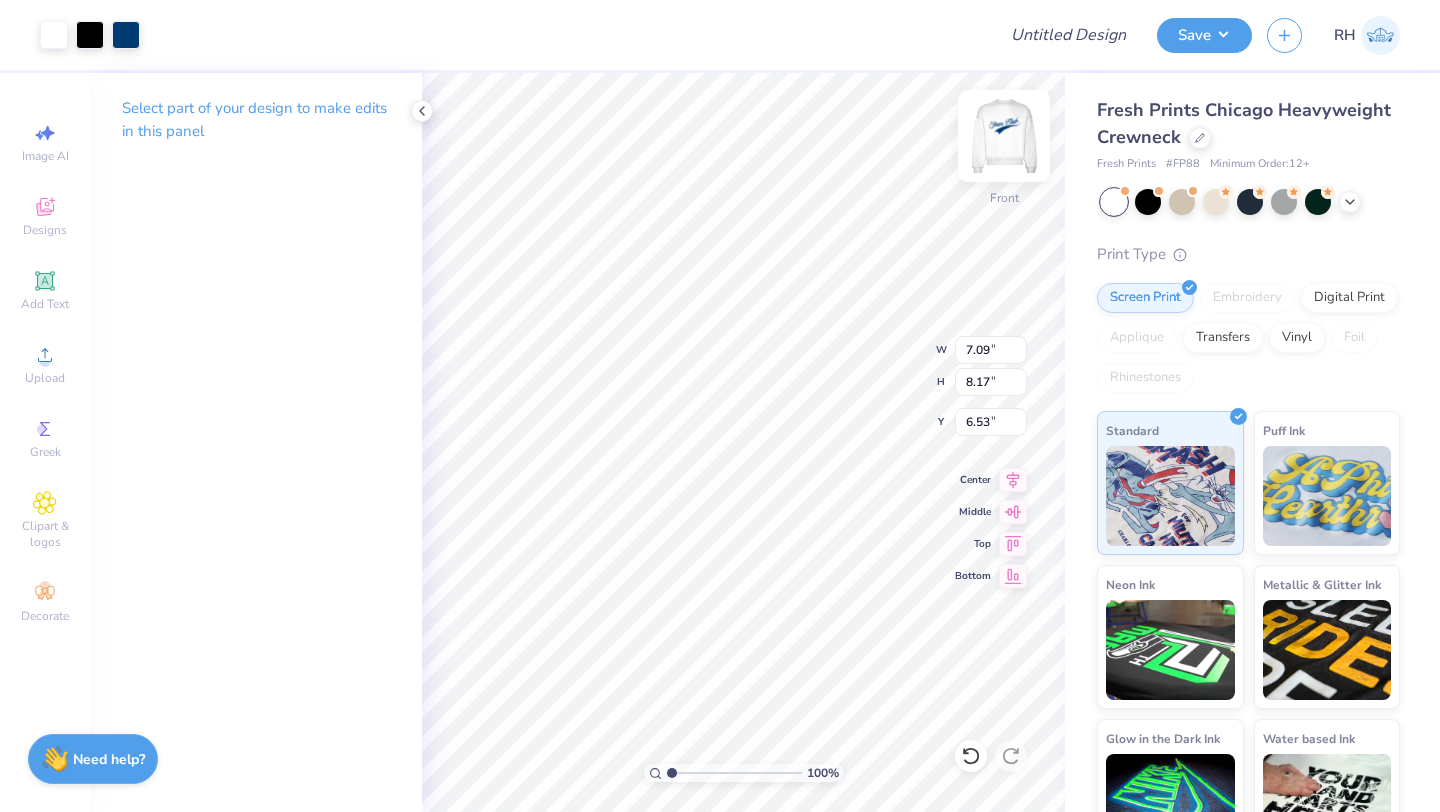 click at bounding box center (1004, 136) 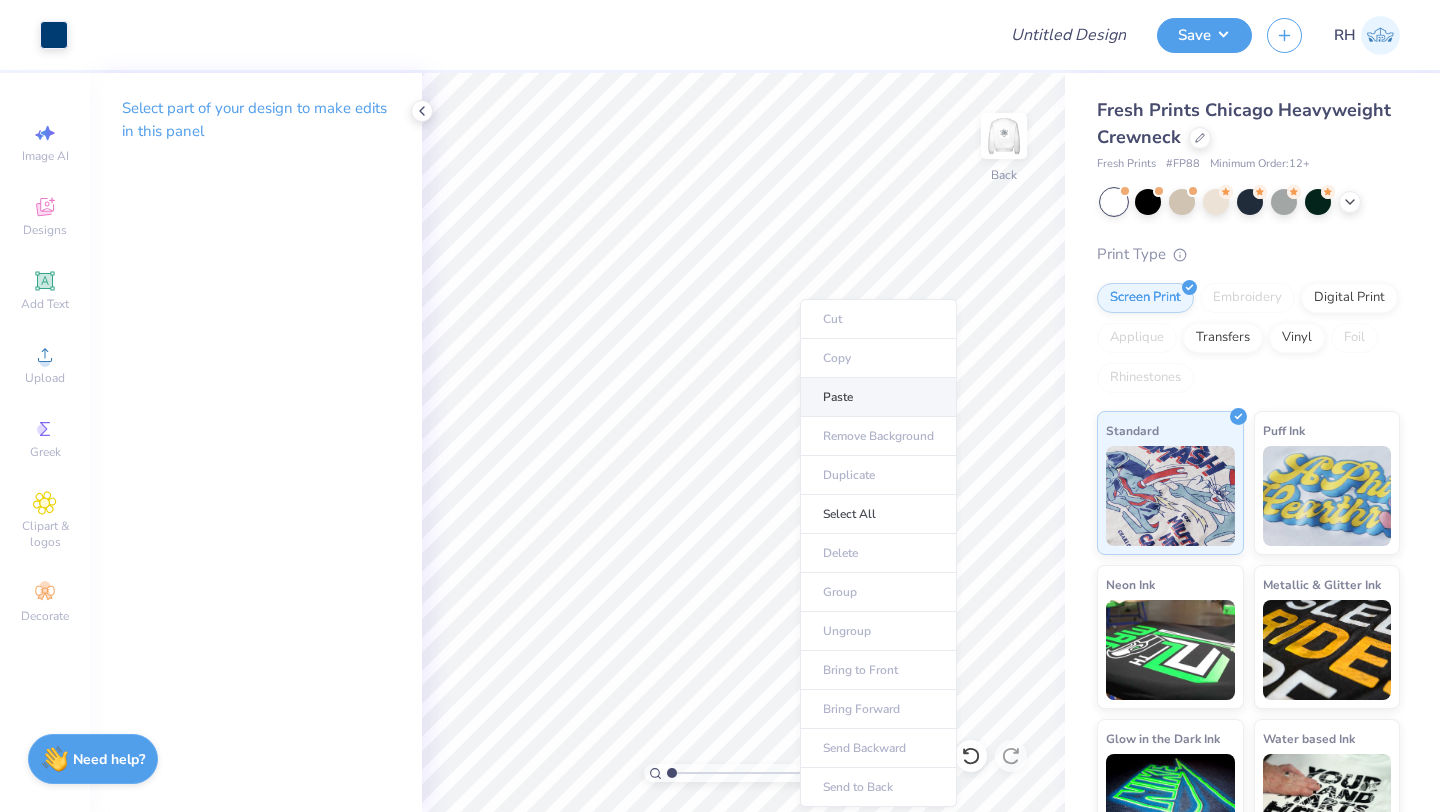 click on "Paste" at bounding box center (878, 397) 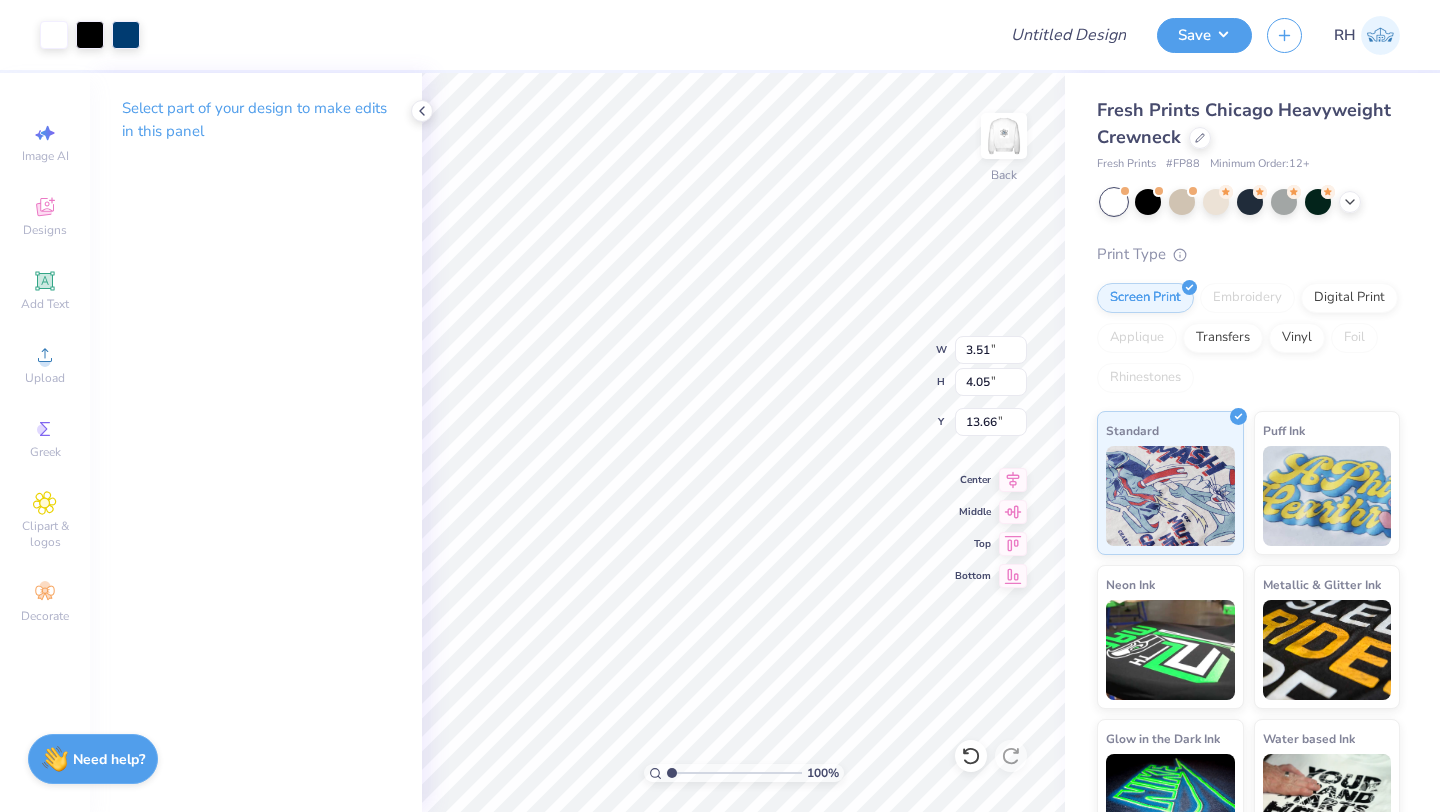 type on "3.51" 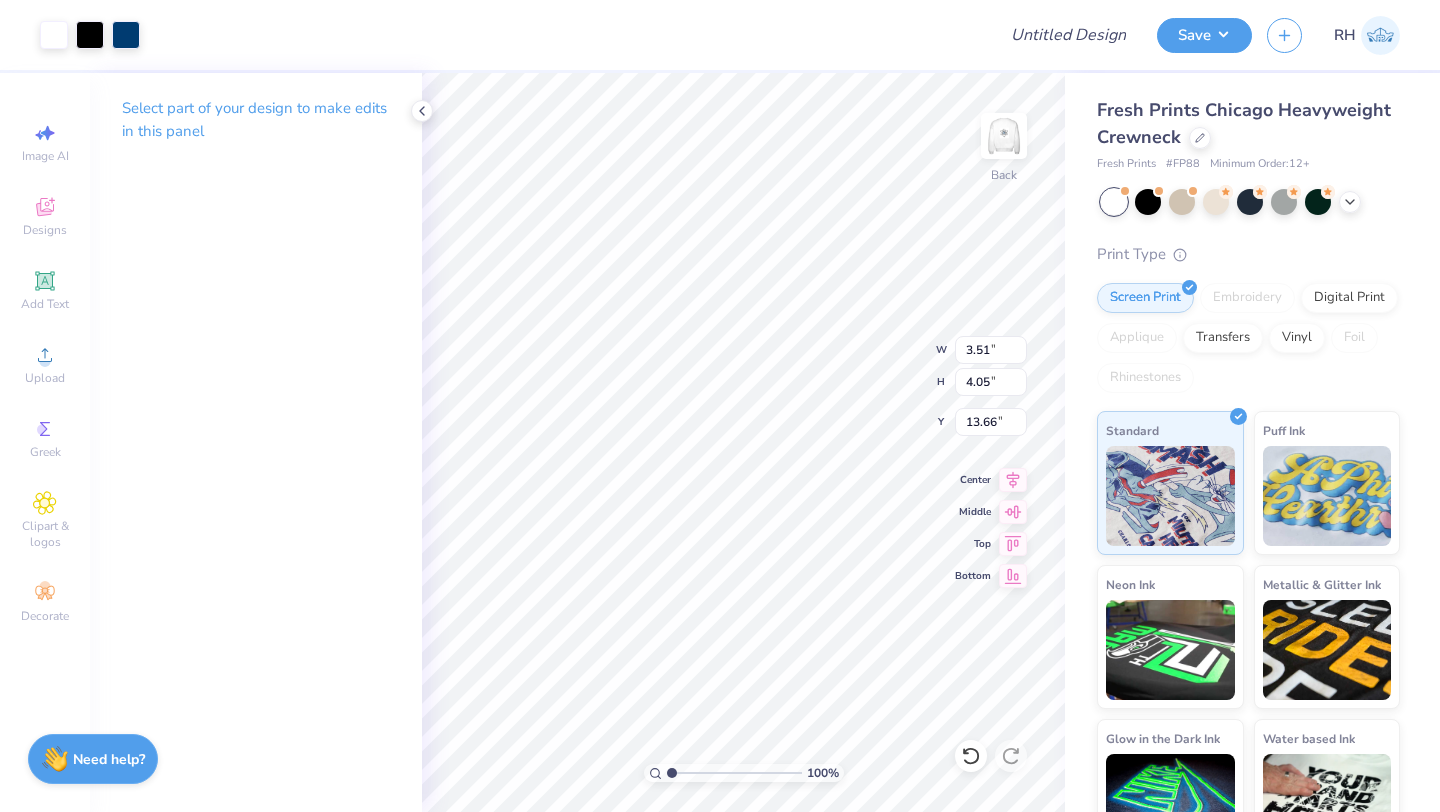 type on "13.61" 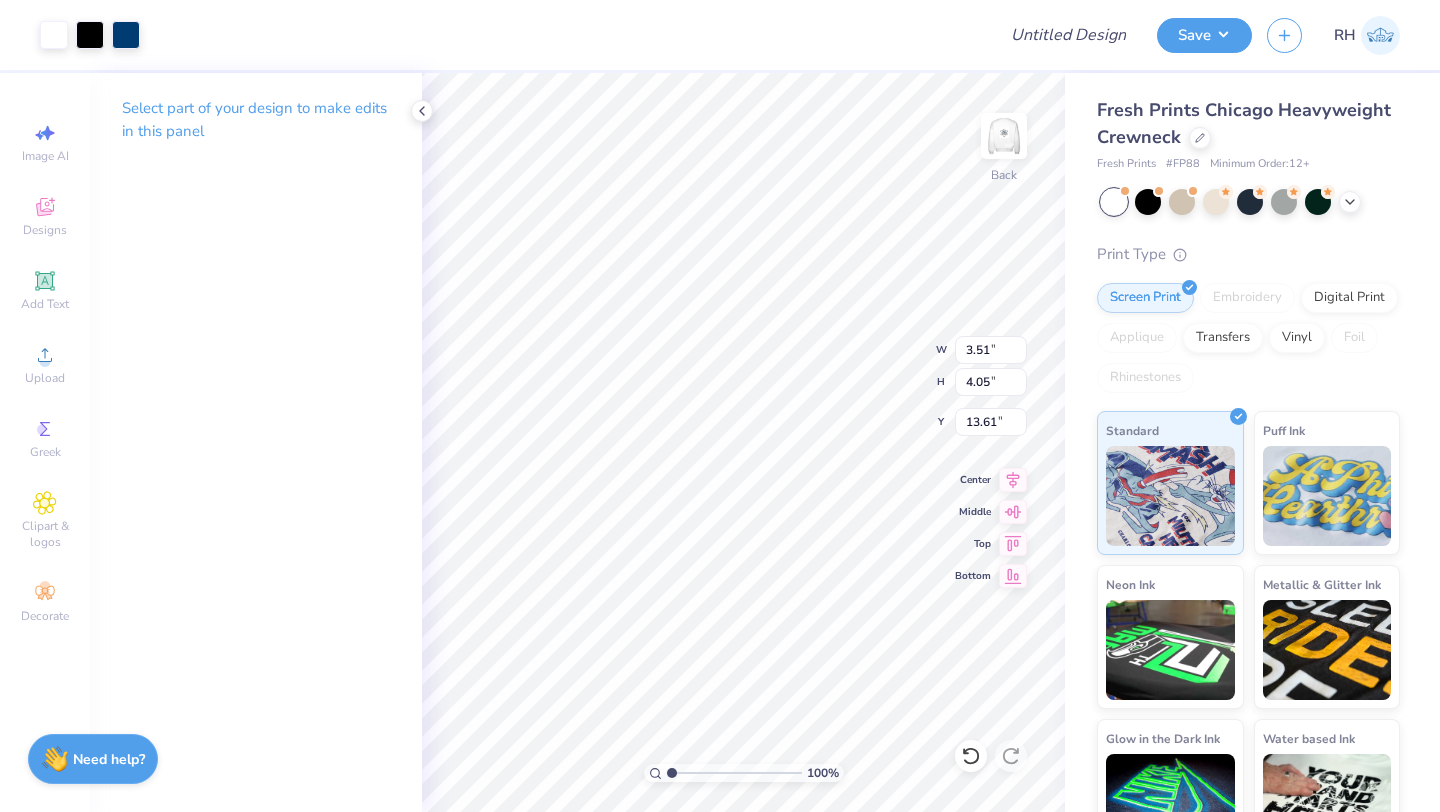 type on "12.49" 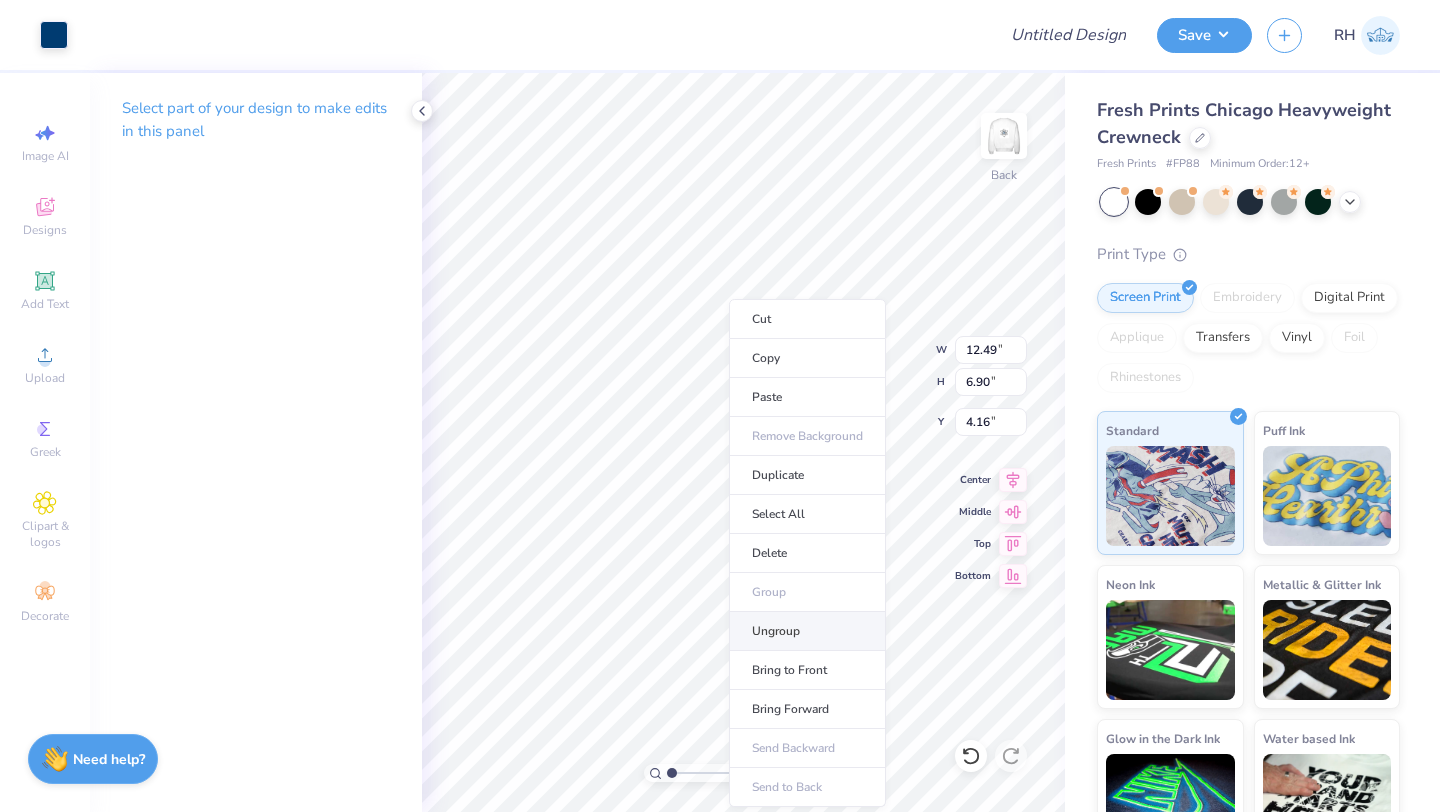 click on "Ungroup" at bounding box center [807, 631] 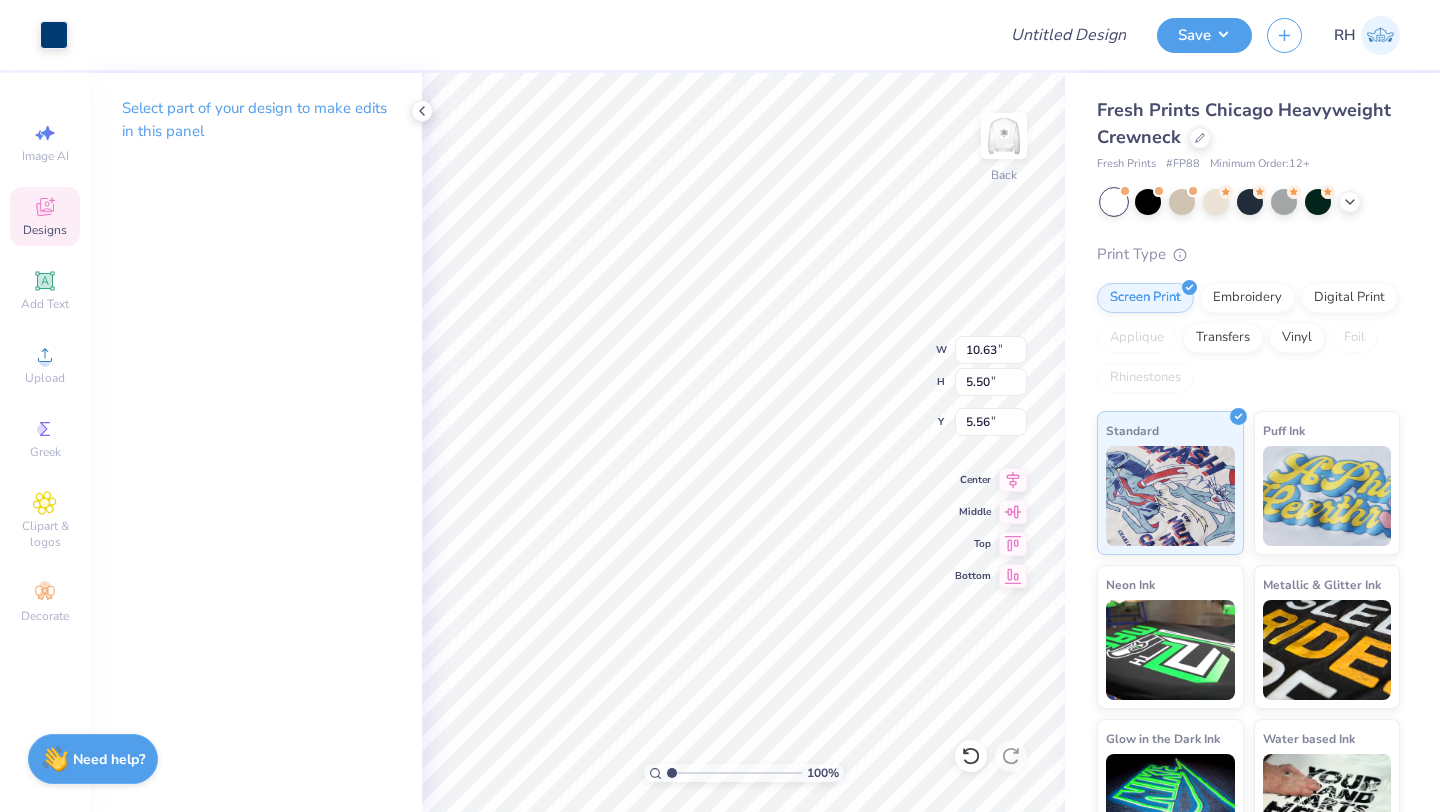 type on "9.52" 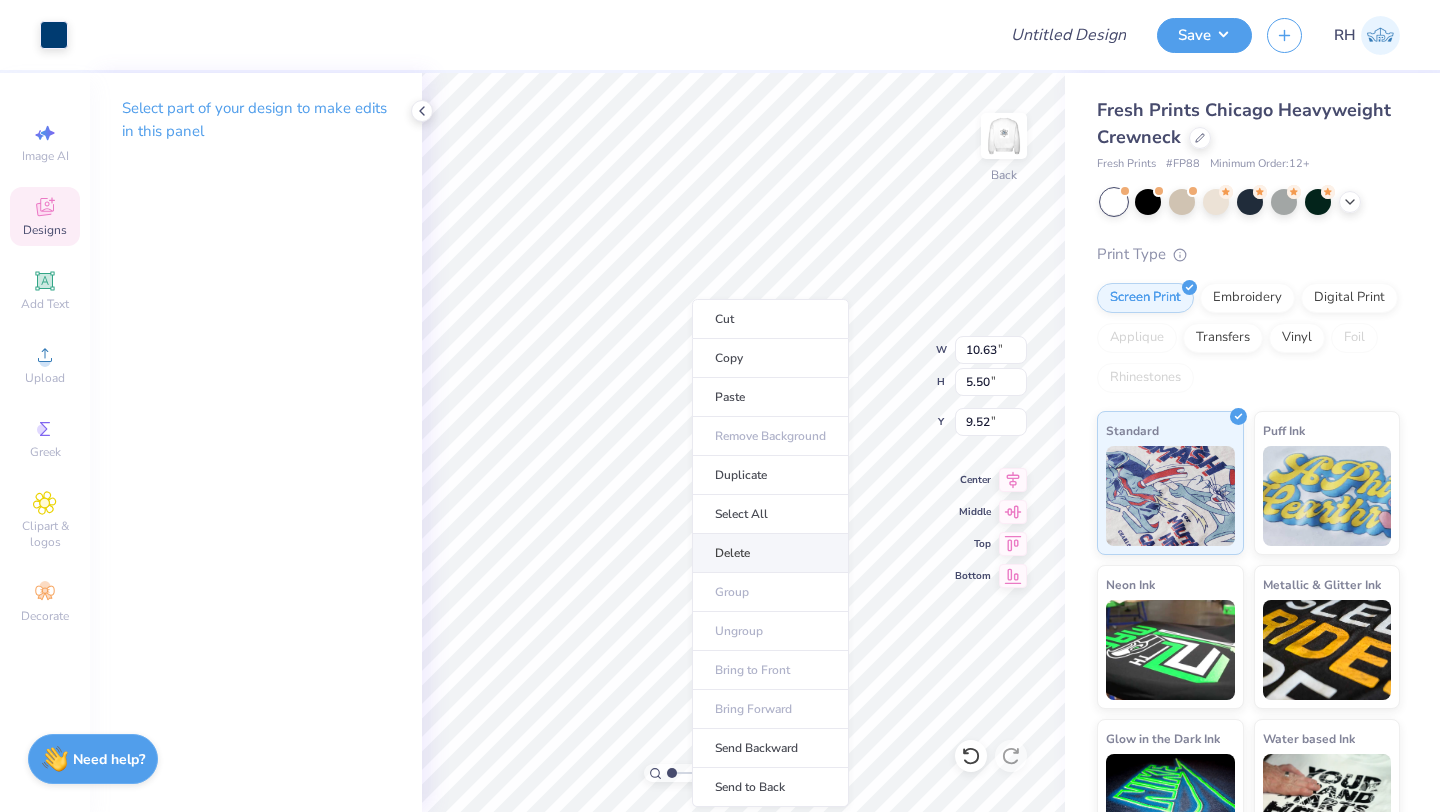 click on "Delete" at bounding box center (770, 553) 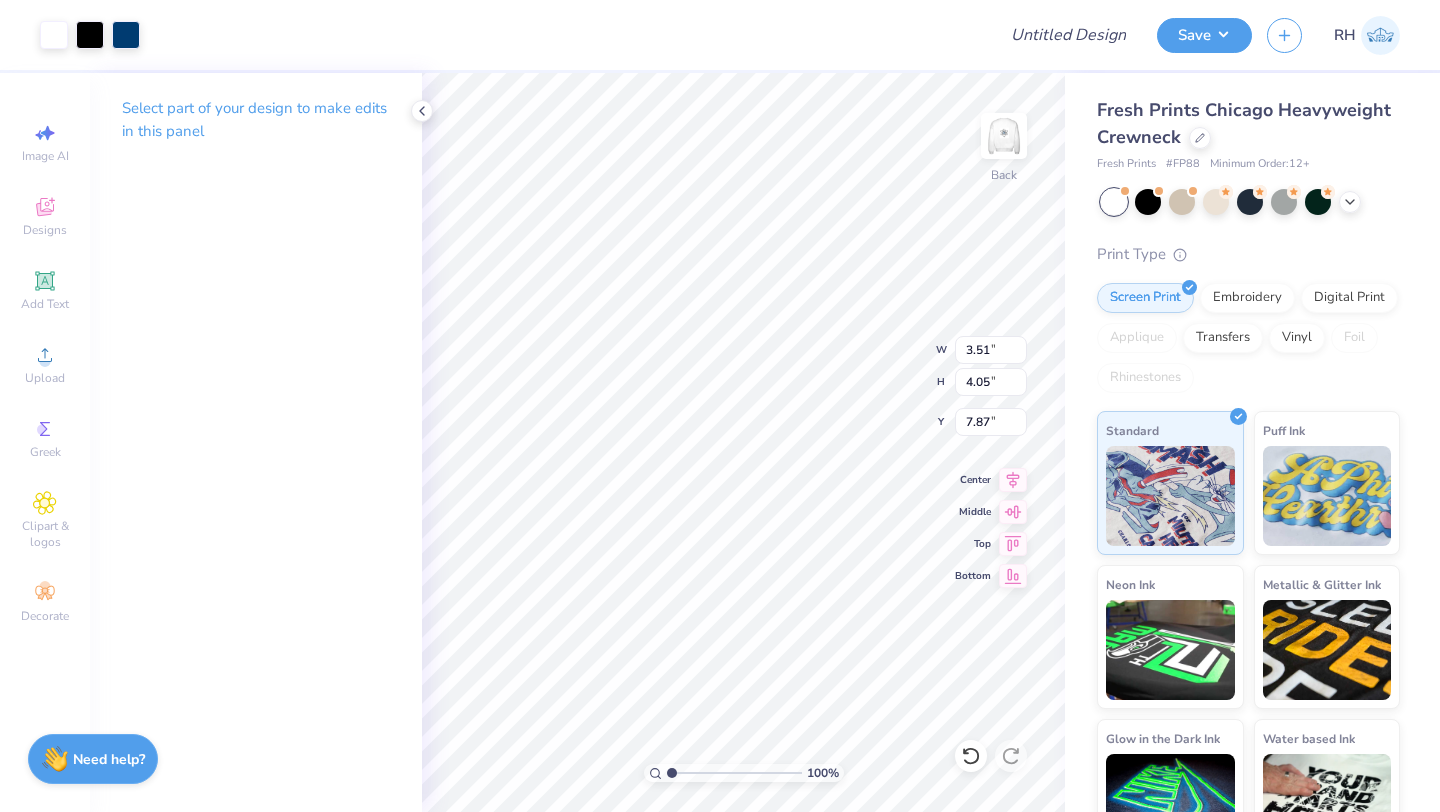 type on "8.02" 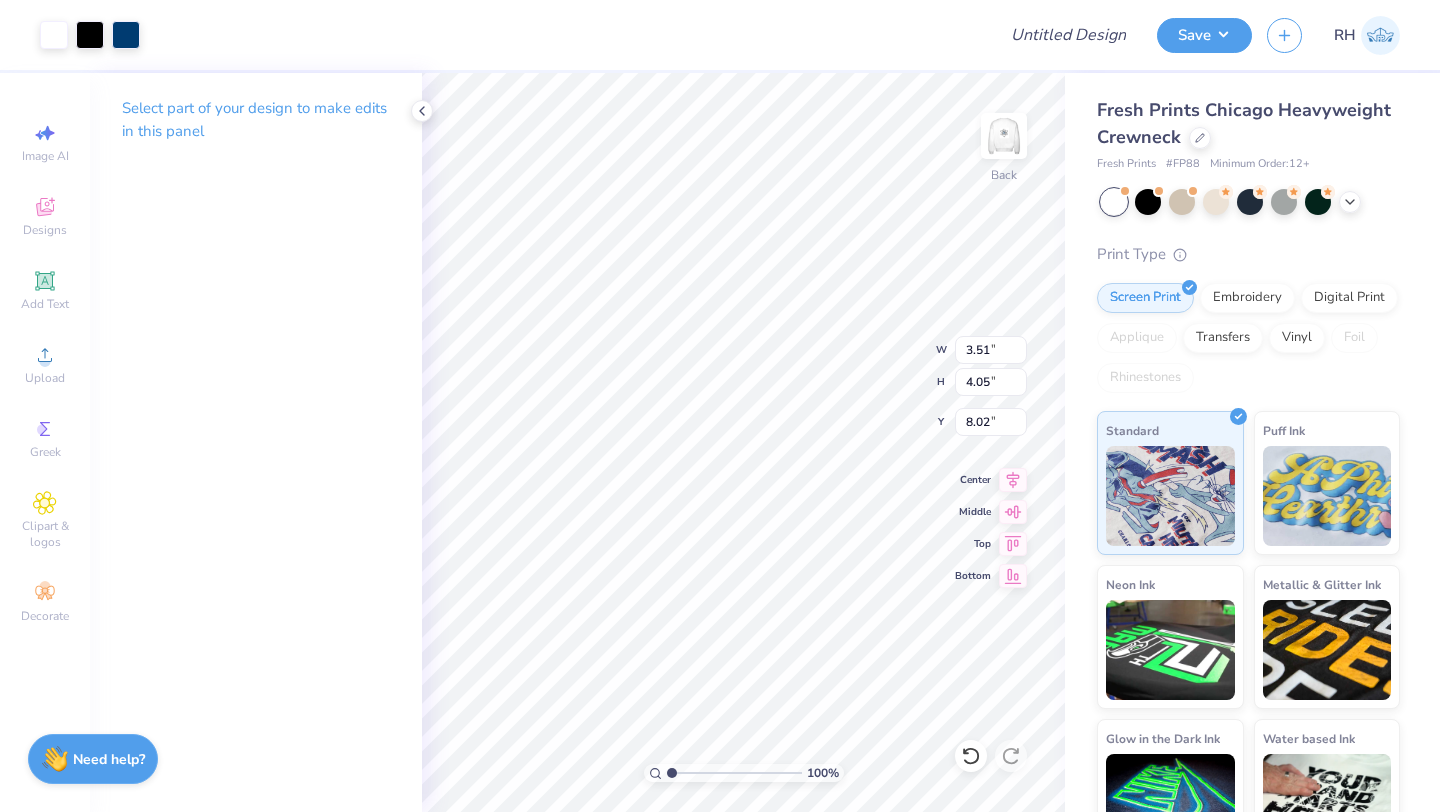 type on "4.46" 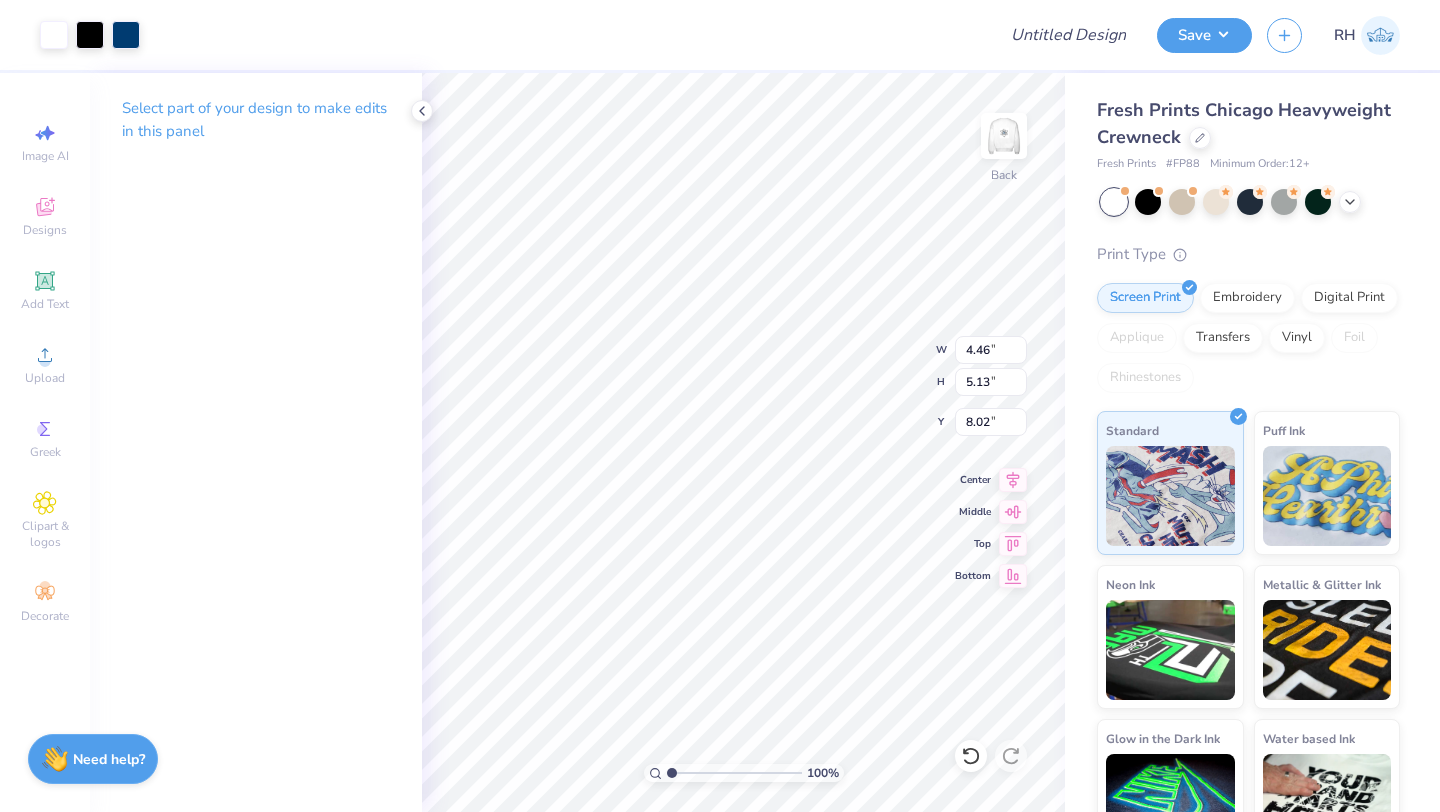 type on "7.93" 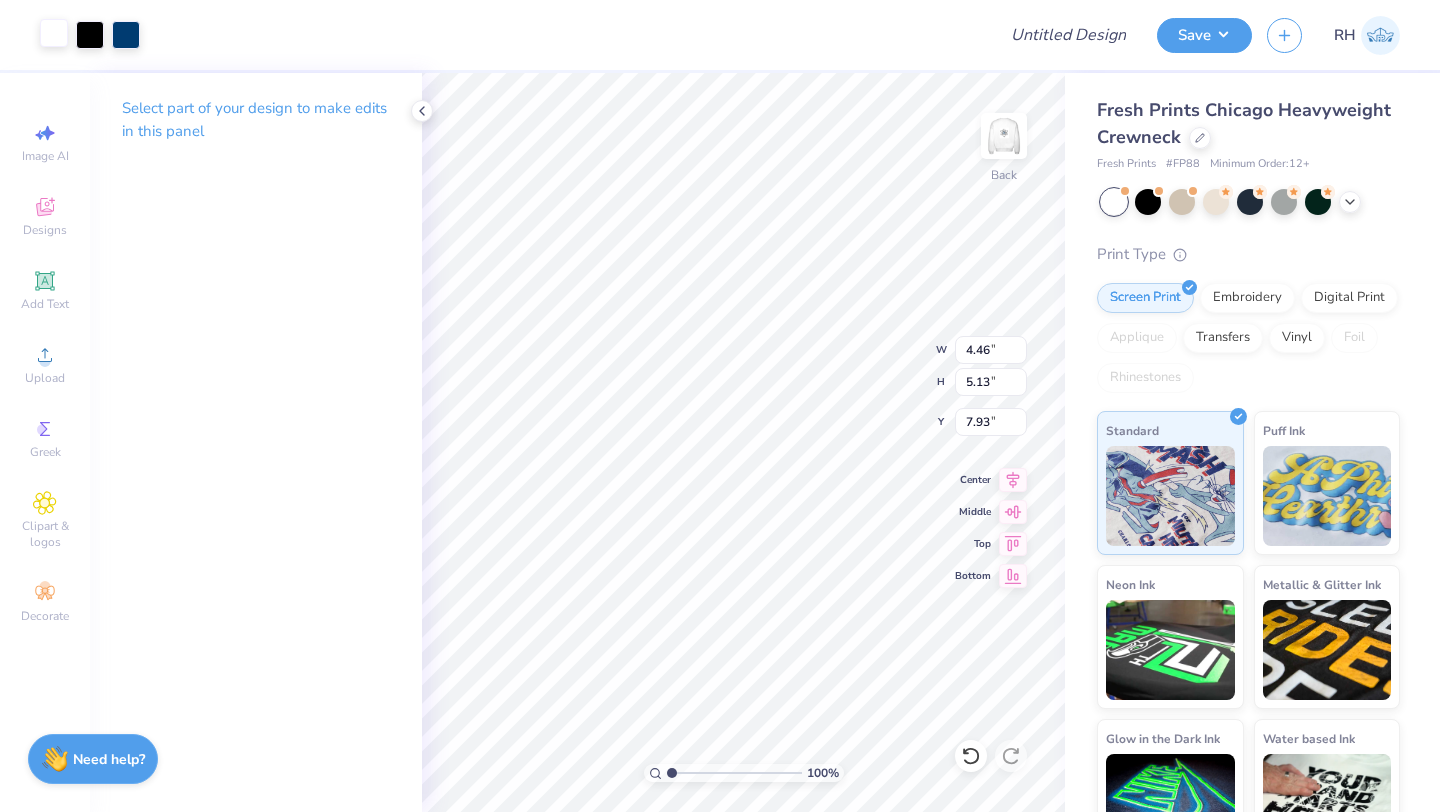 click at bounding box center (54, 33) 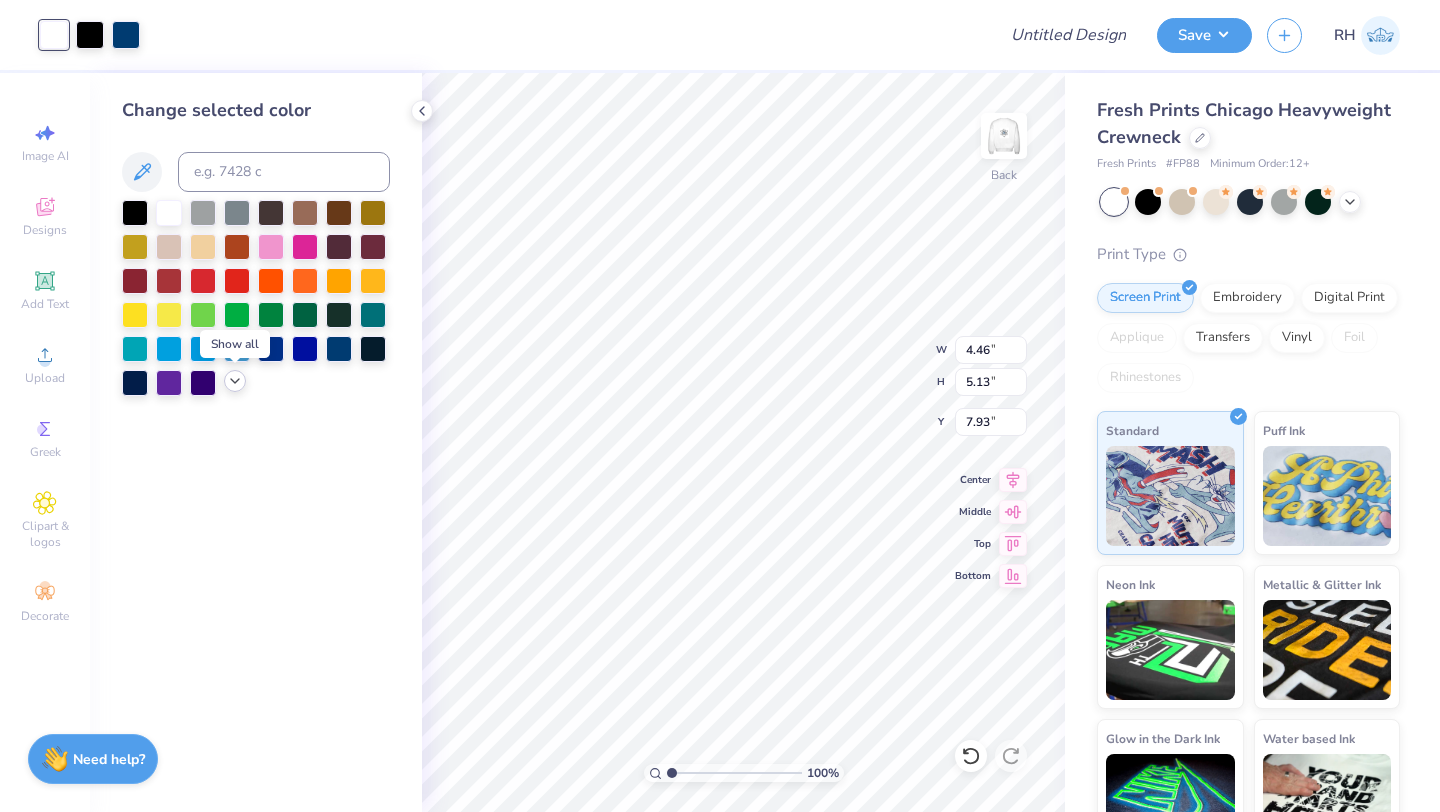 click 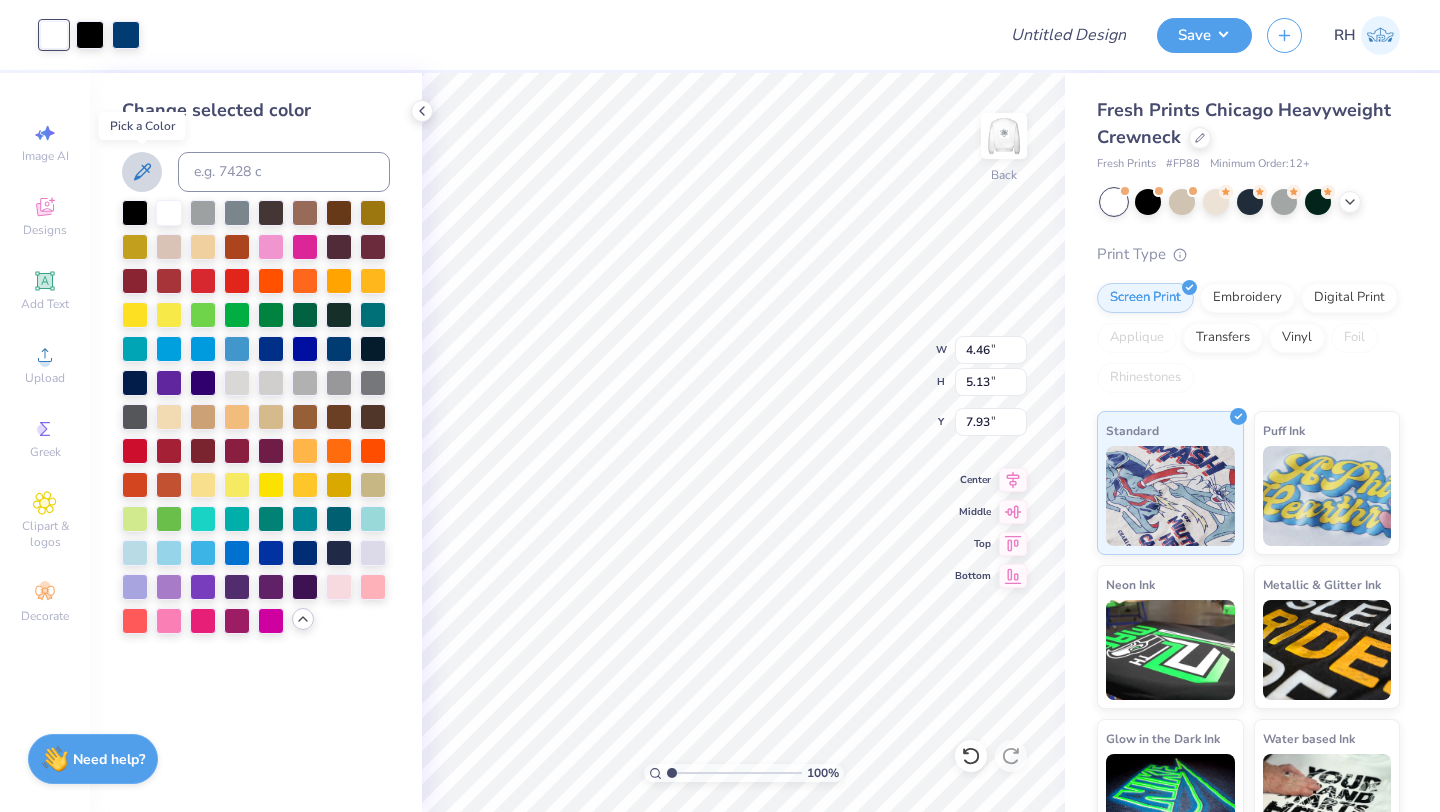 click 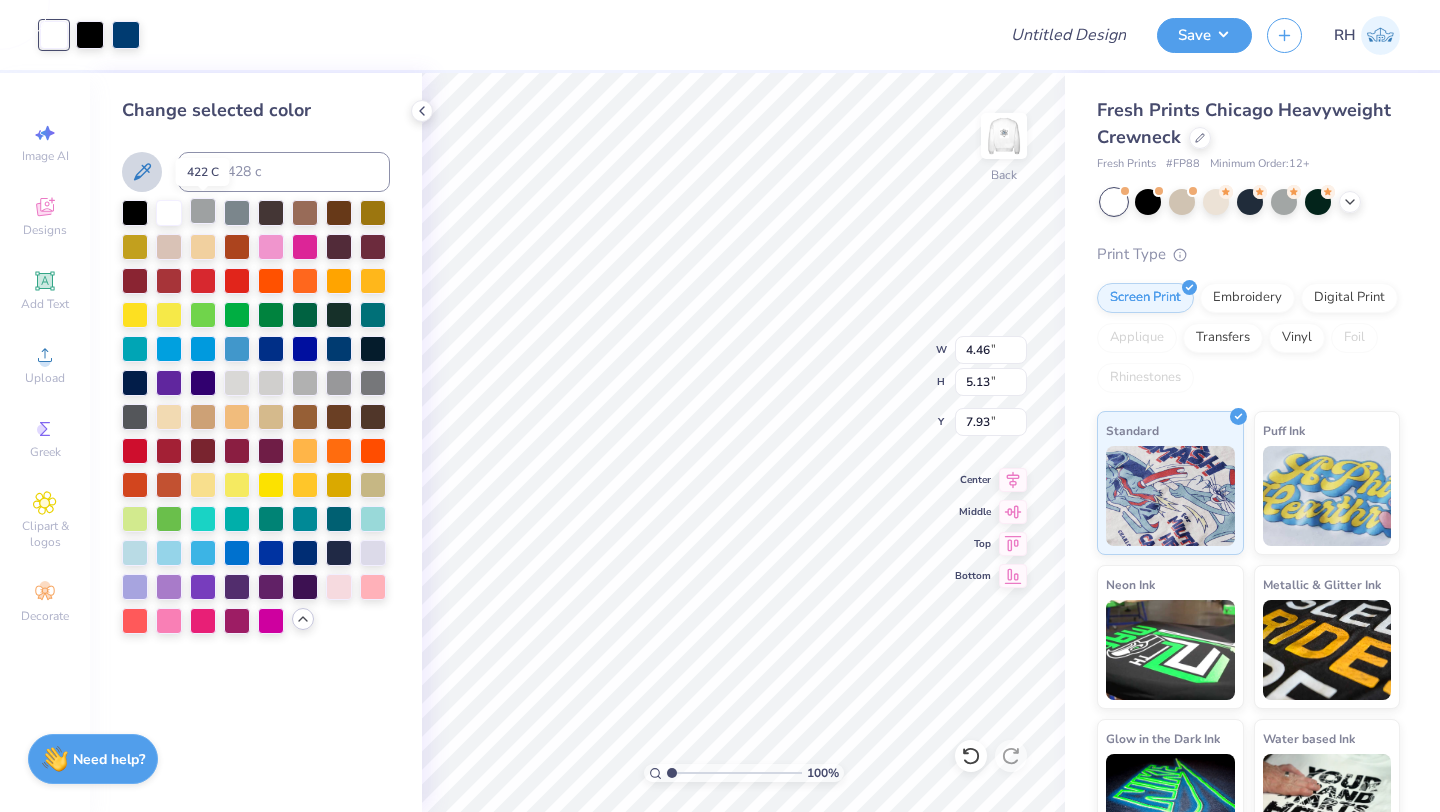 click at bounding box center (203, 211) 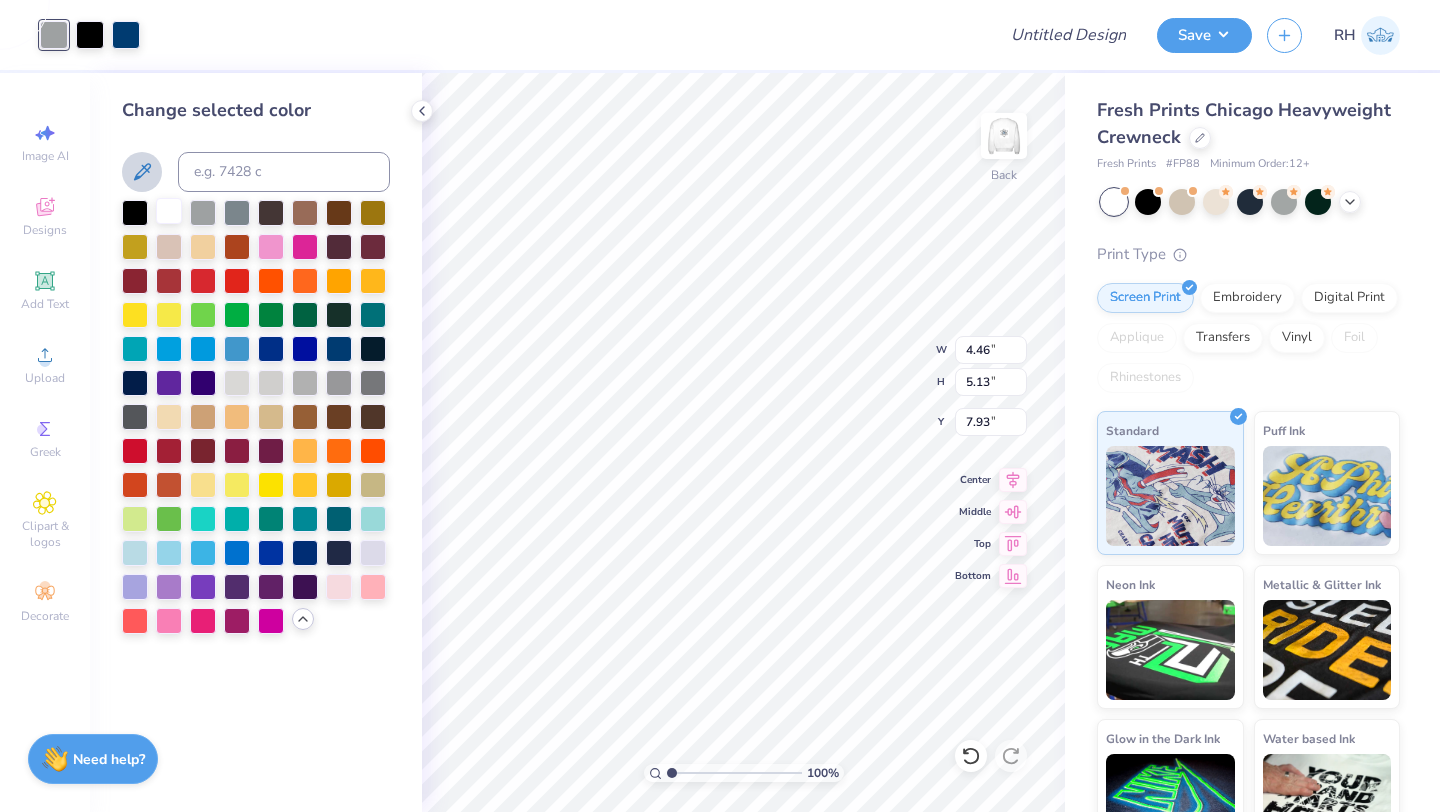 click at bounding box center (169, 211) 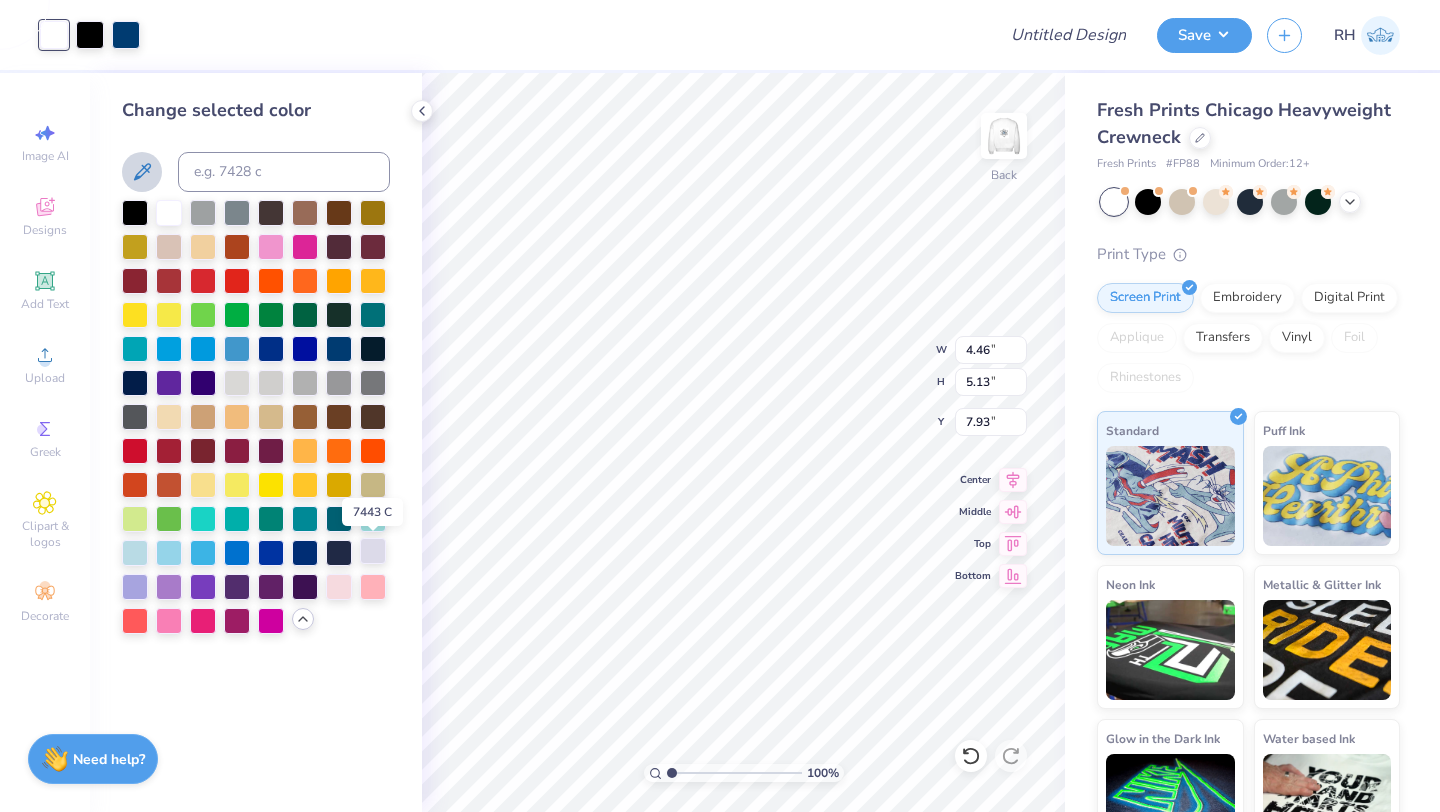 click at bounding box center (373, 551) 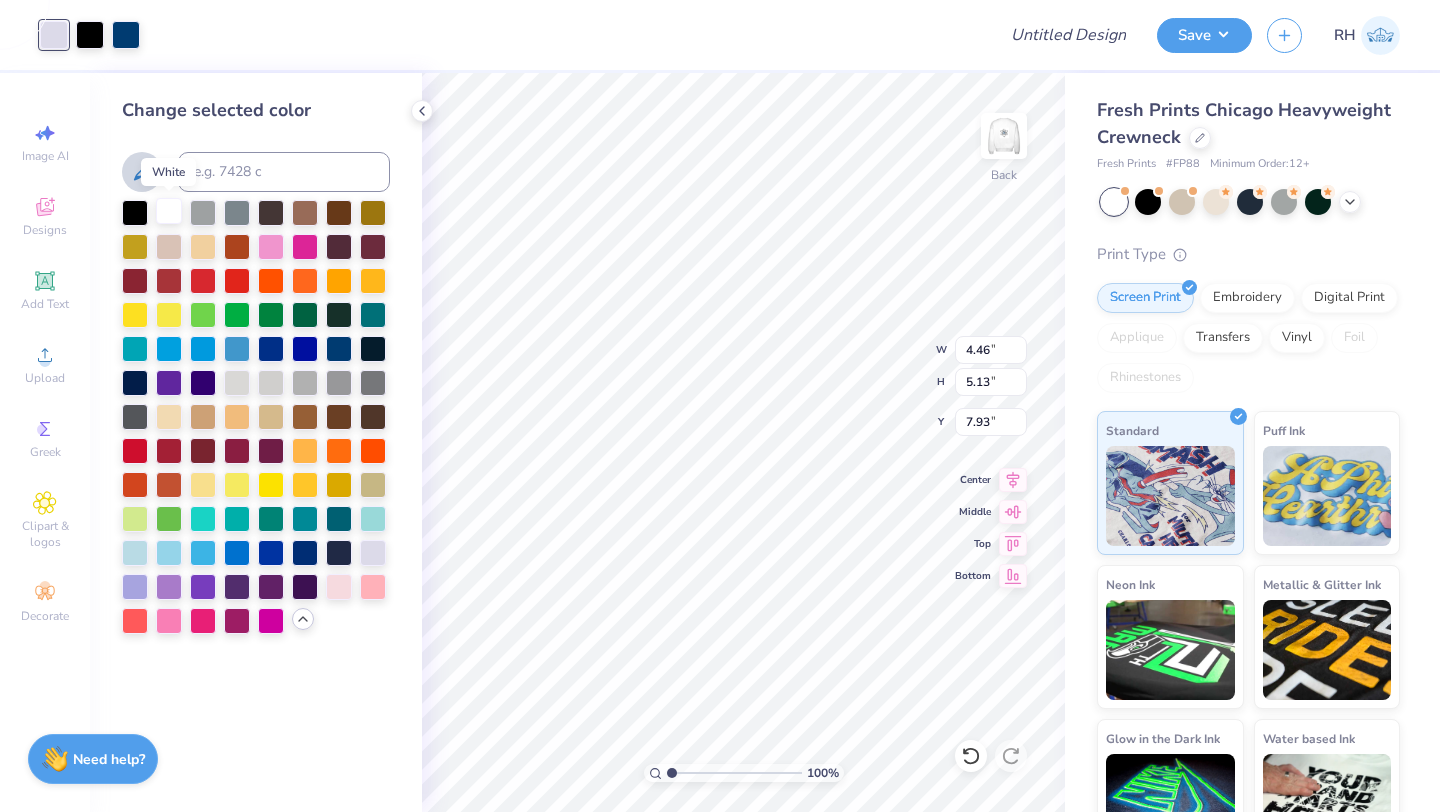 click at bounding box center [169, 211] 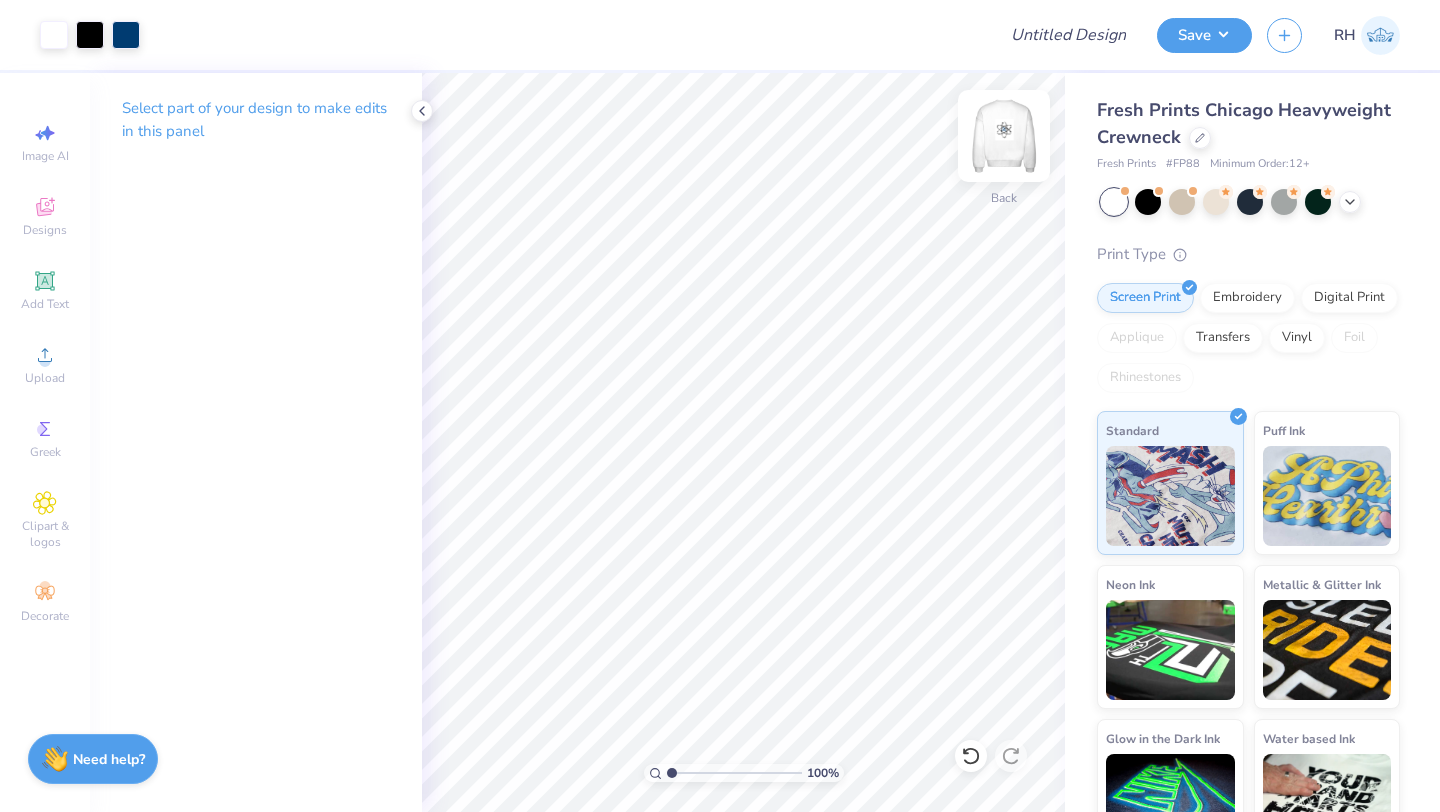 click at bounding box center (1004, 136) 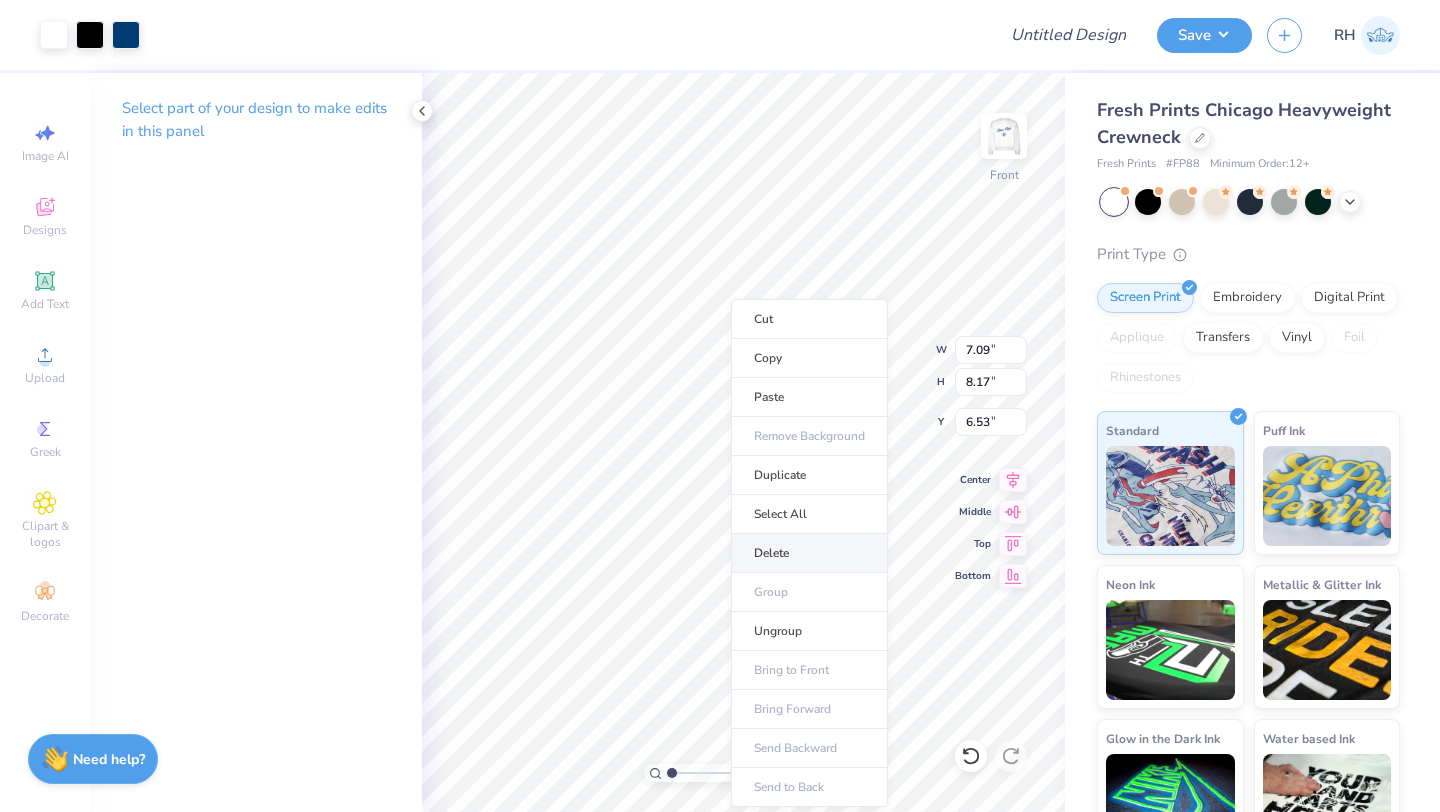 click on "Delete" at bounding box center [809, 553] 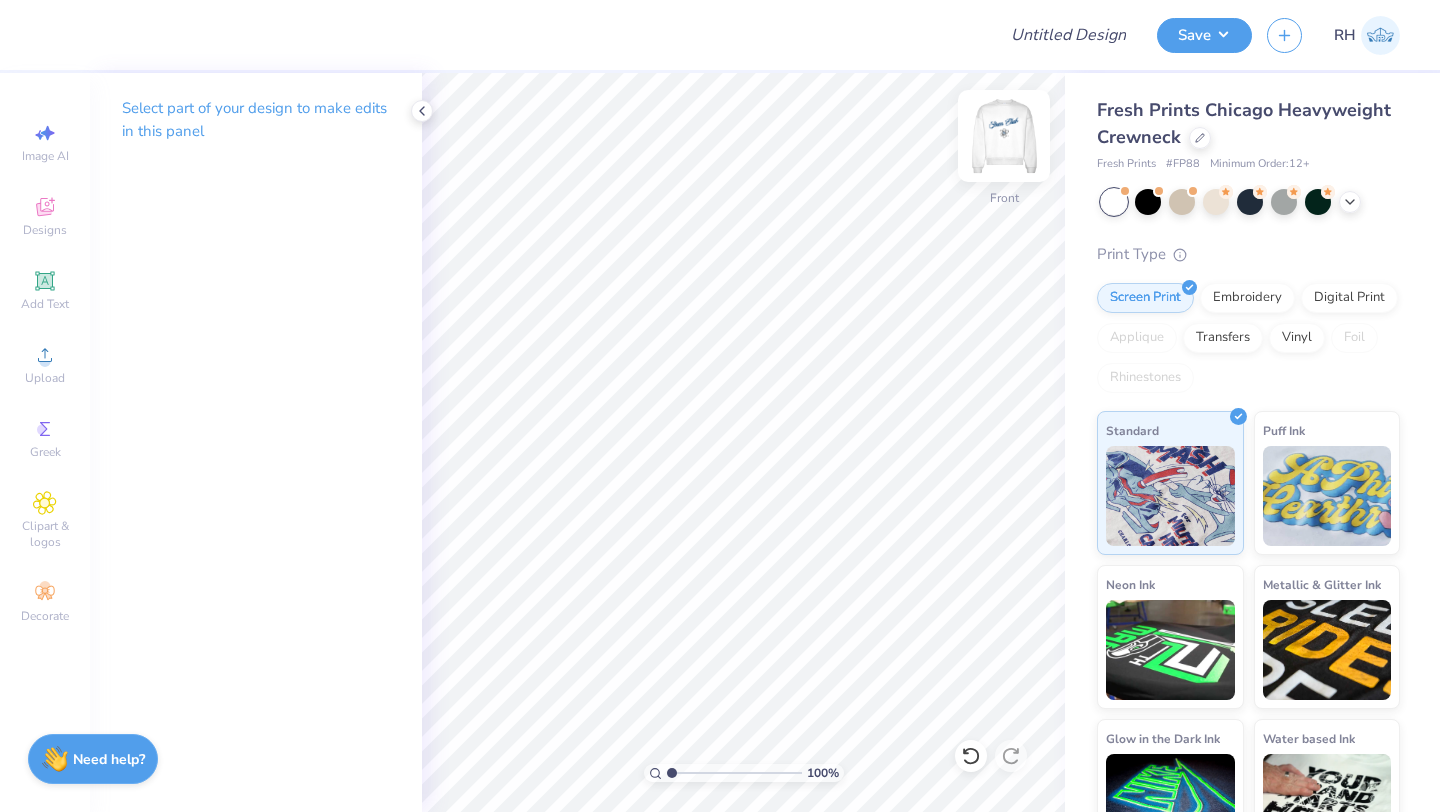 click at bounding box center [1004, 136] 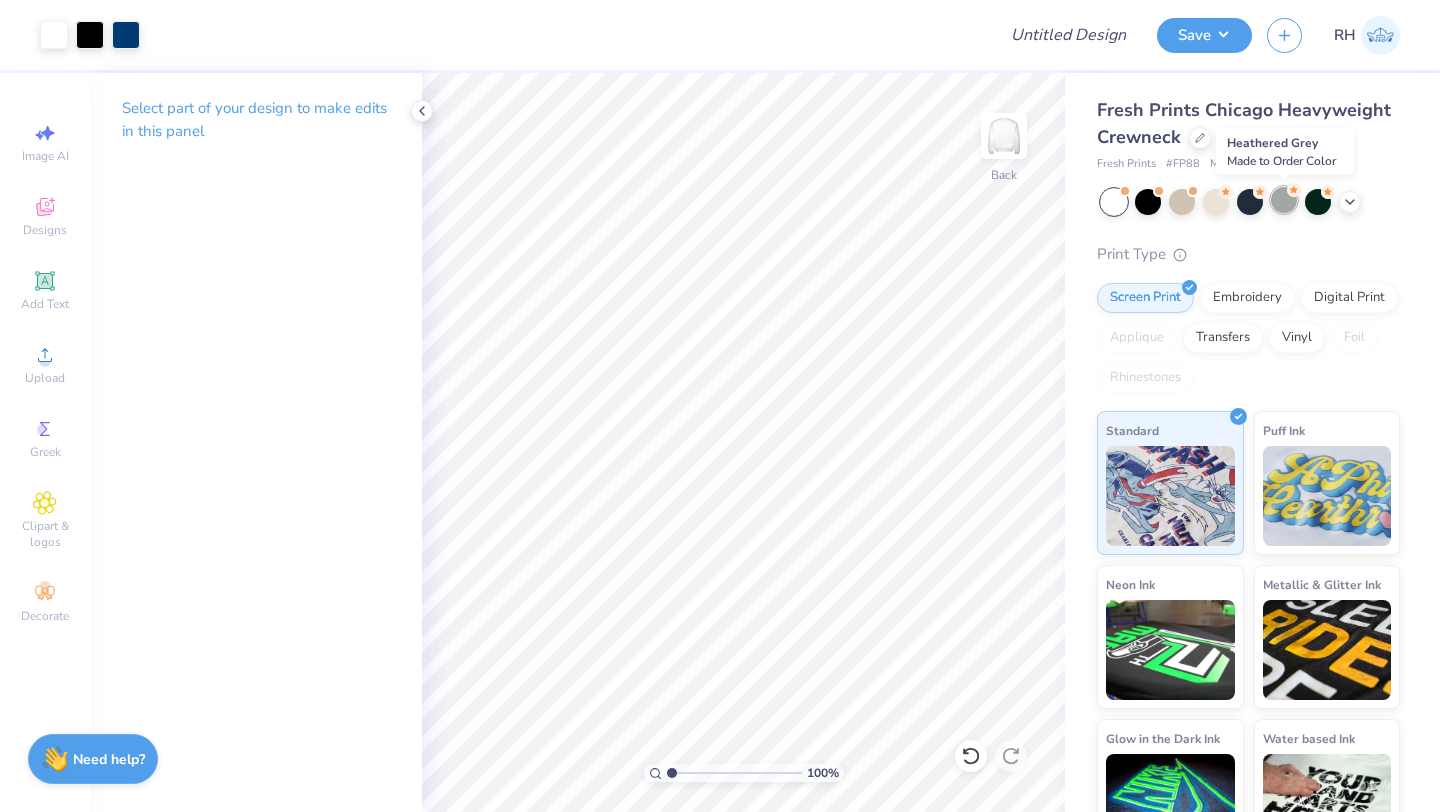 click at bounding box center (1284, 200) 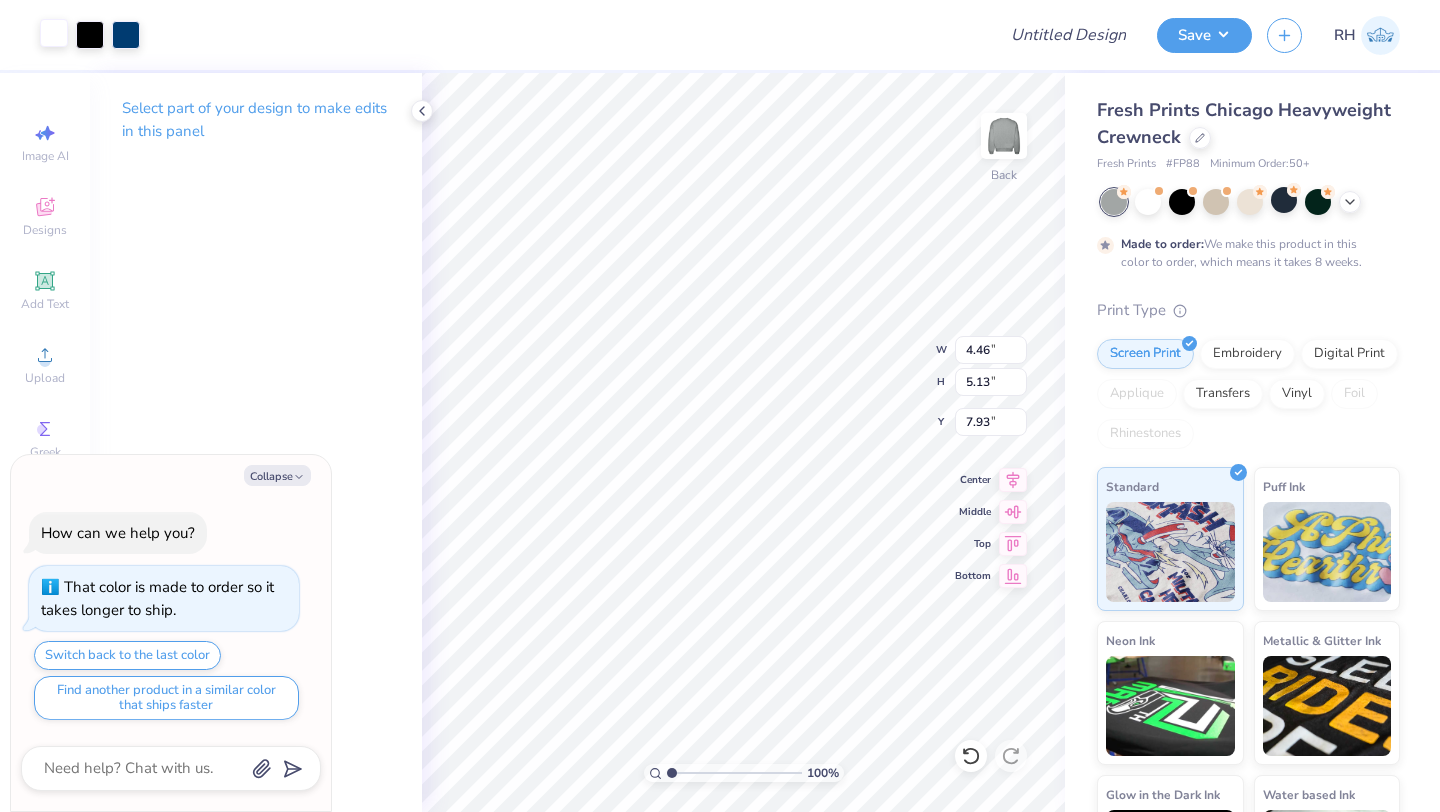 click at bounding box center (54, 33) 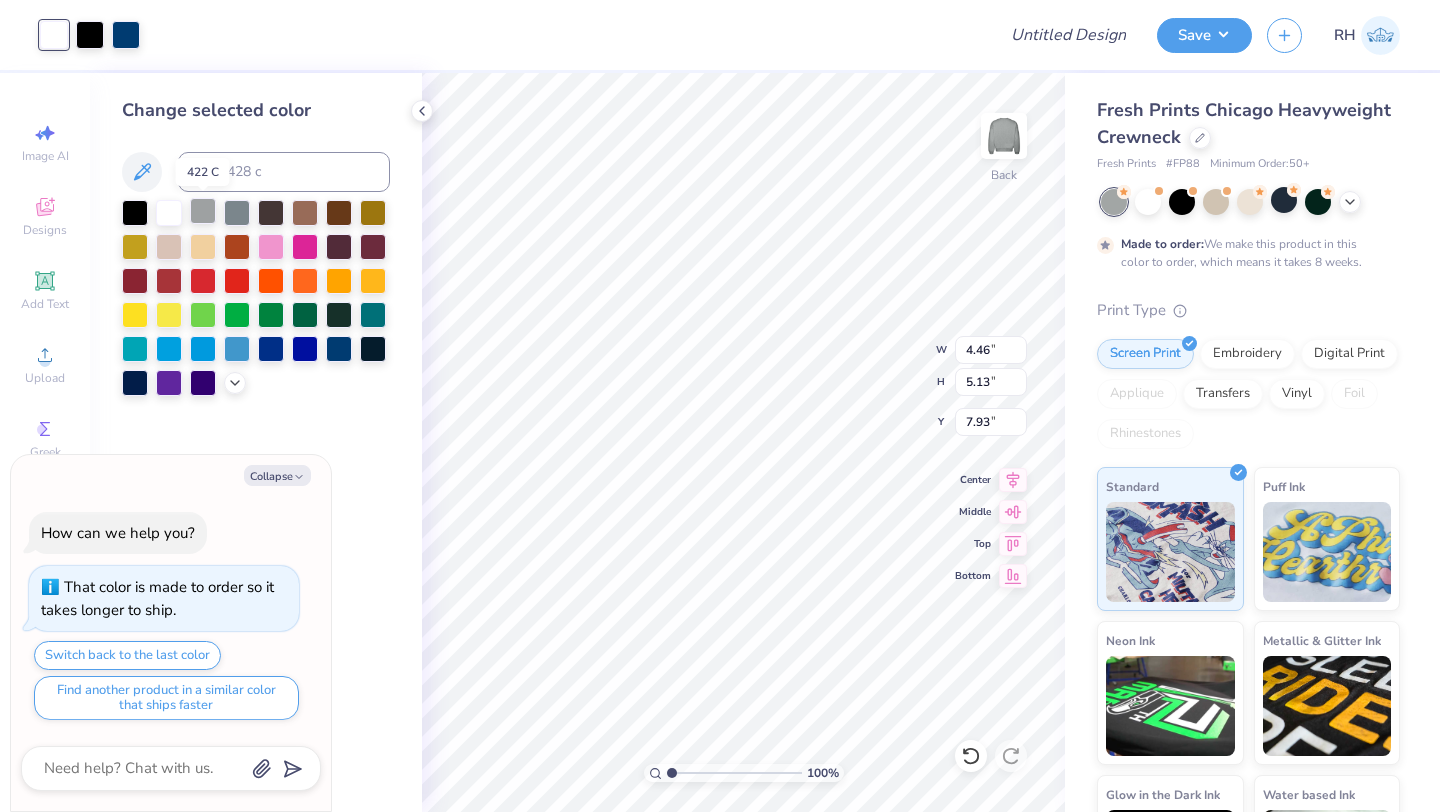 click at bounding box center [203, 211] 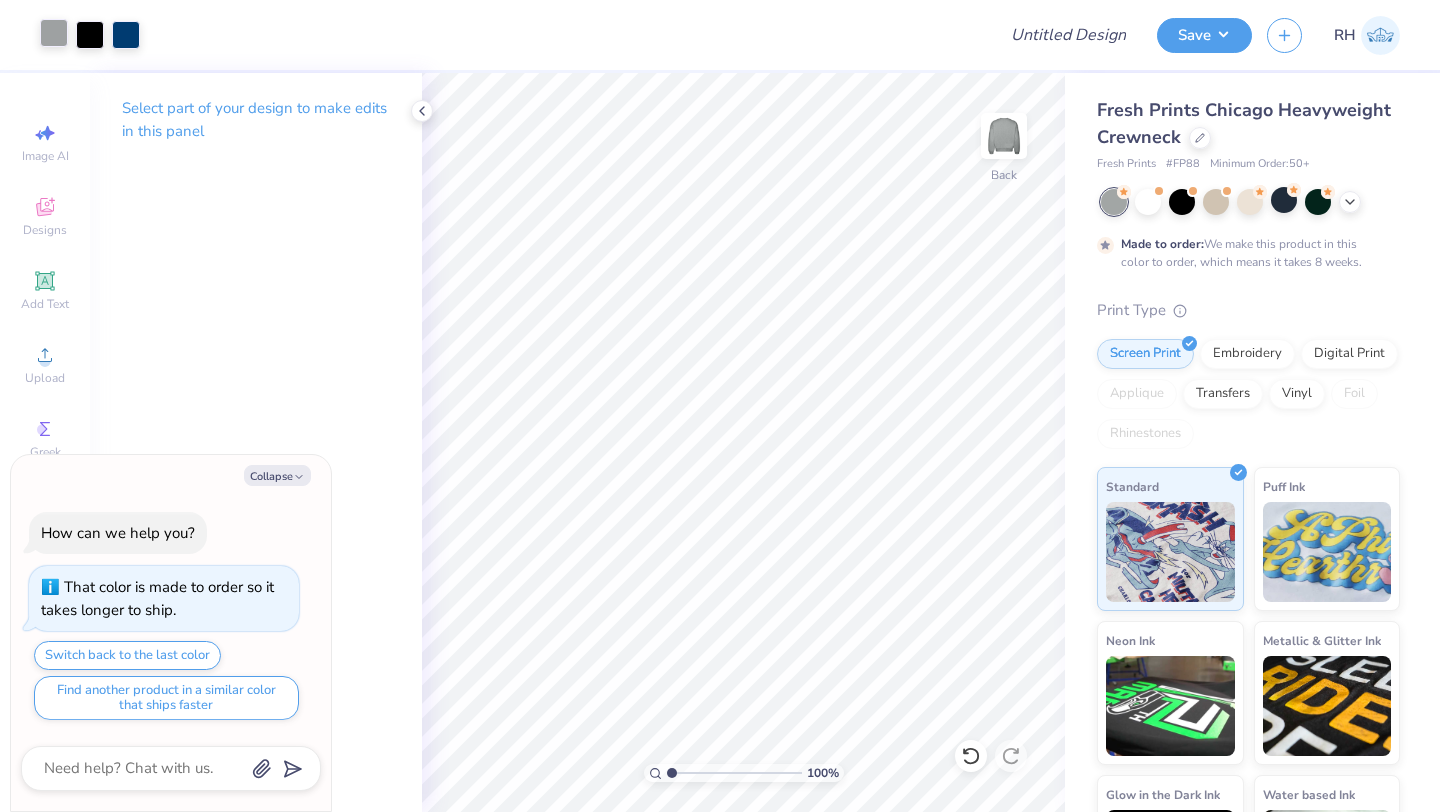 click at bounding box center [54, 33] 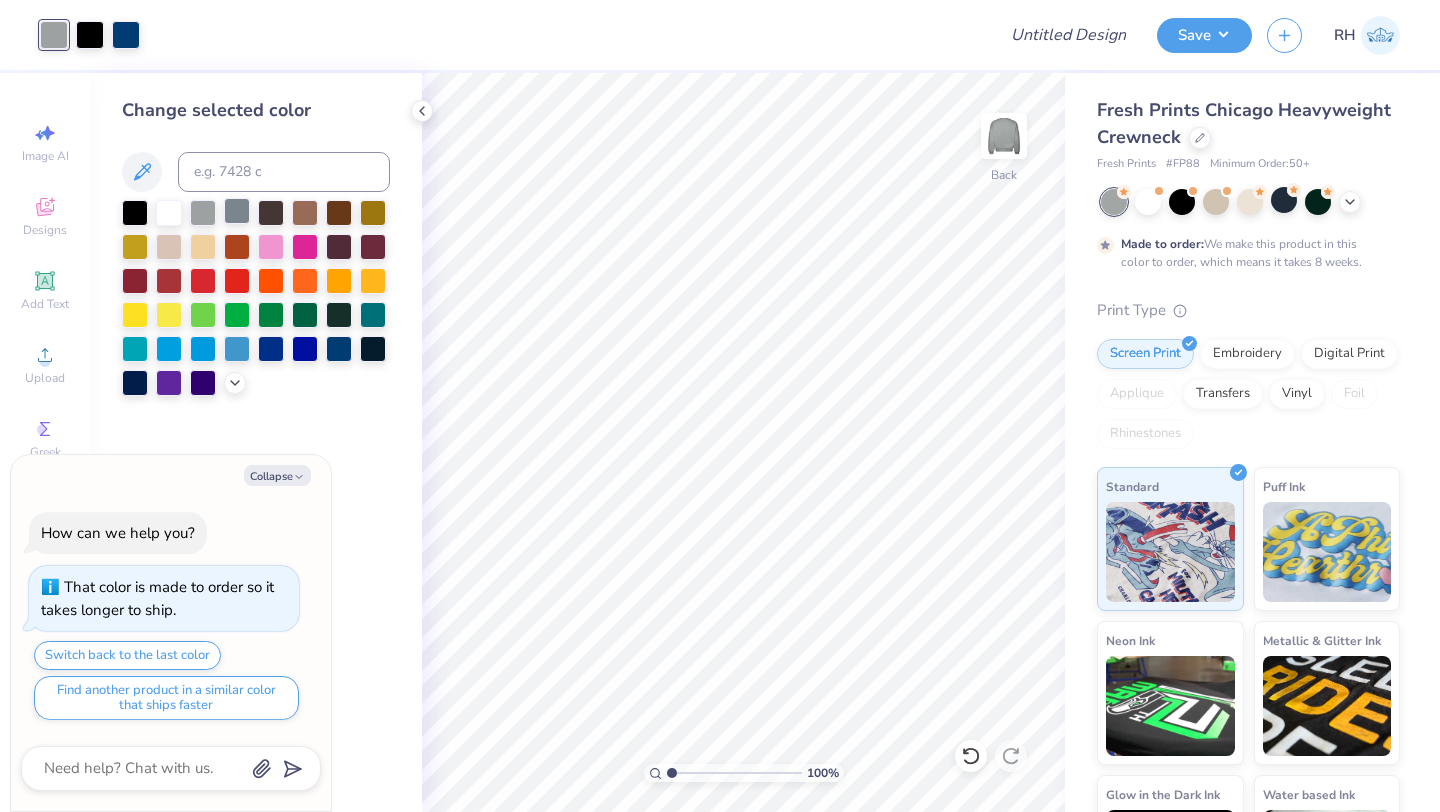 click at bounding box center [237, 211] 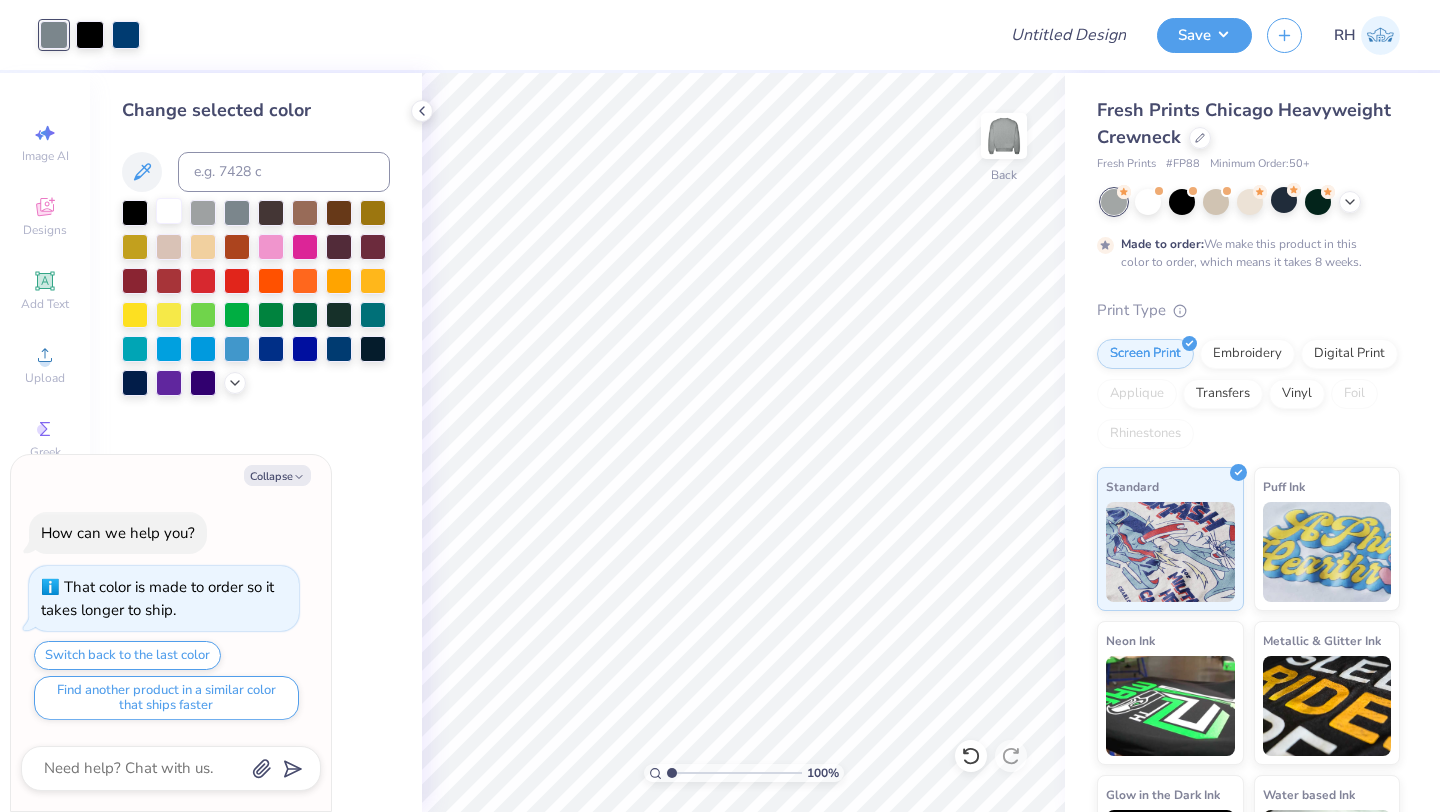 click at bounding box center [169, 211] 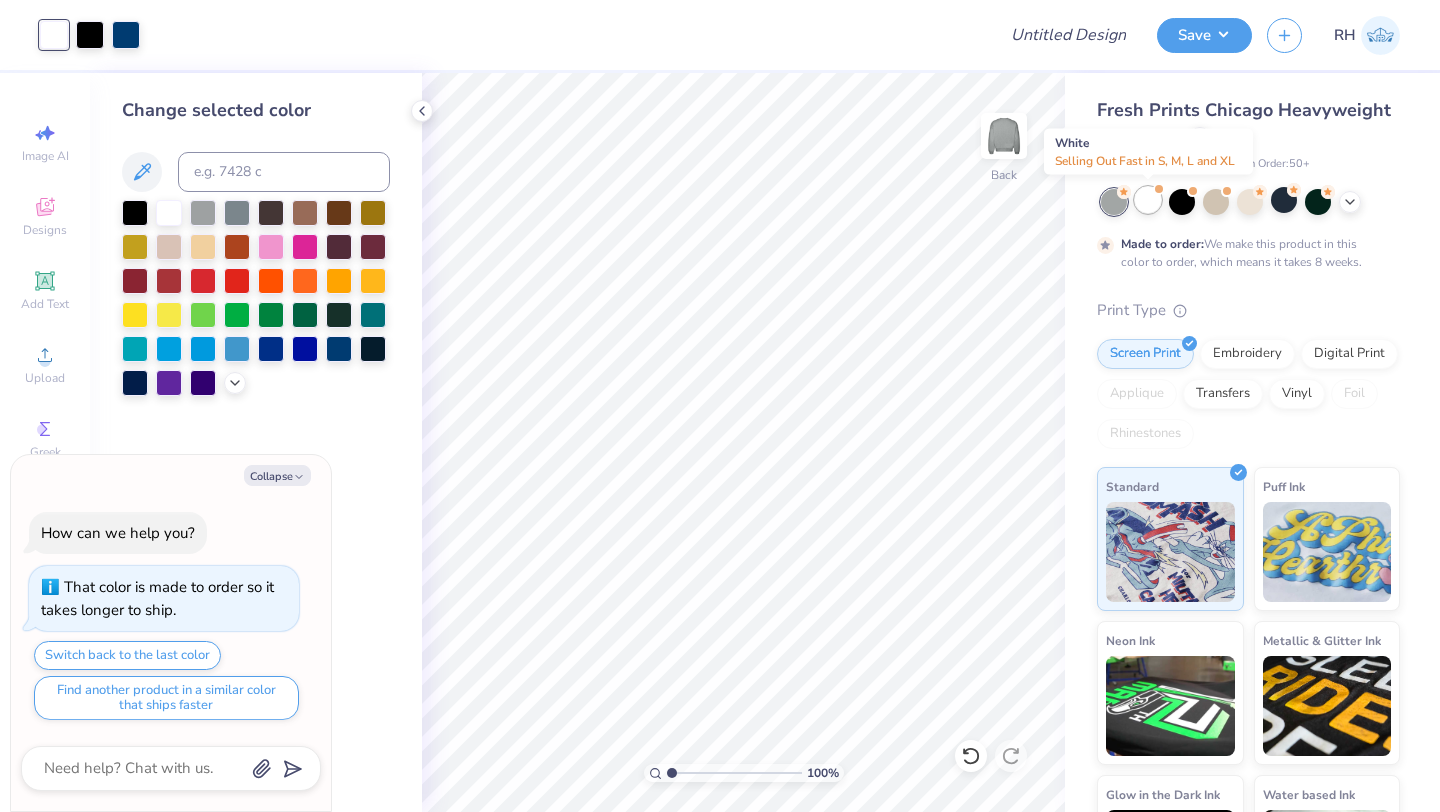 click at bounding box center [1148, 200] 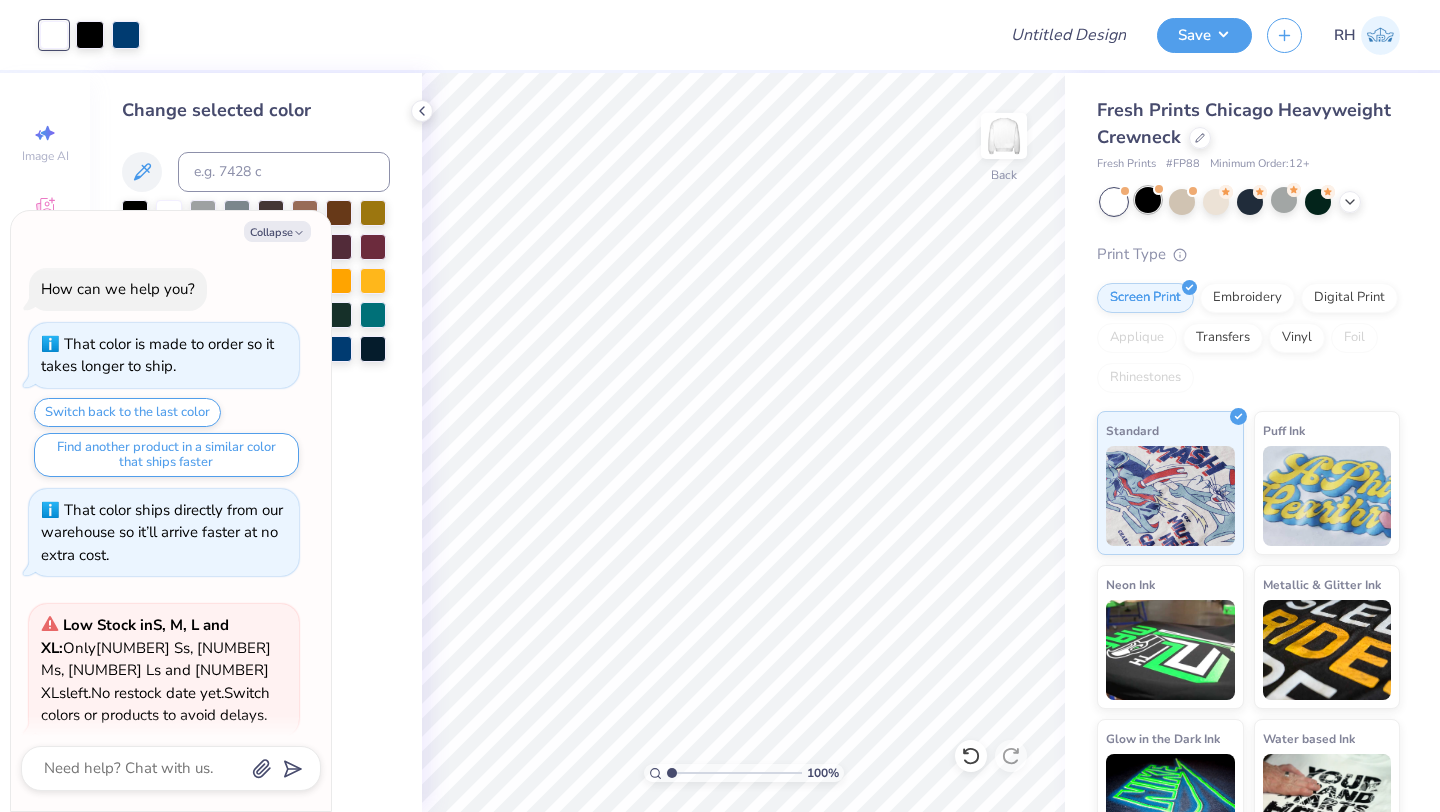 scroll, scrollTop: 123, scrollLeft: 0, axis: vertical 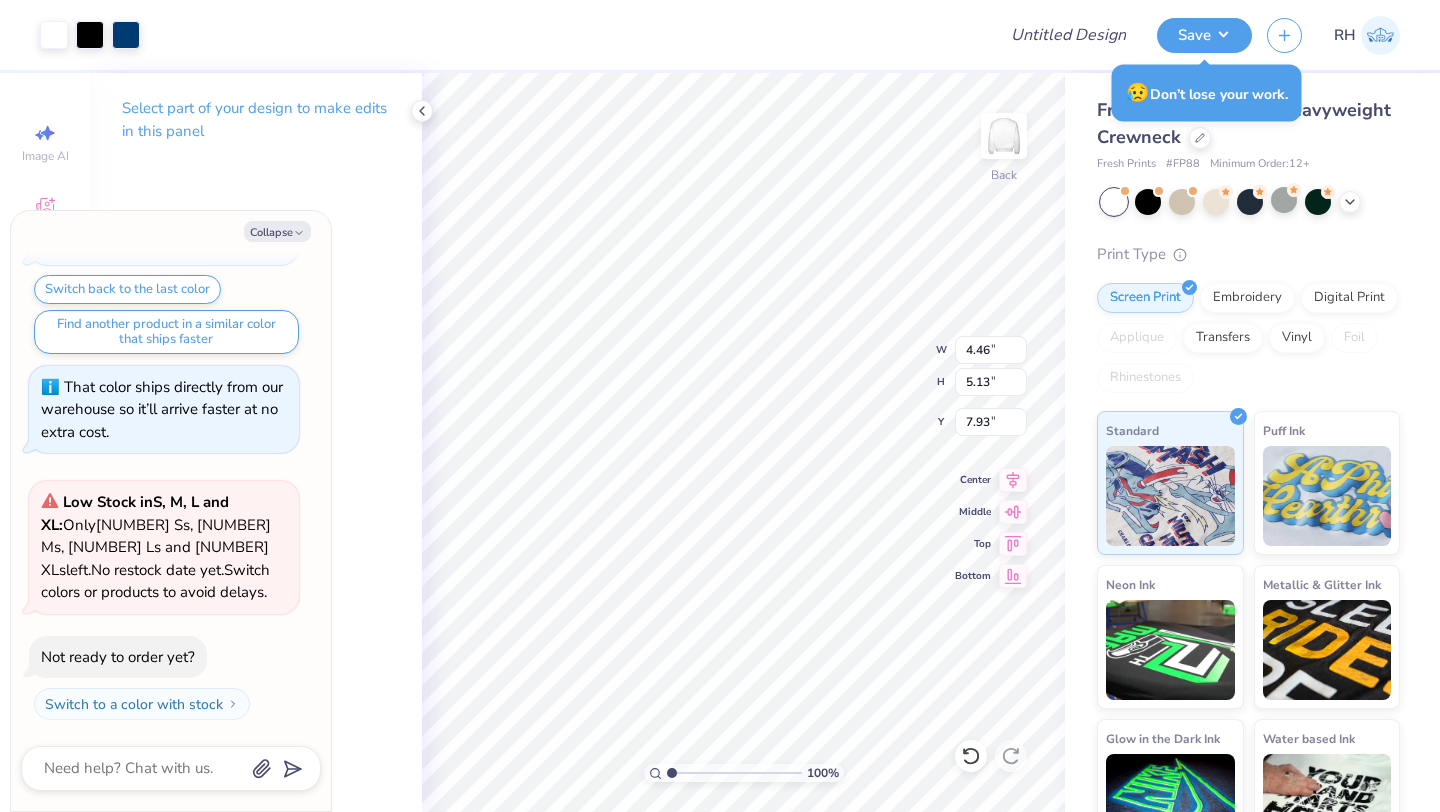 click on "Select part of your design to make edits in this panel" at bounding box center (256, 127) 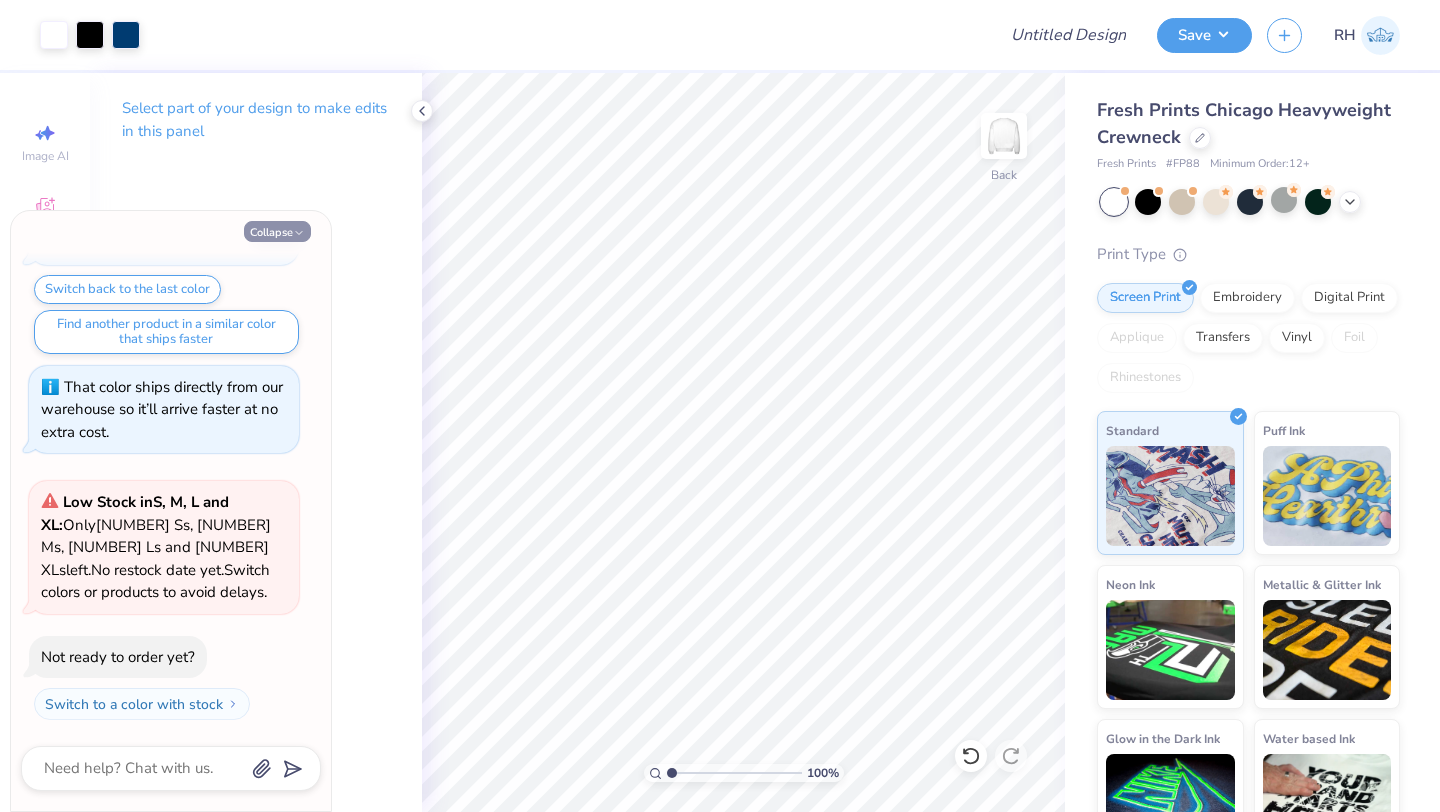 click on "Collapse" at bounding box center (277, 231) 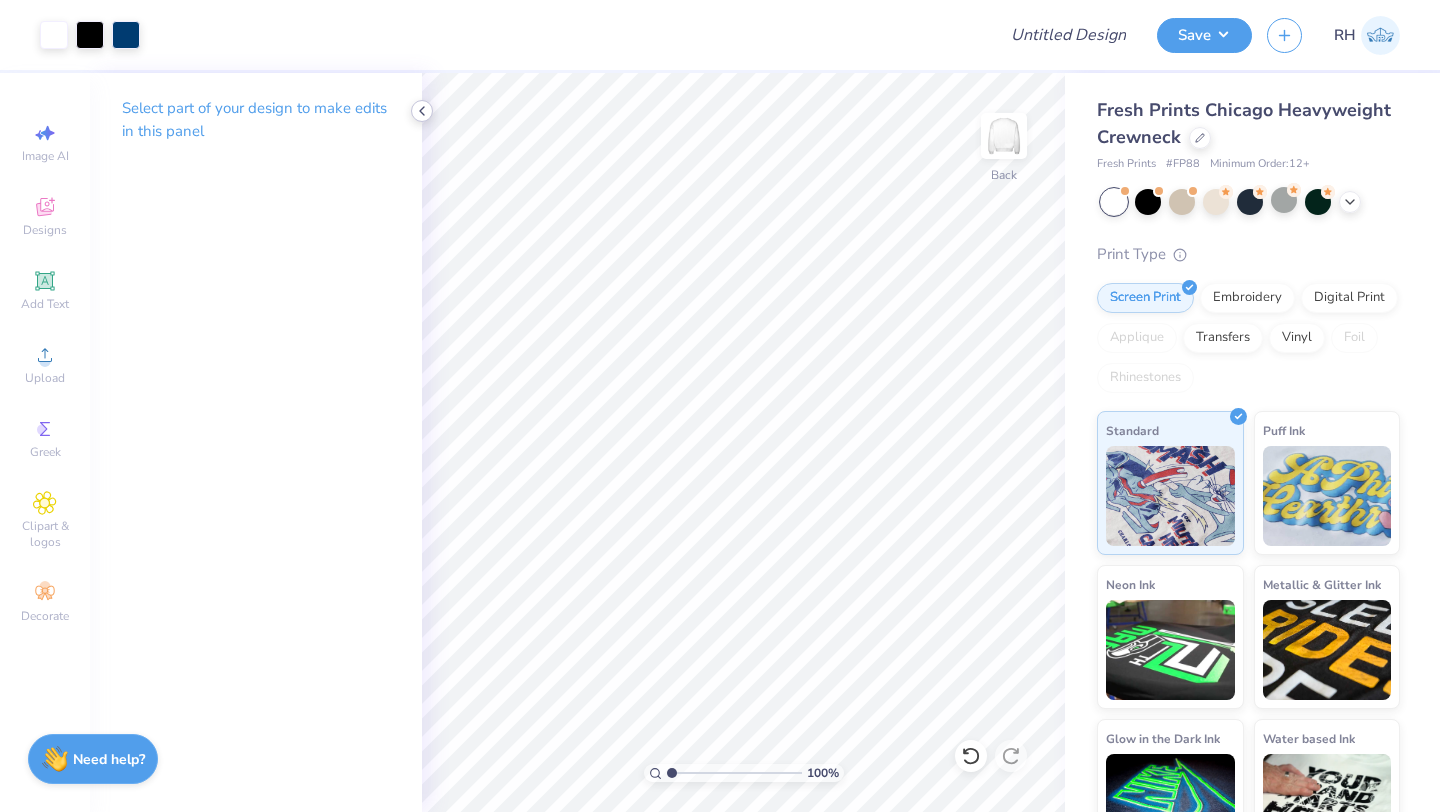 click 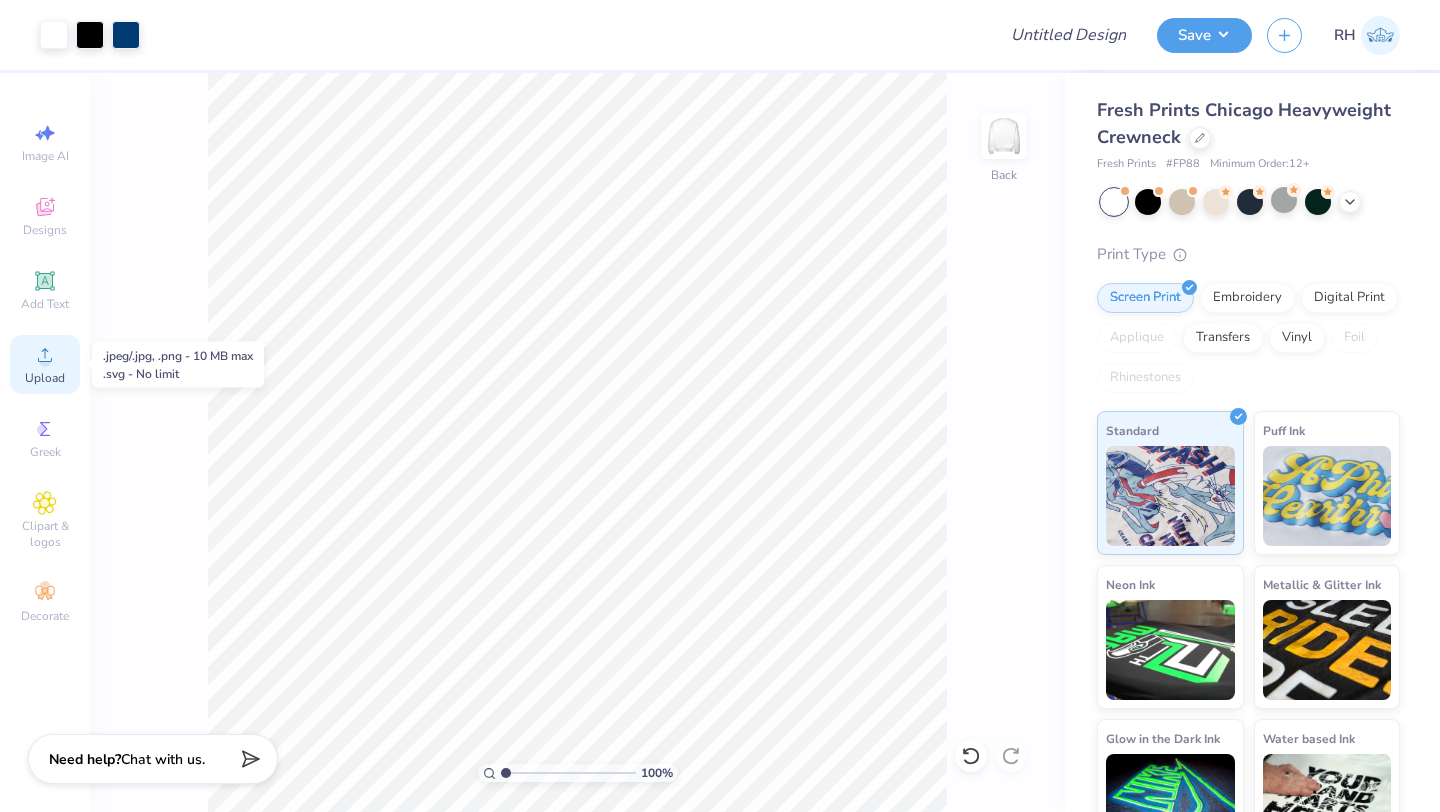 click 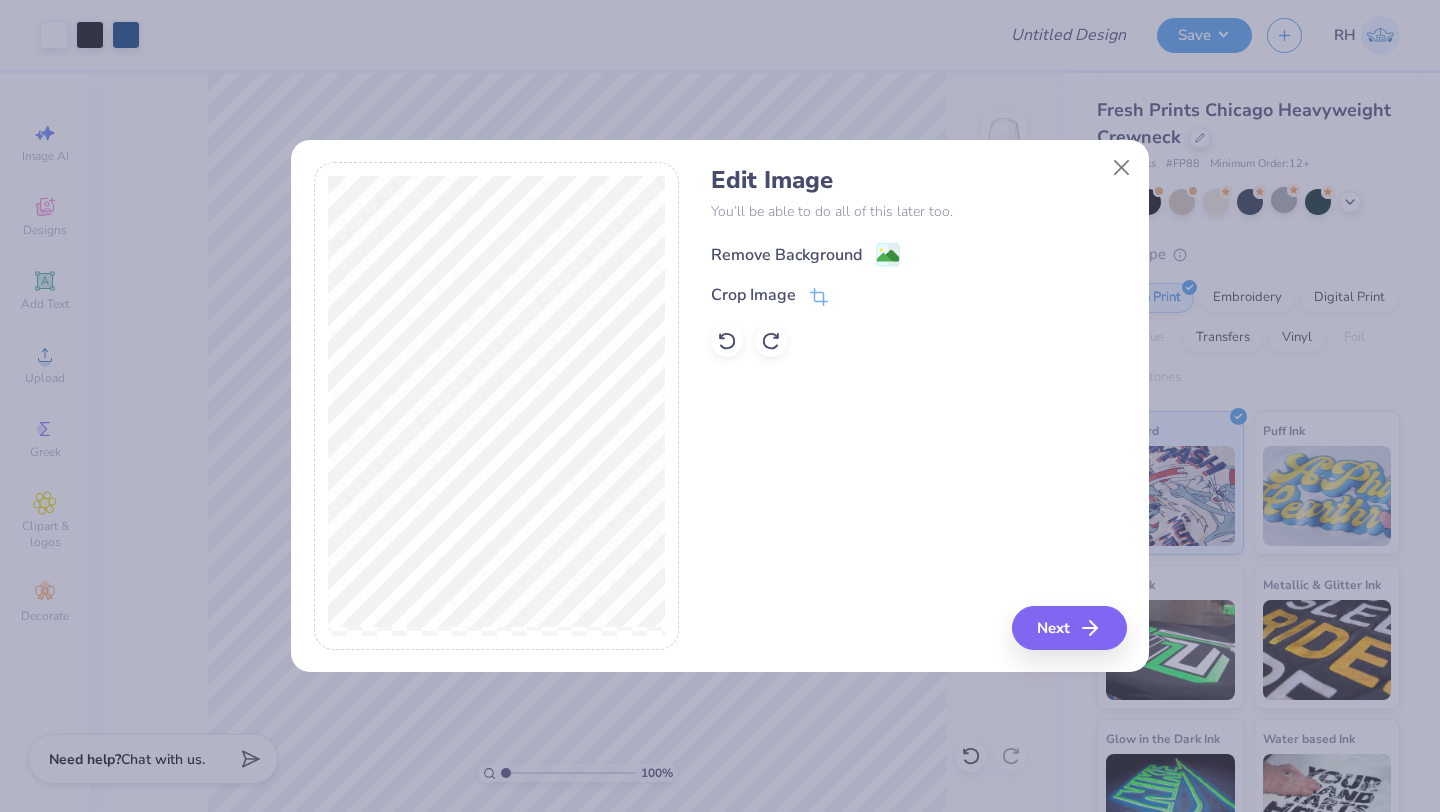 click 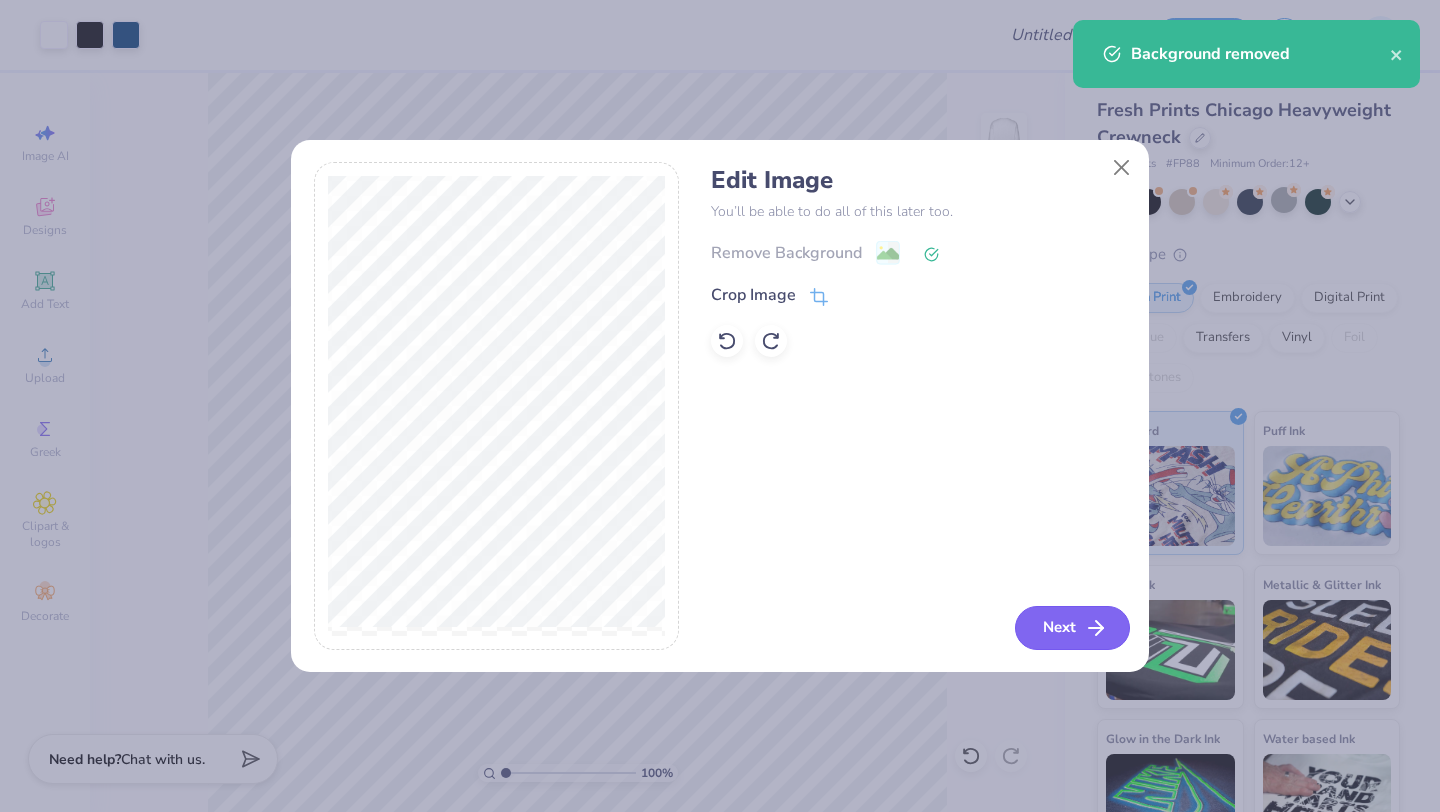 click on "Next" at bounding box center [1072, 628] 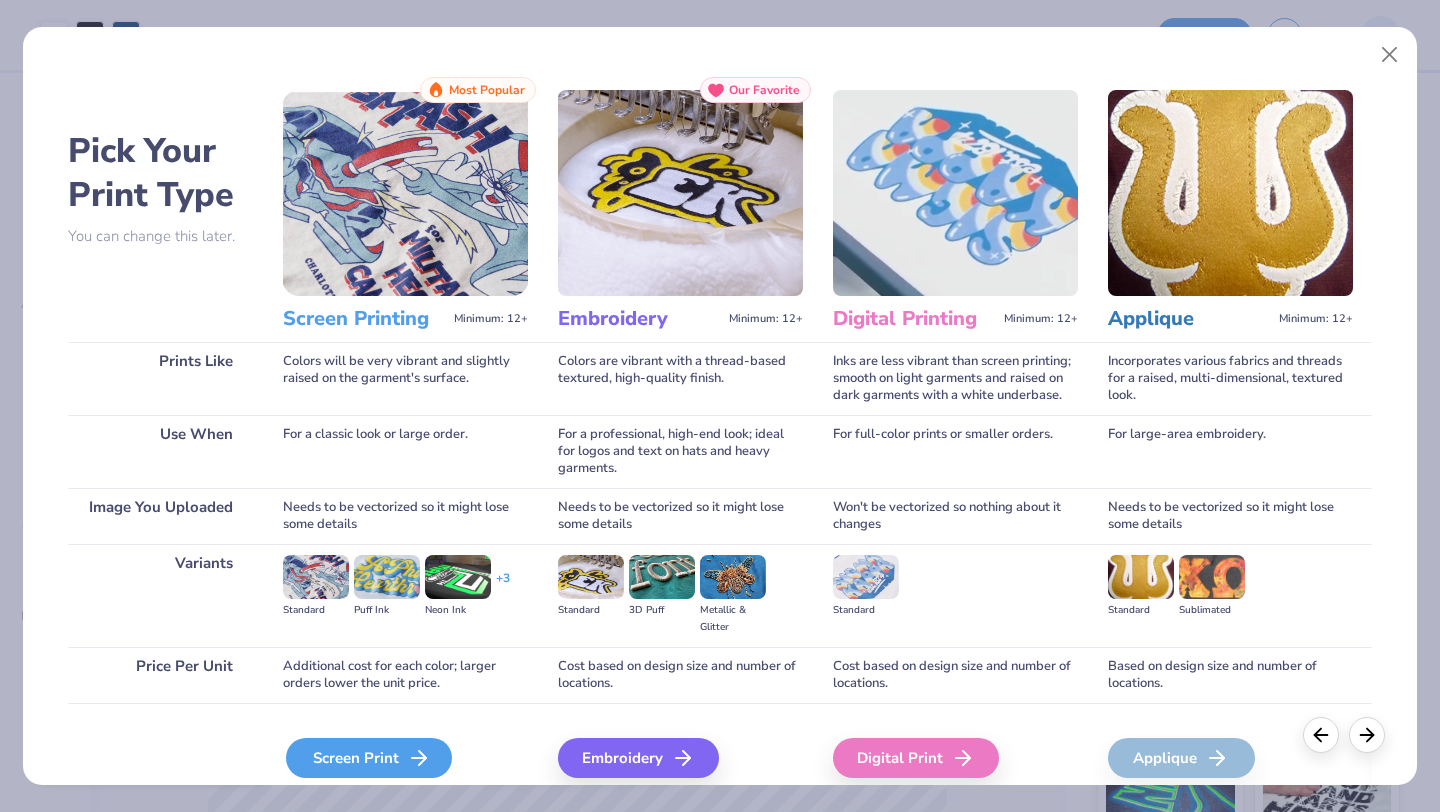click on "Screen Print" at bounding box center [369, 758] 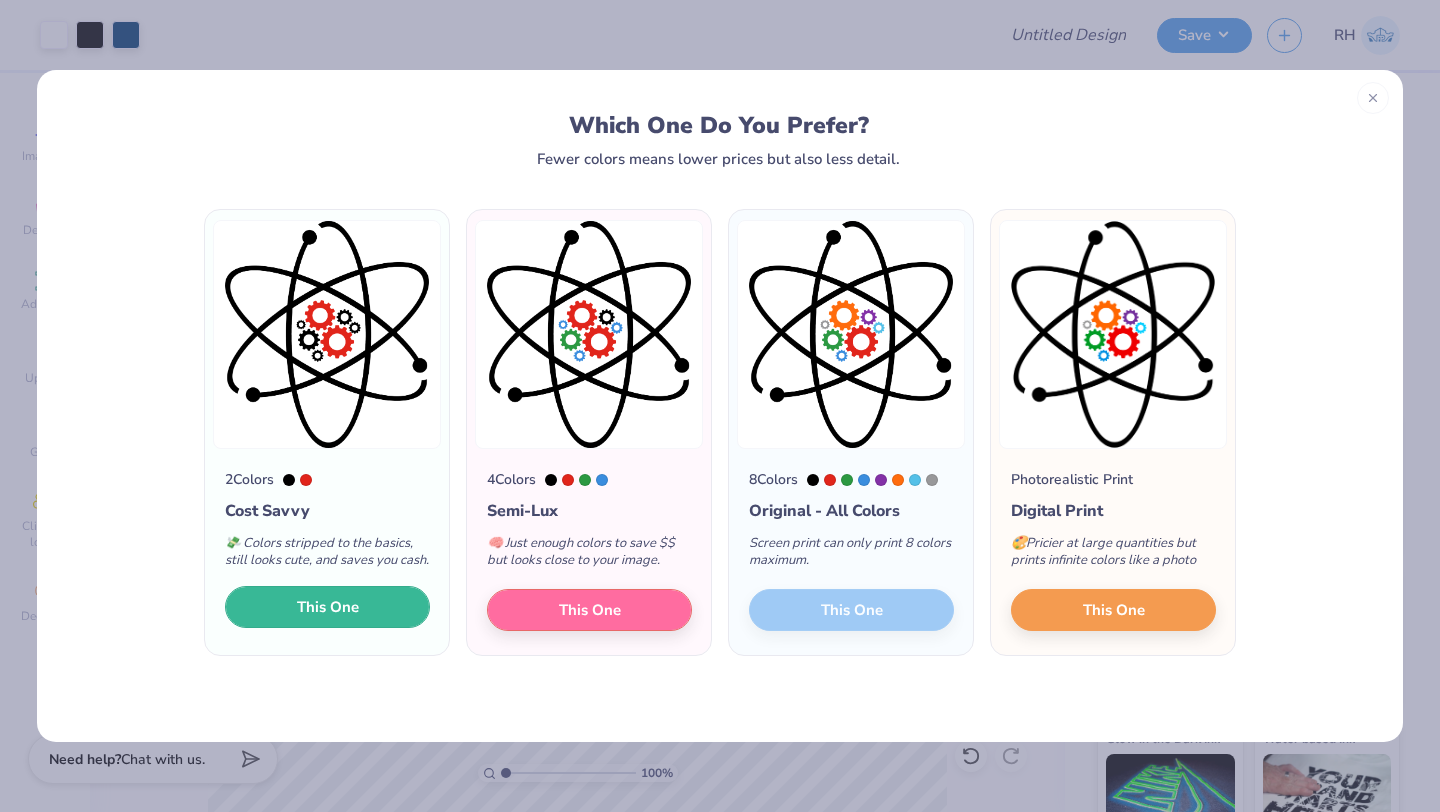 click on "This One" at bounding box center (328, 607) 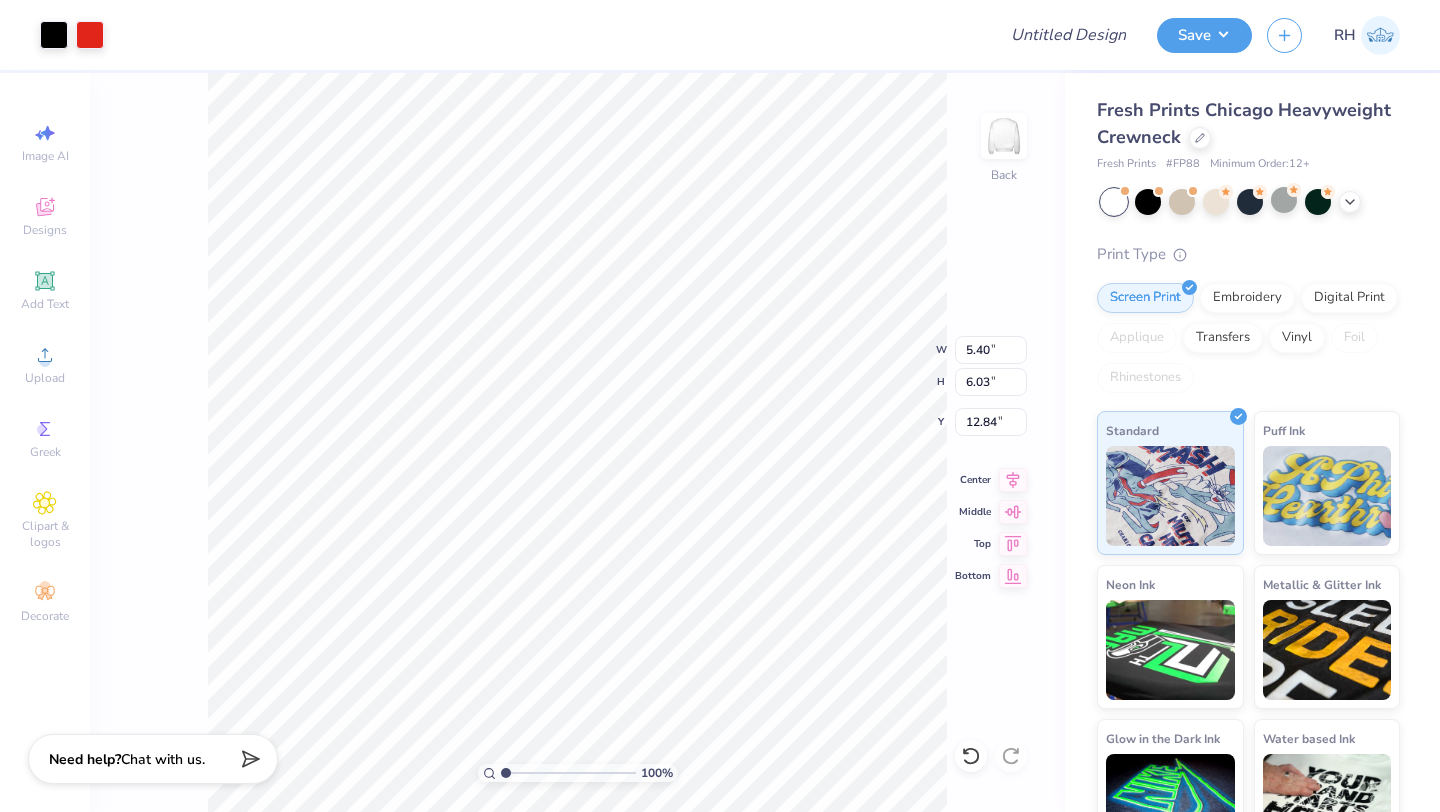 type on "5.40" 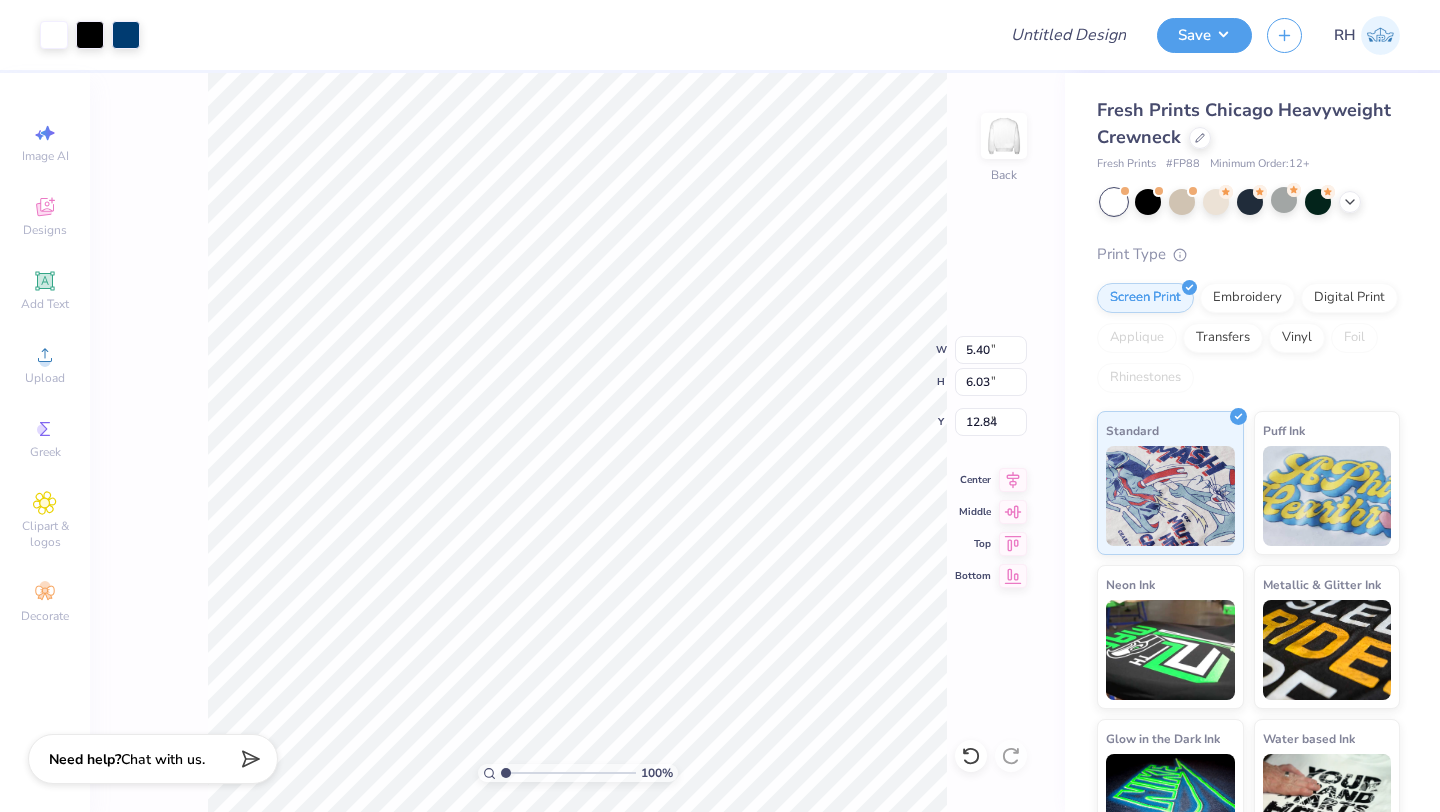 type on "4.46" 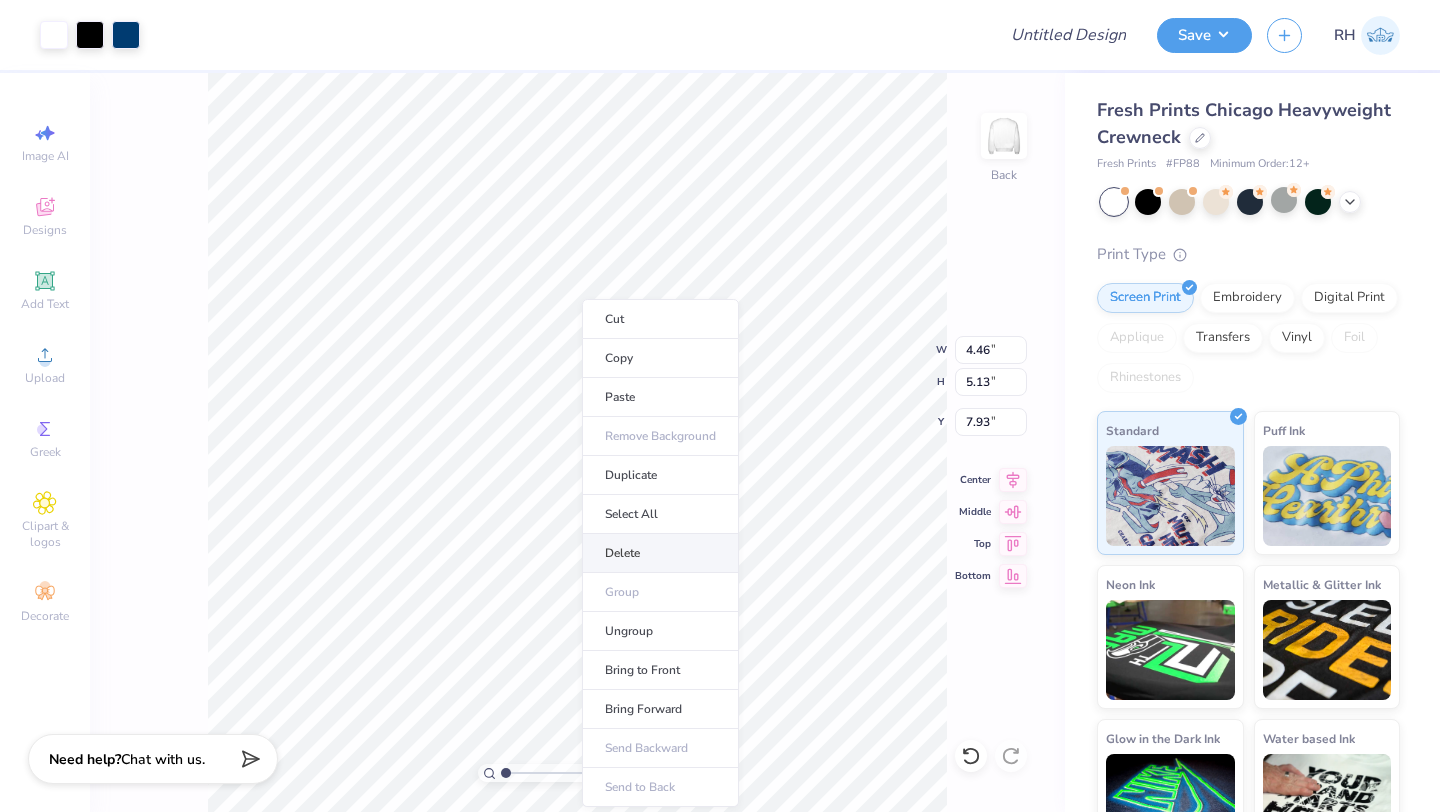 click on "Delete" at bounding box center [660, 553] 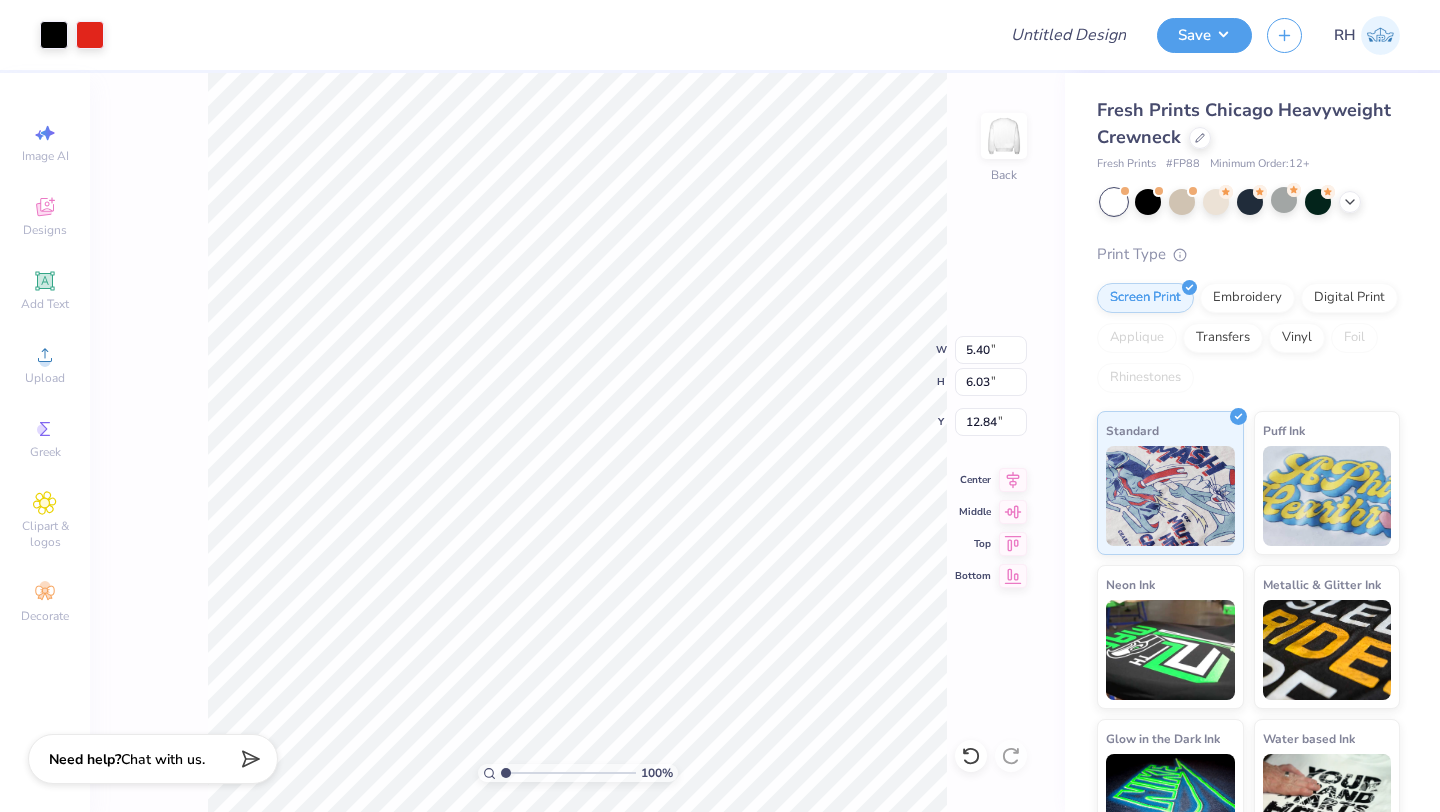 type on "7.99" 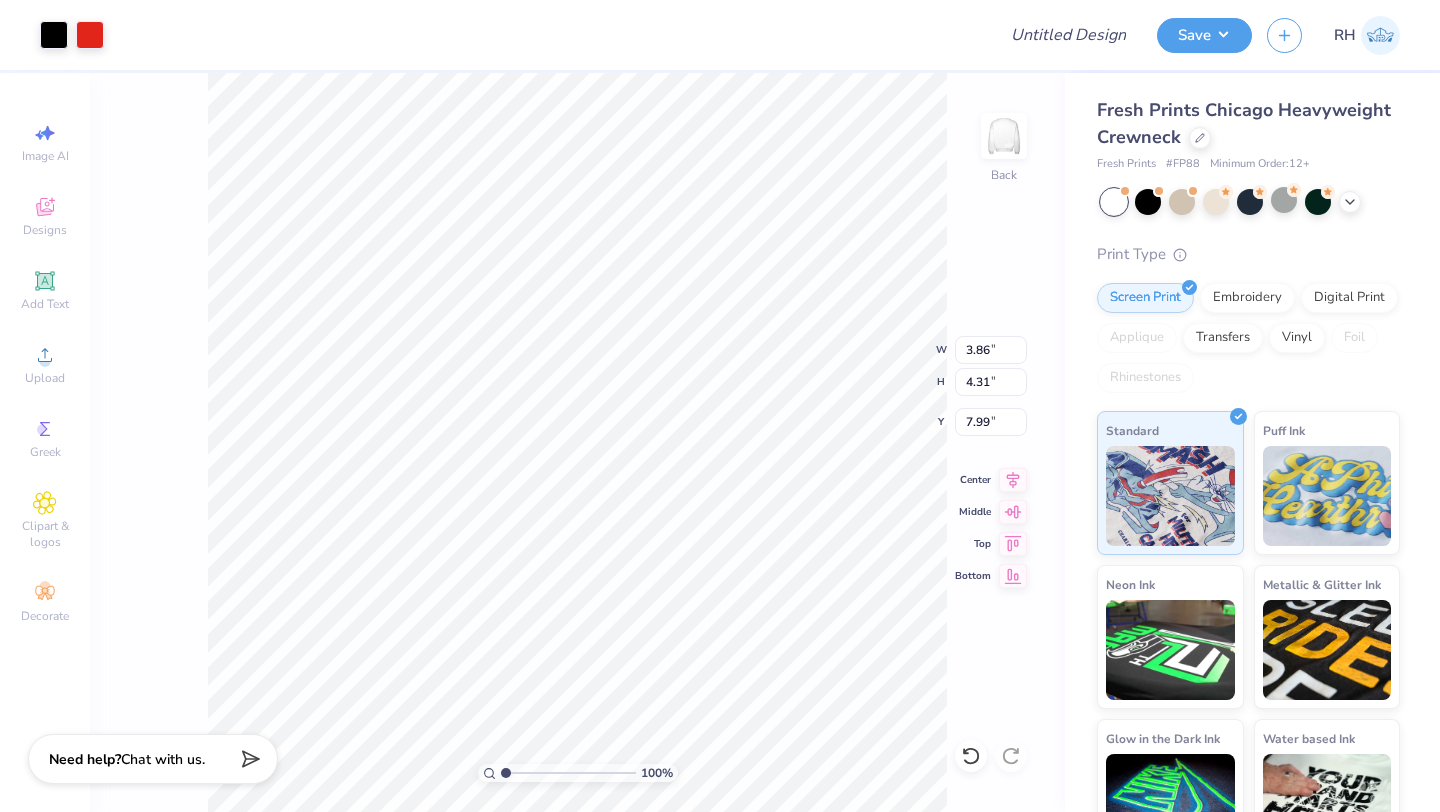 type on "3.86" 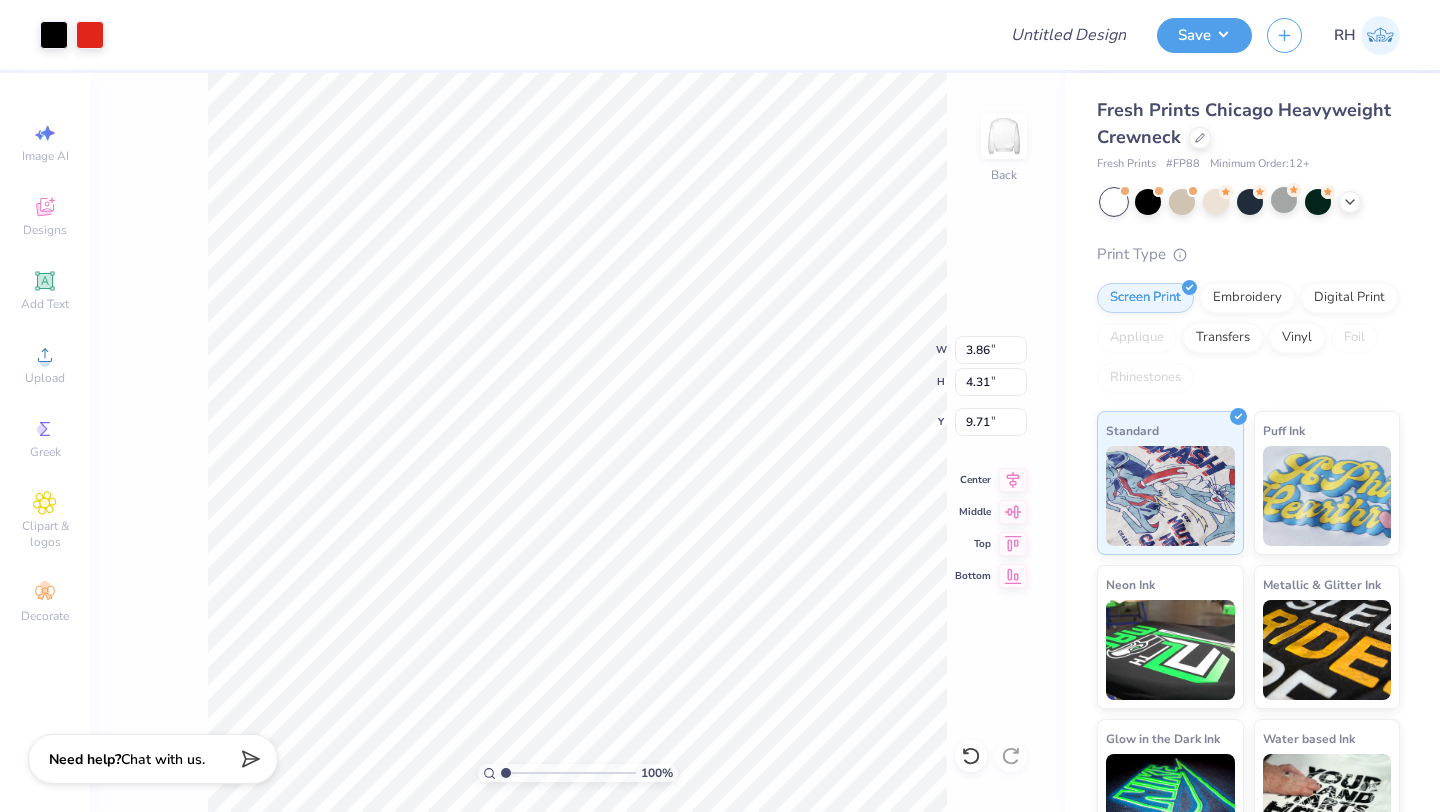 type on "7.81" 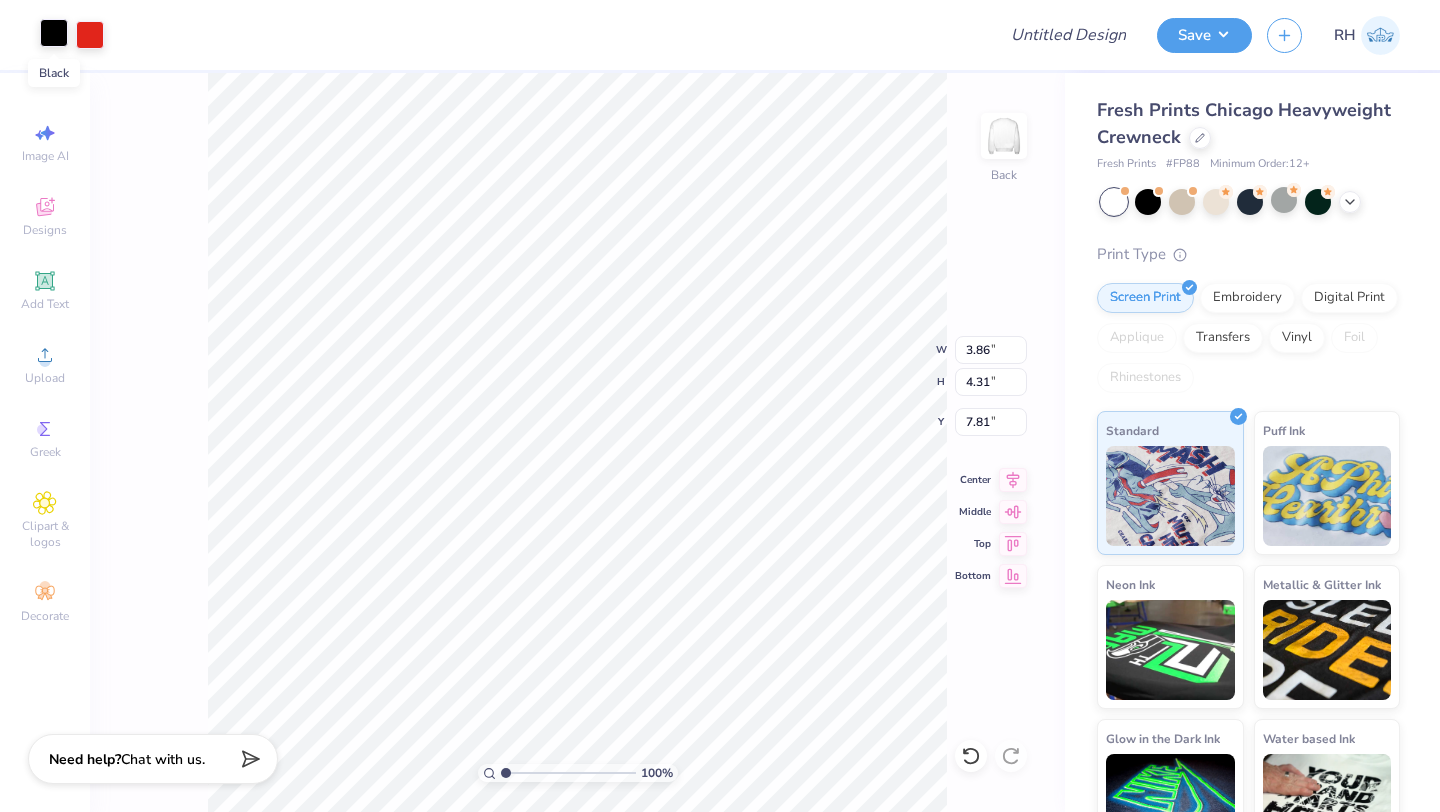click at bounding box center (54, 33) 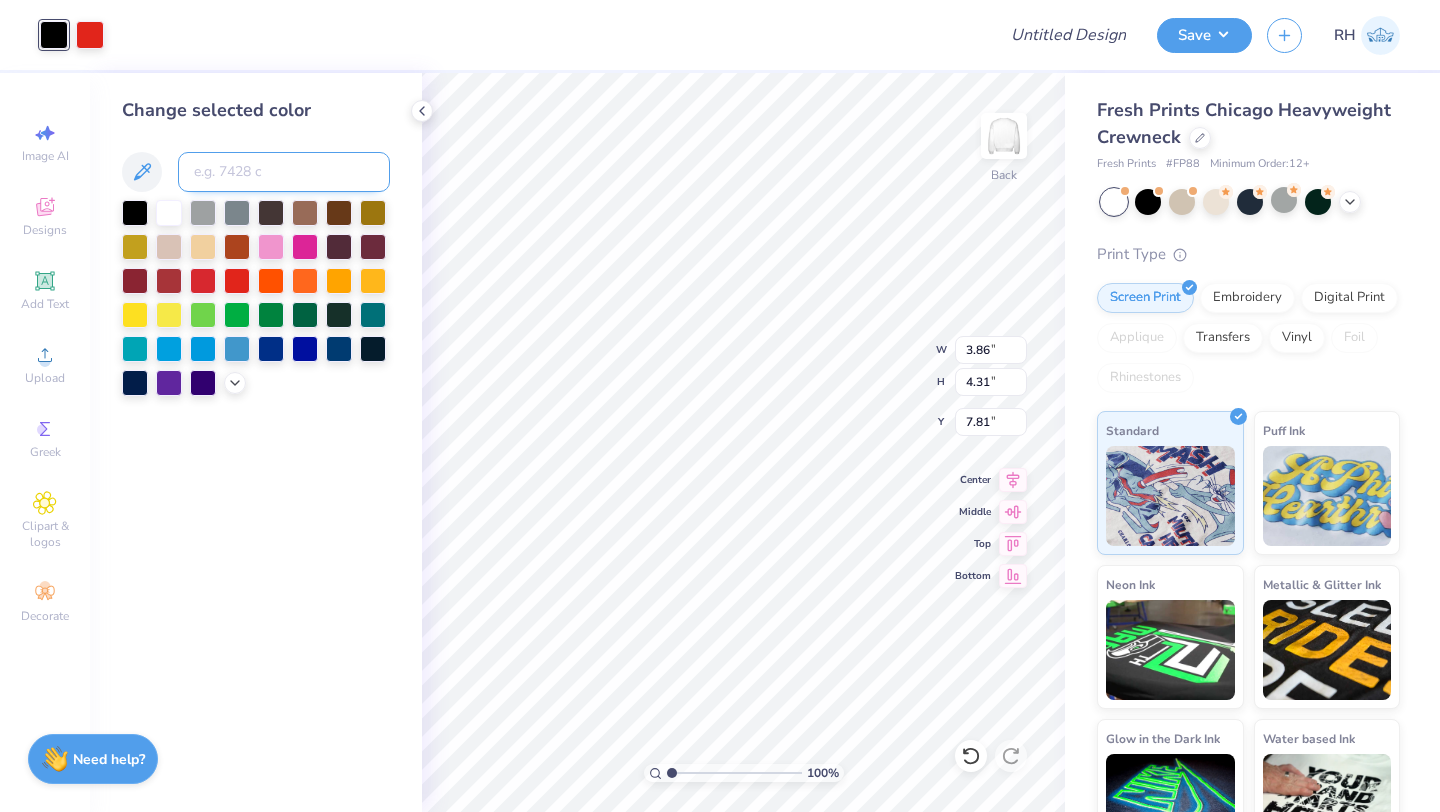 click at bounding box center (284, 172) 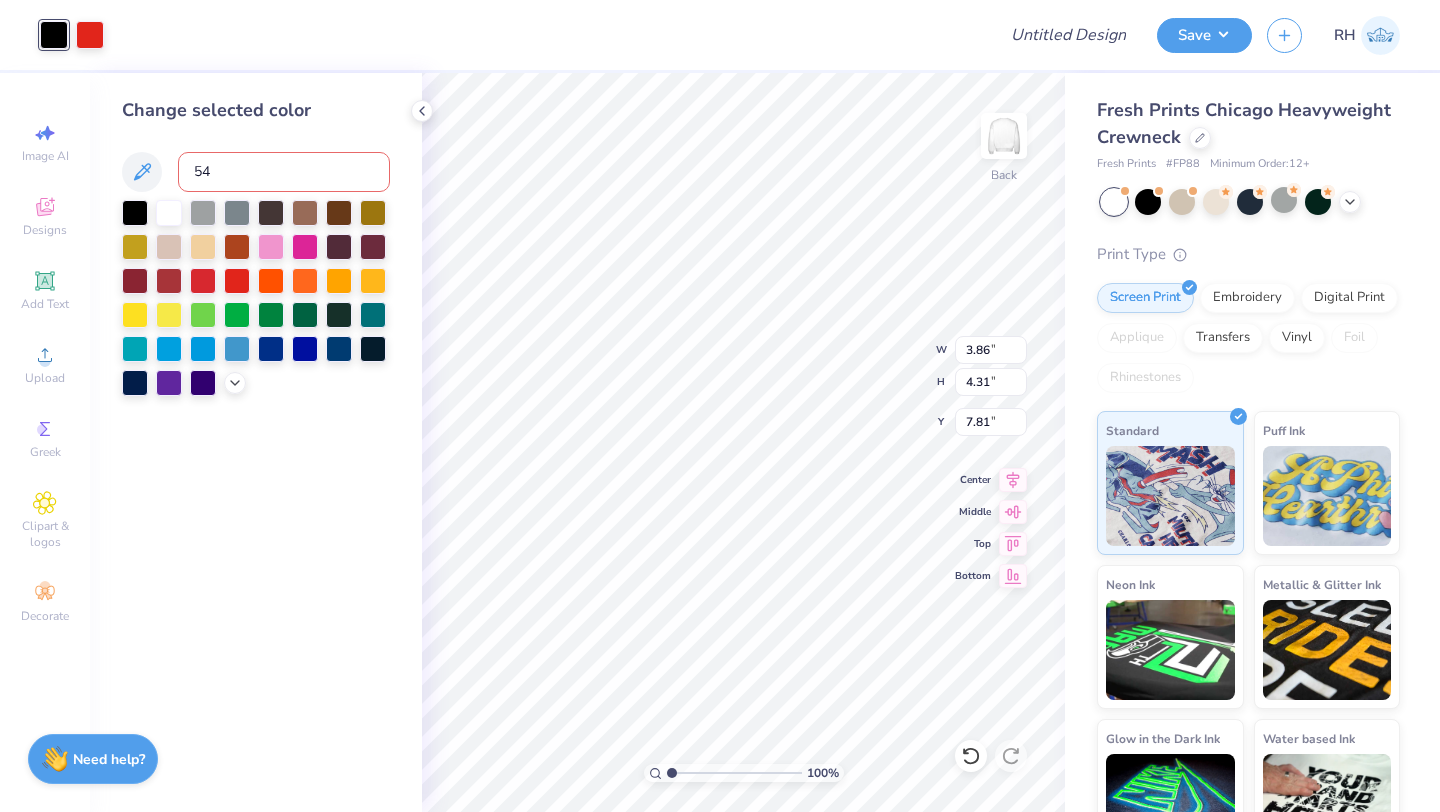 type on "541" 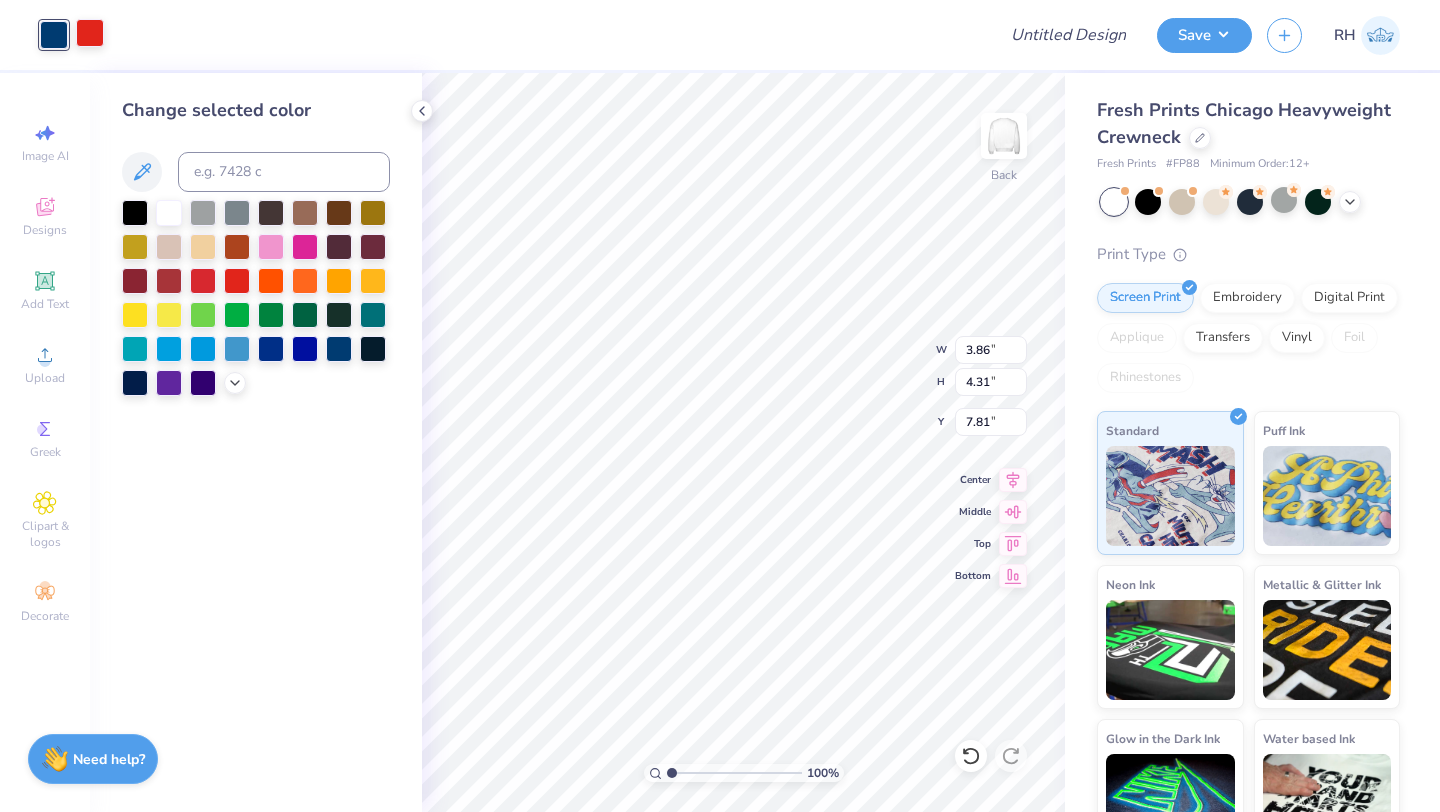 click at bounding box center (90, 33) 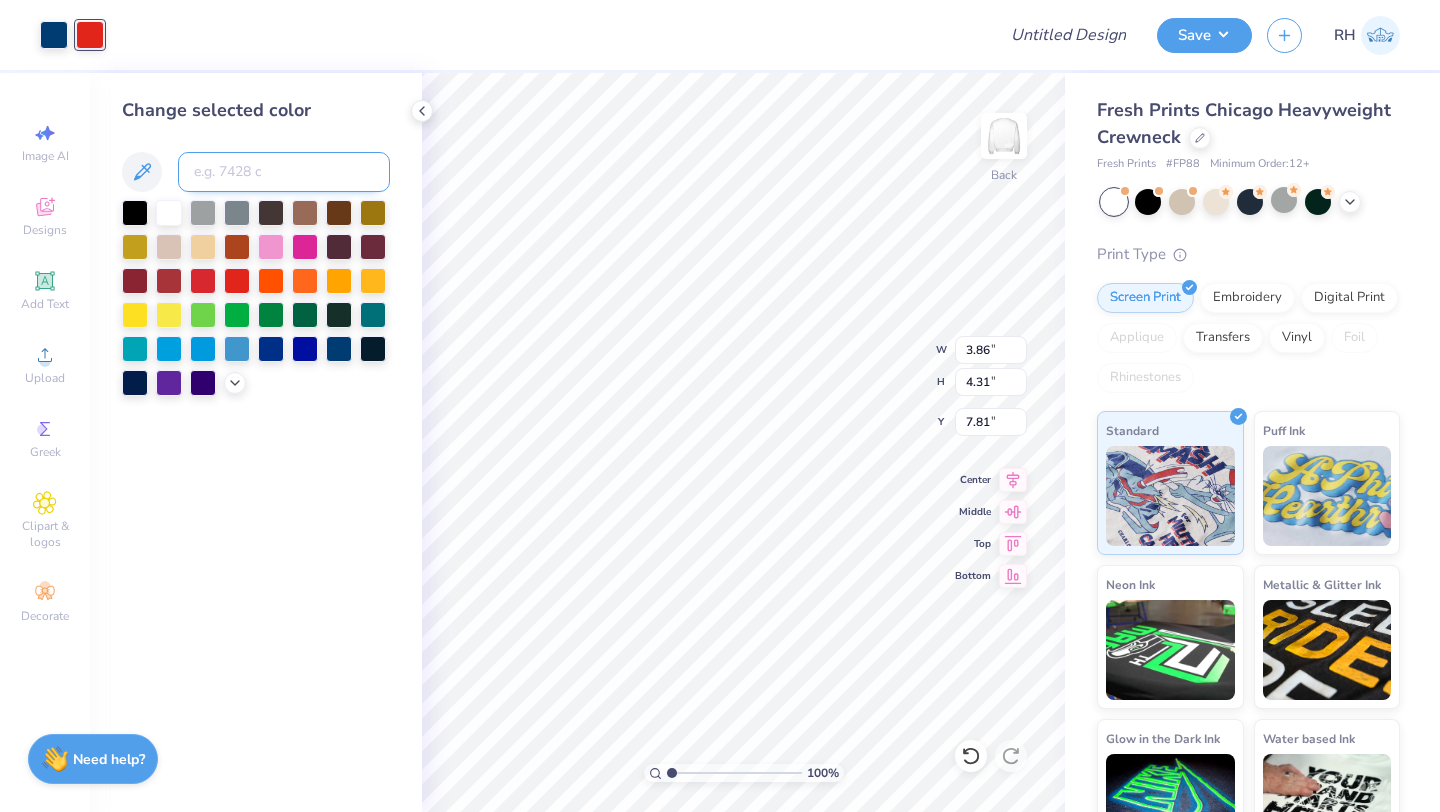 click at bounding box center [284, 172] 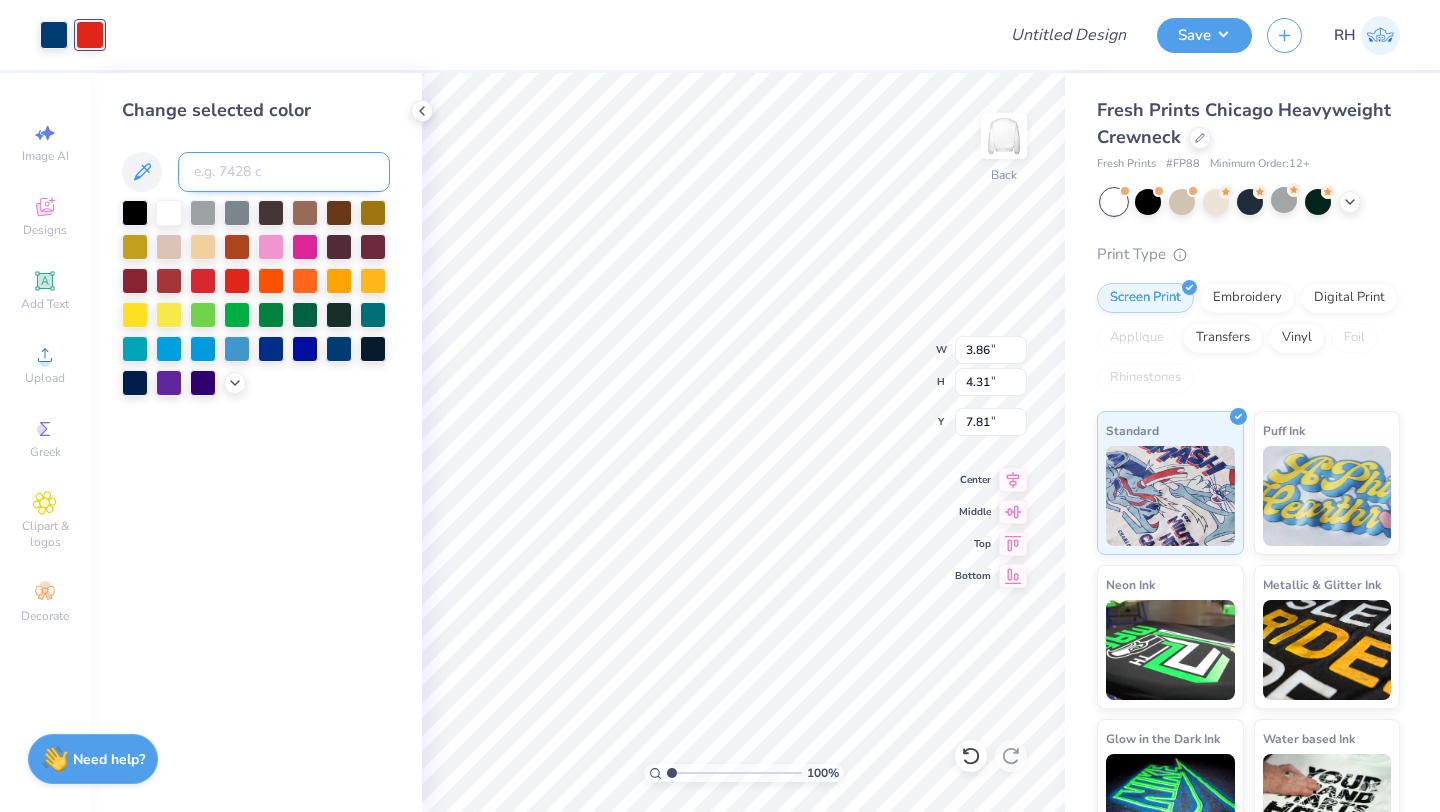 type on "5" 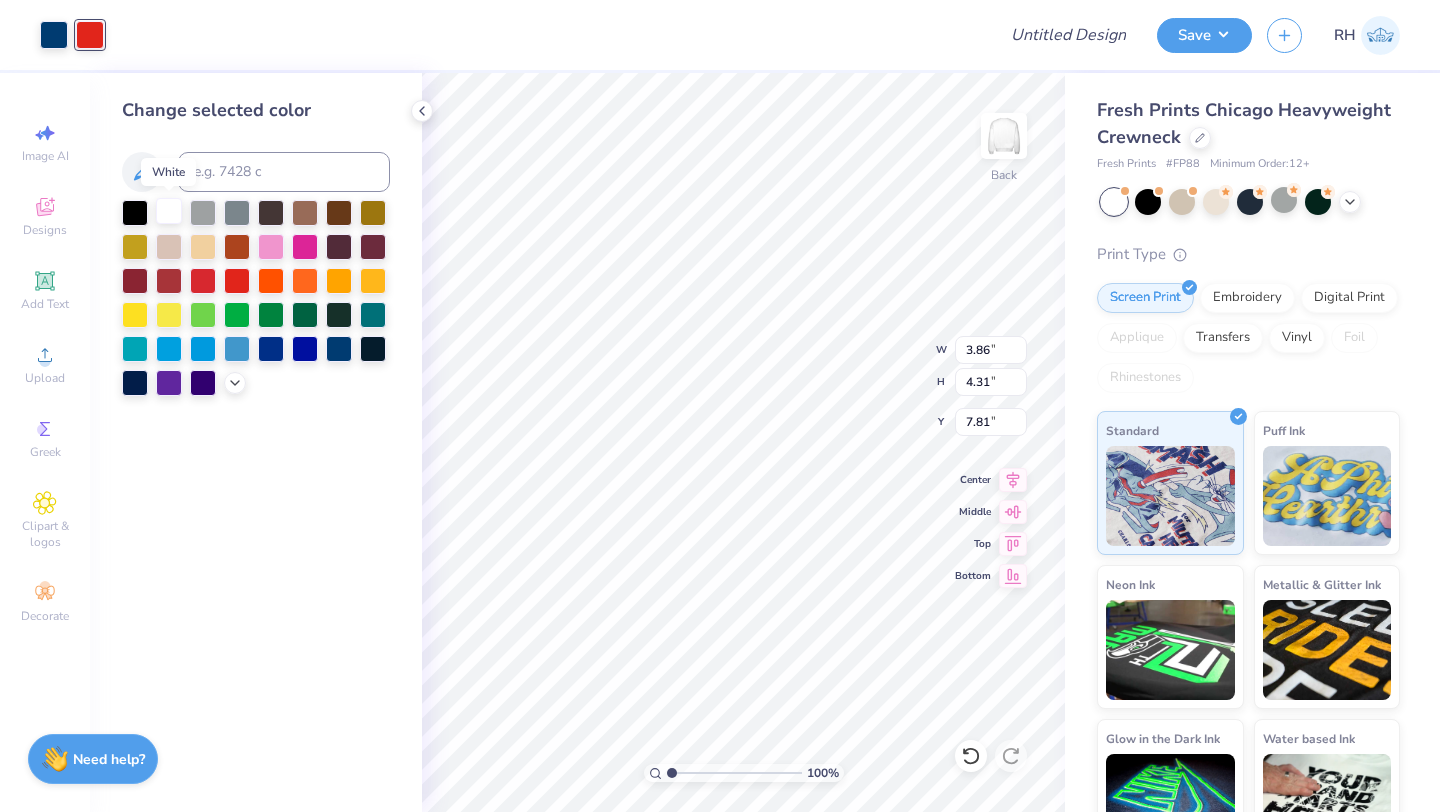click at bounding box center (169, 211) 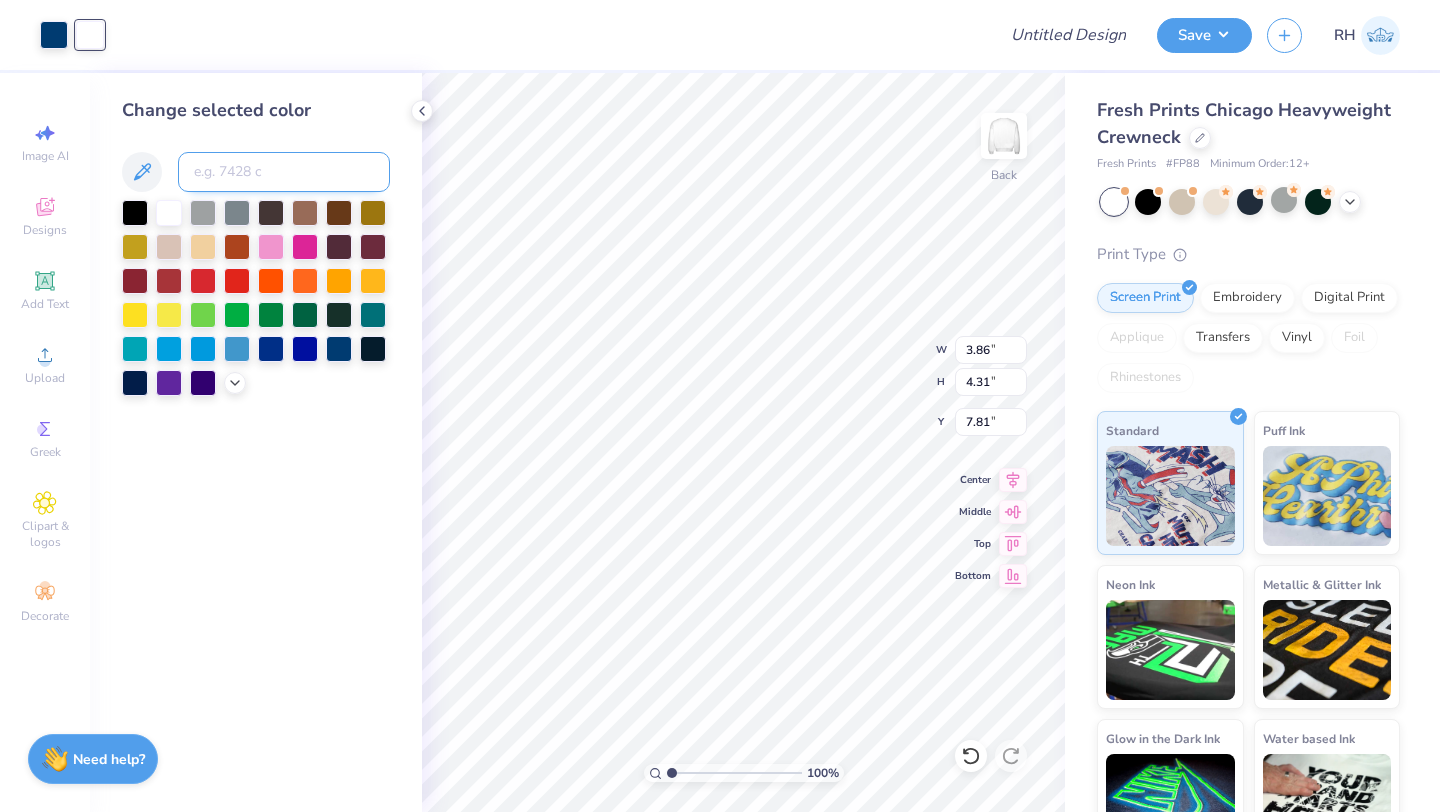 click at bounding box center (284, 172) 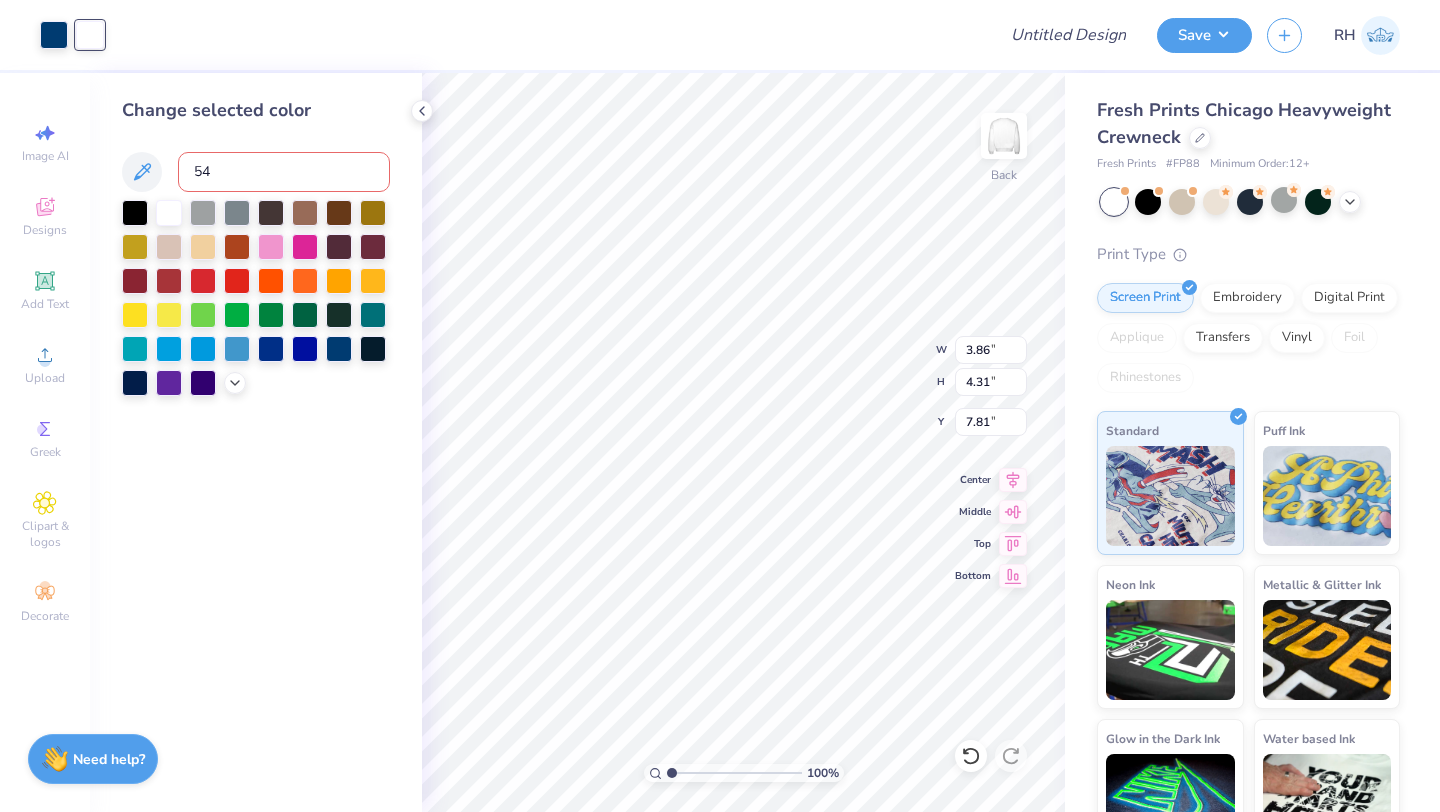 type on "541" 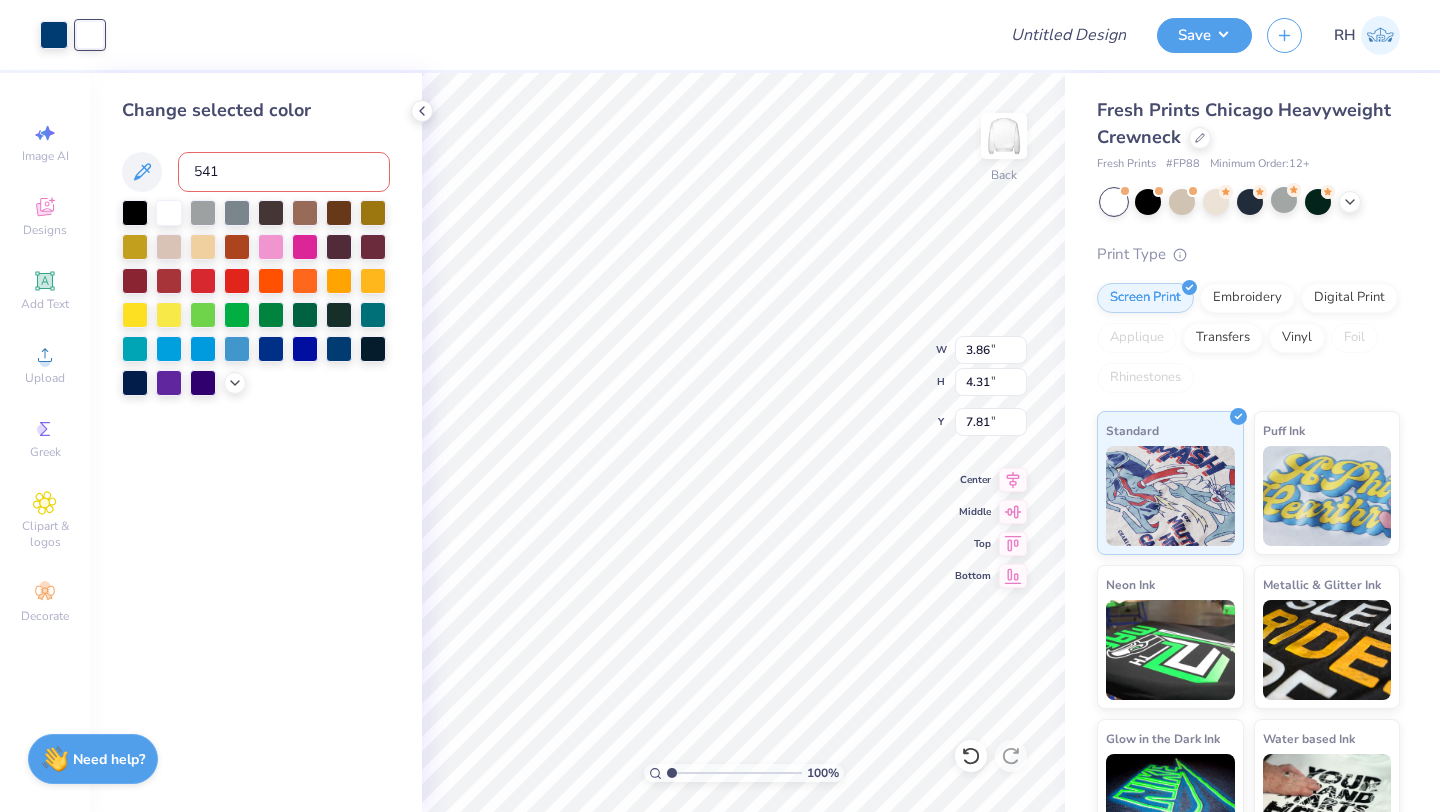 type 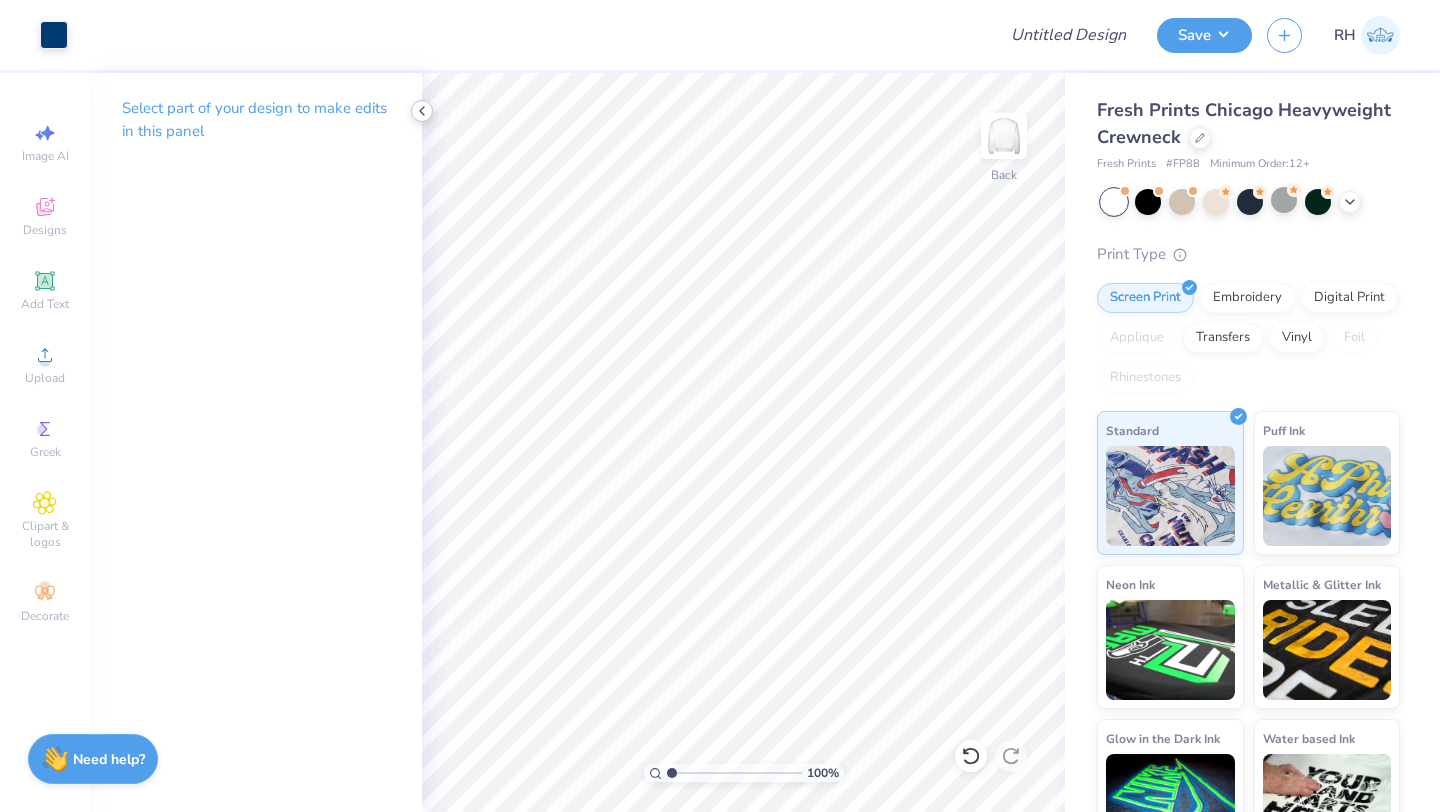 click 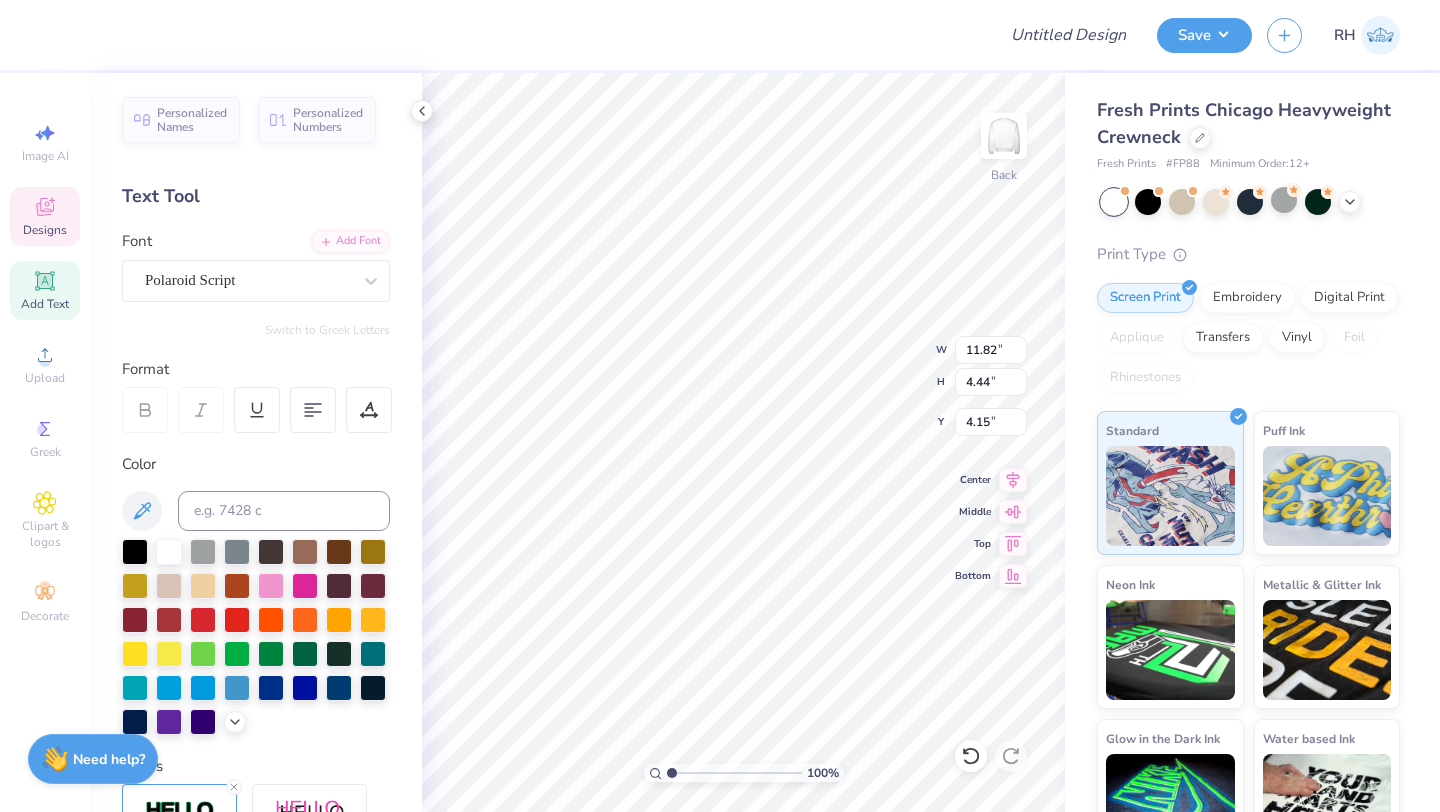 type on "12.98" 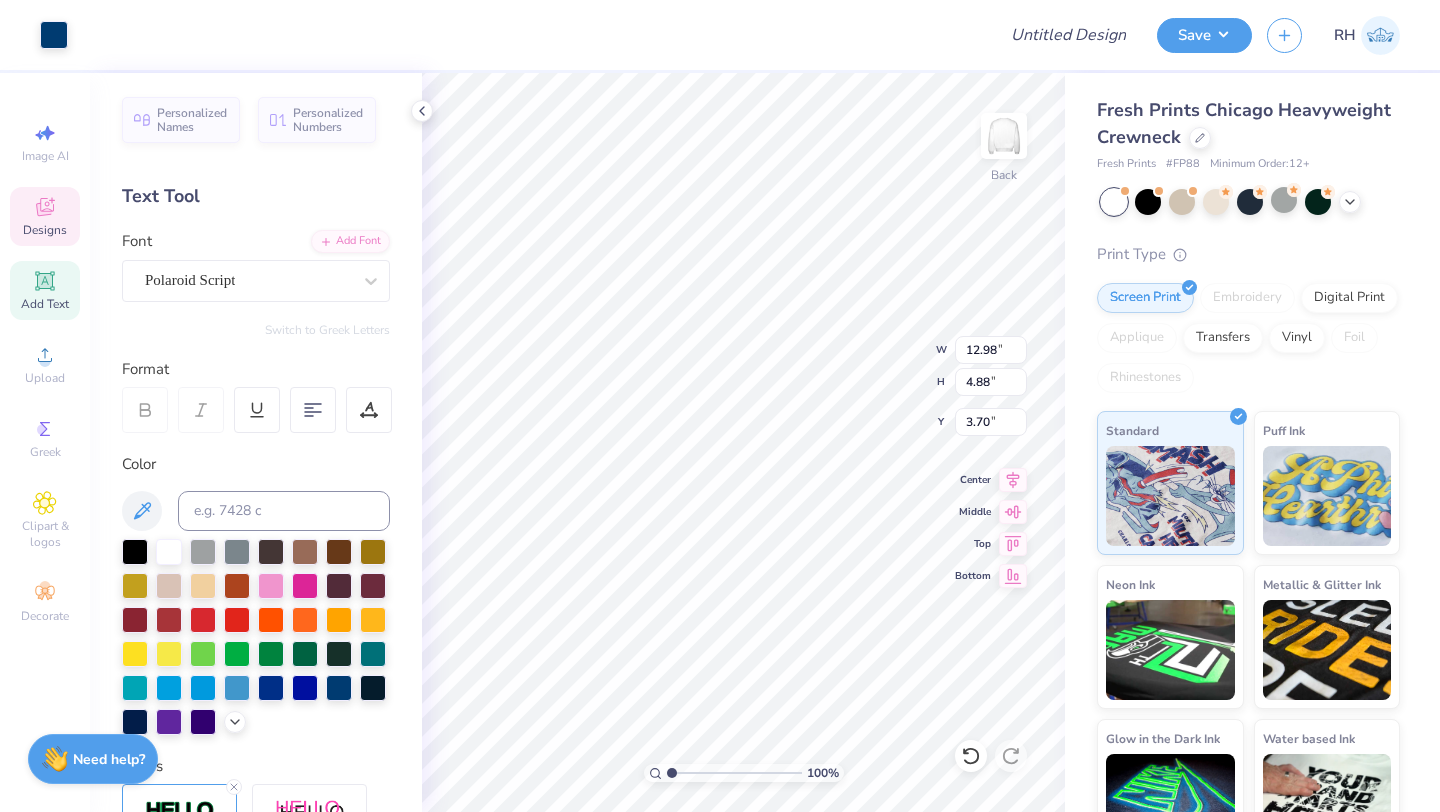 type on "3.69" 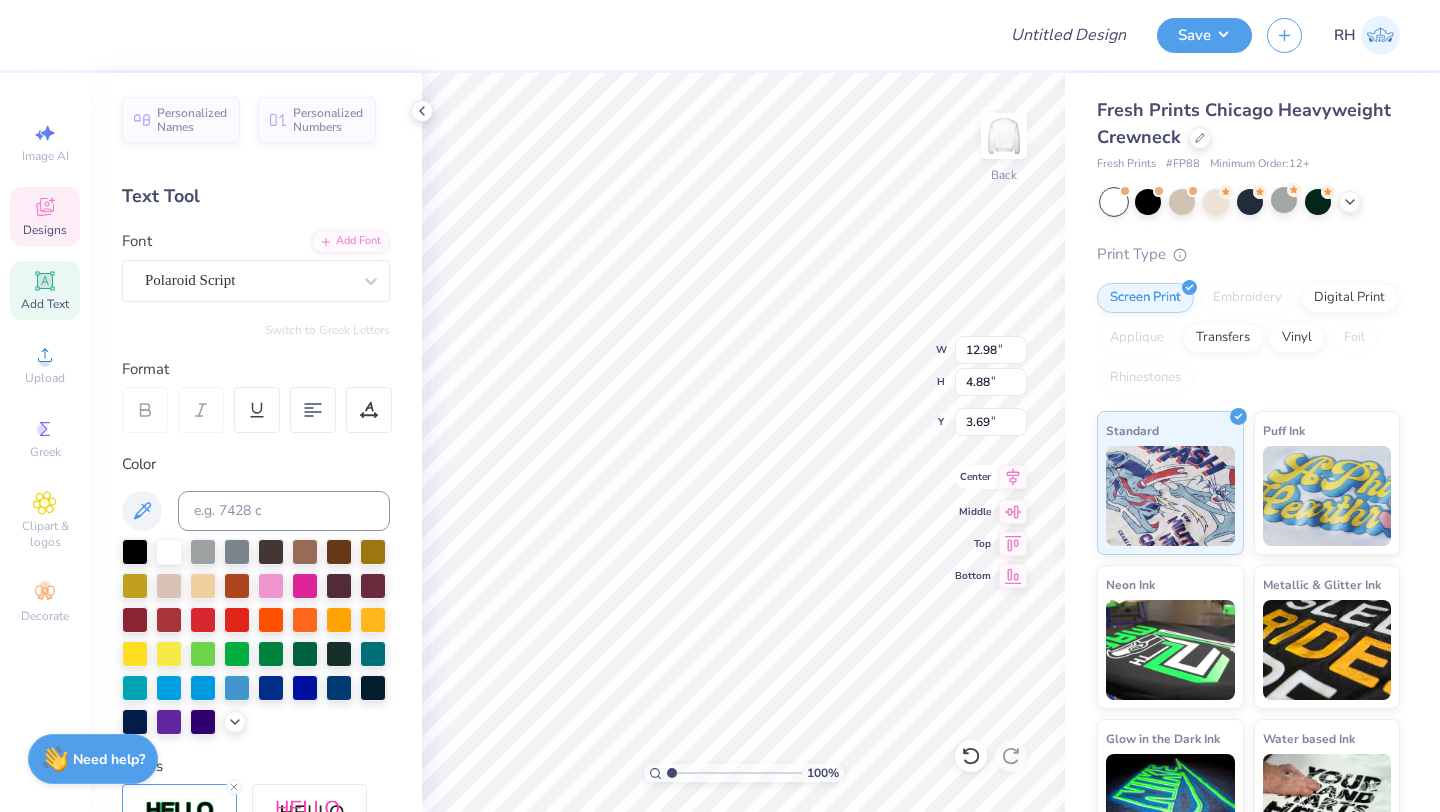 click 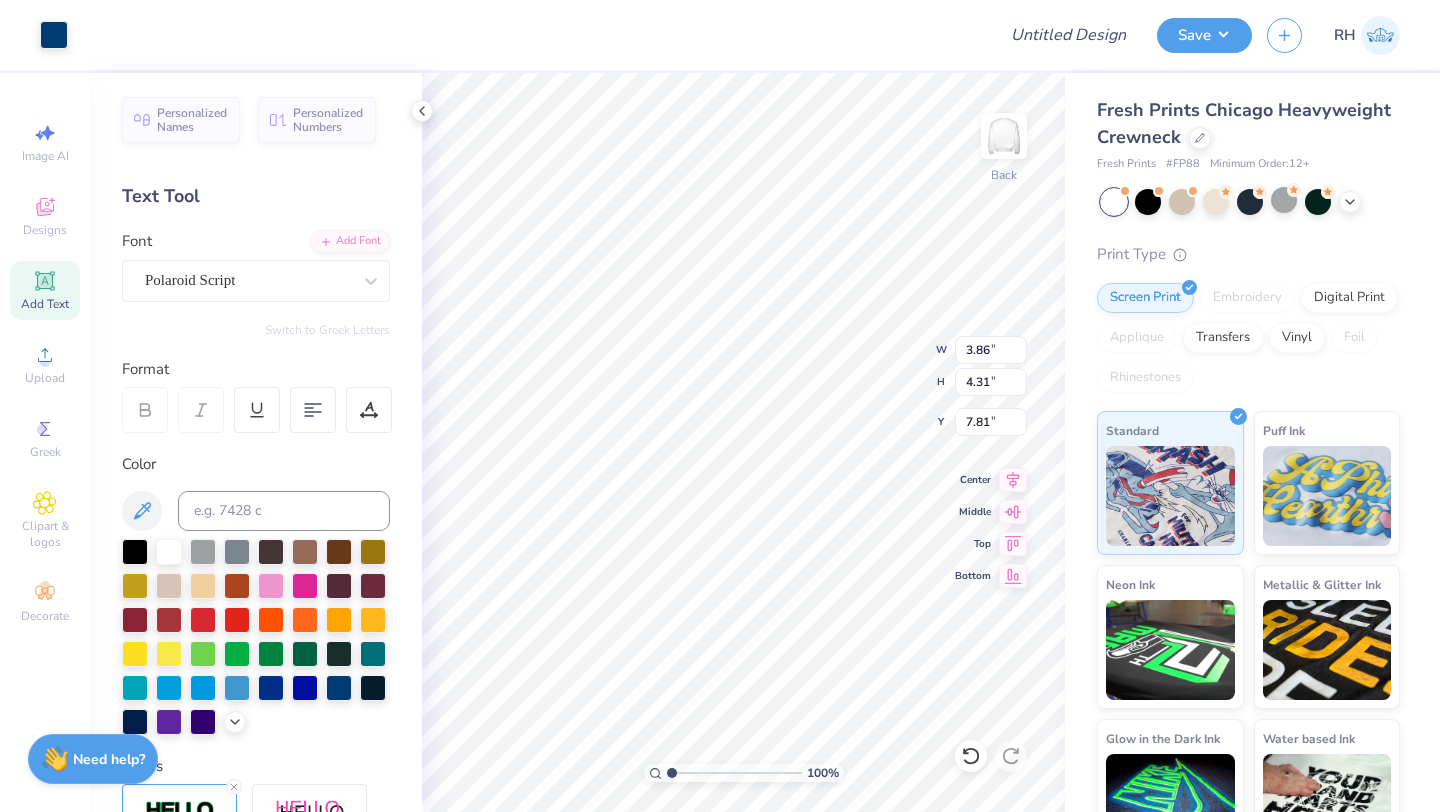 type on "7.84" 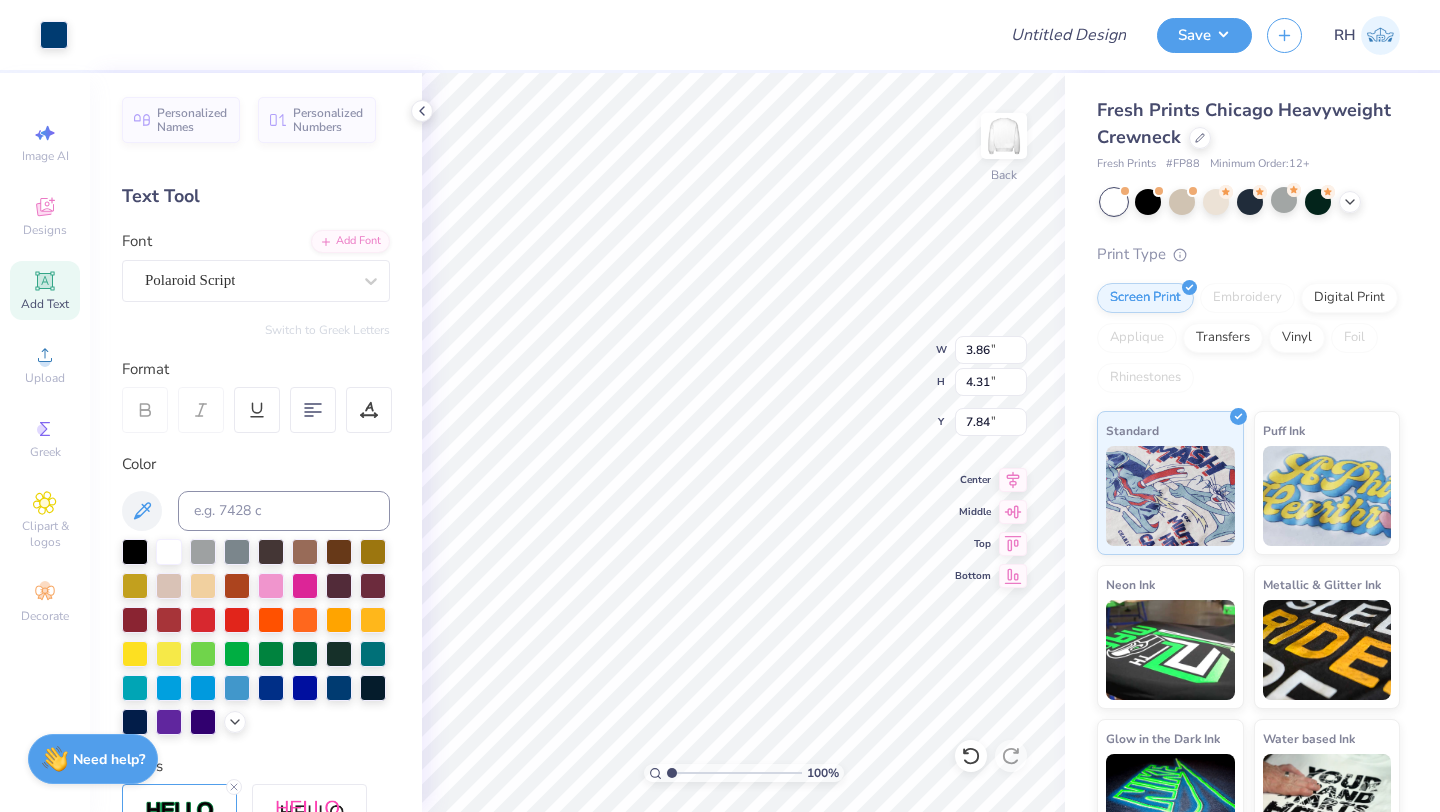 type on "4.35" 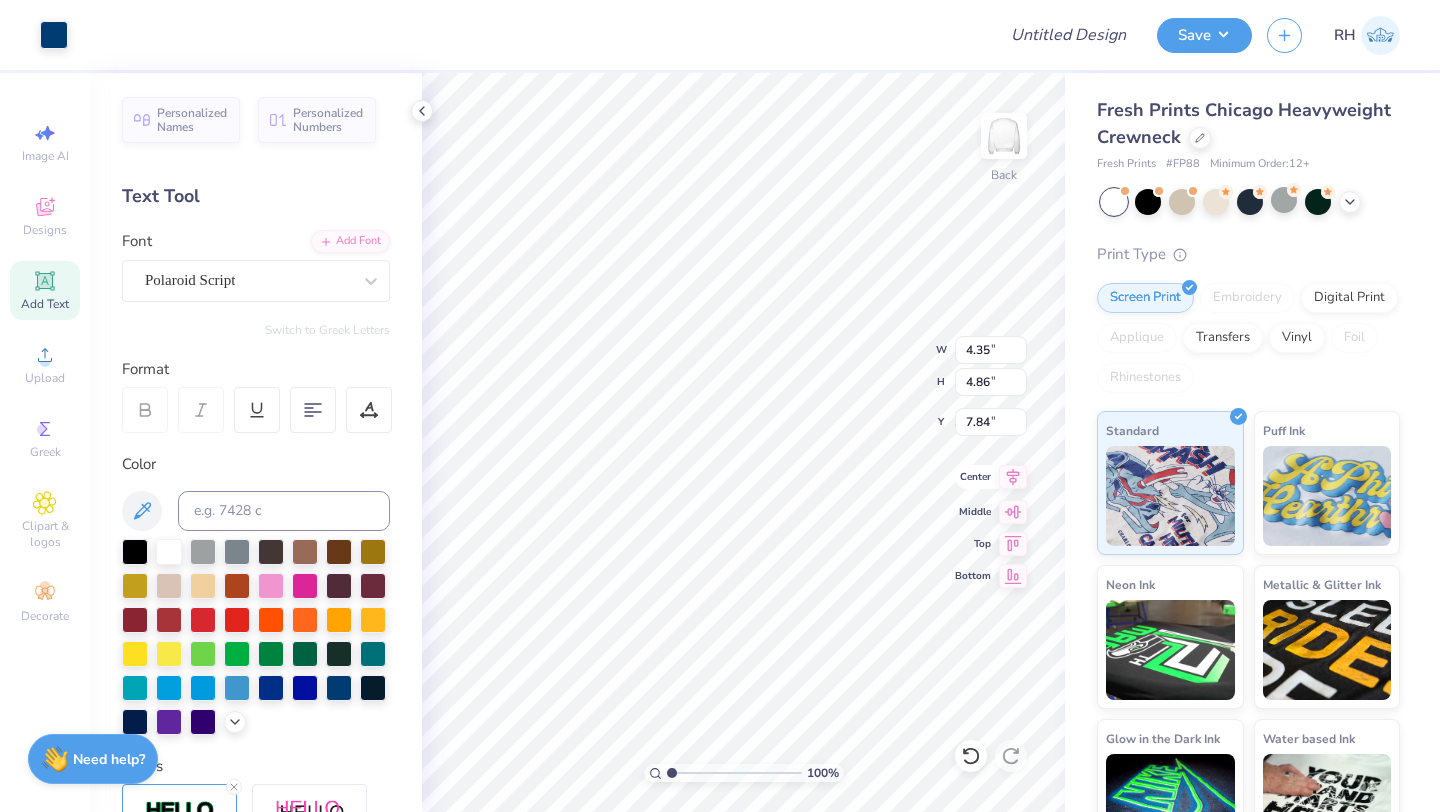 click 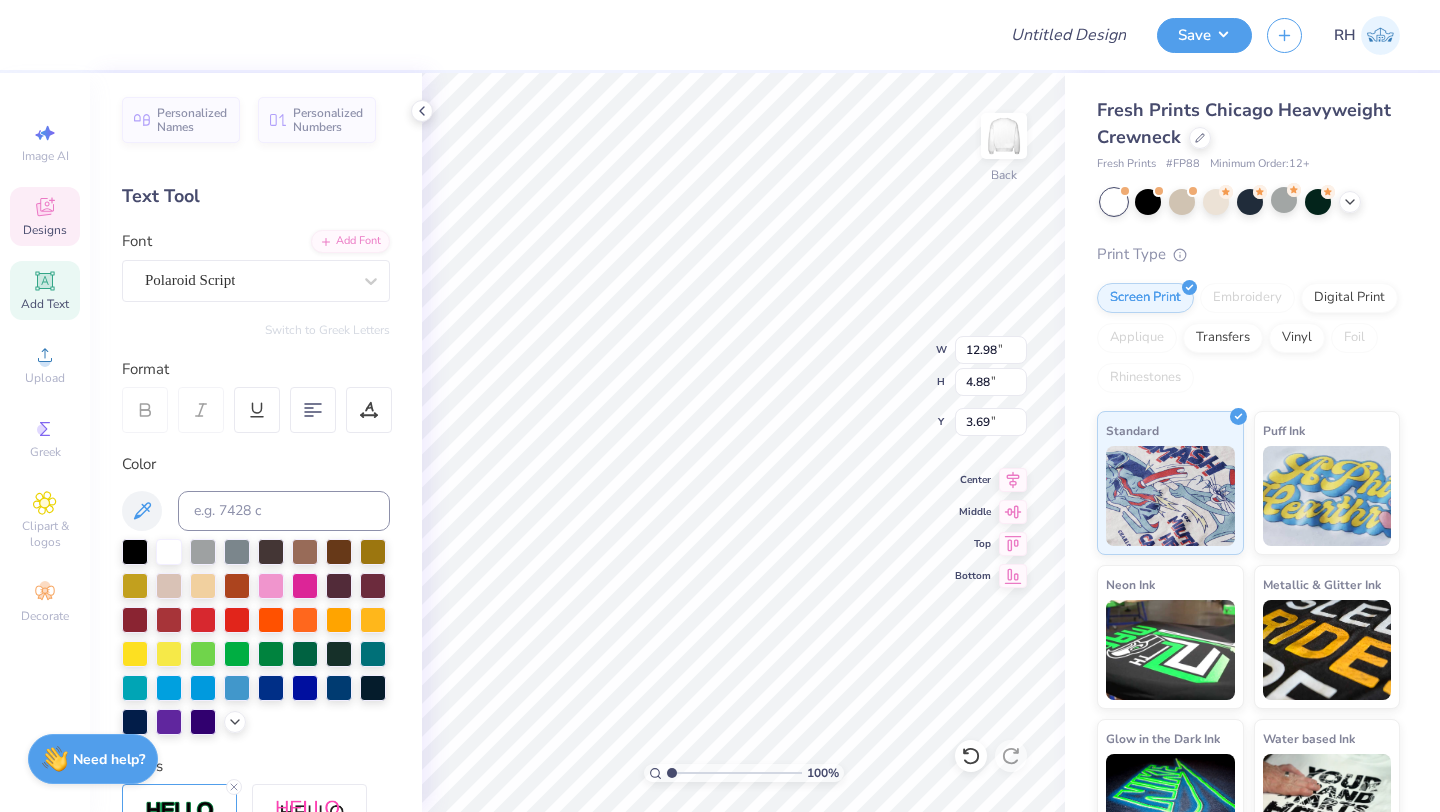 type on "3.76" 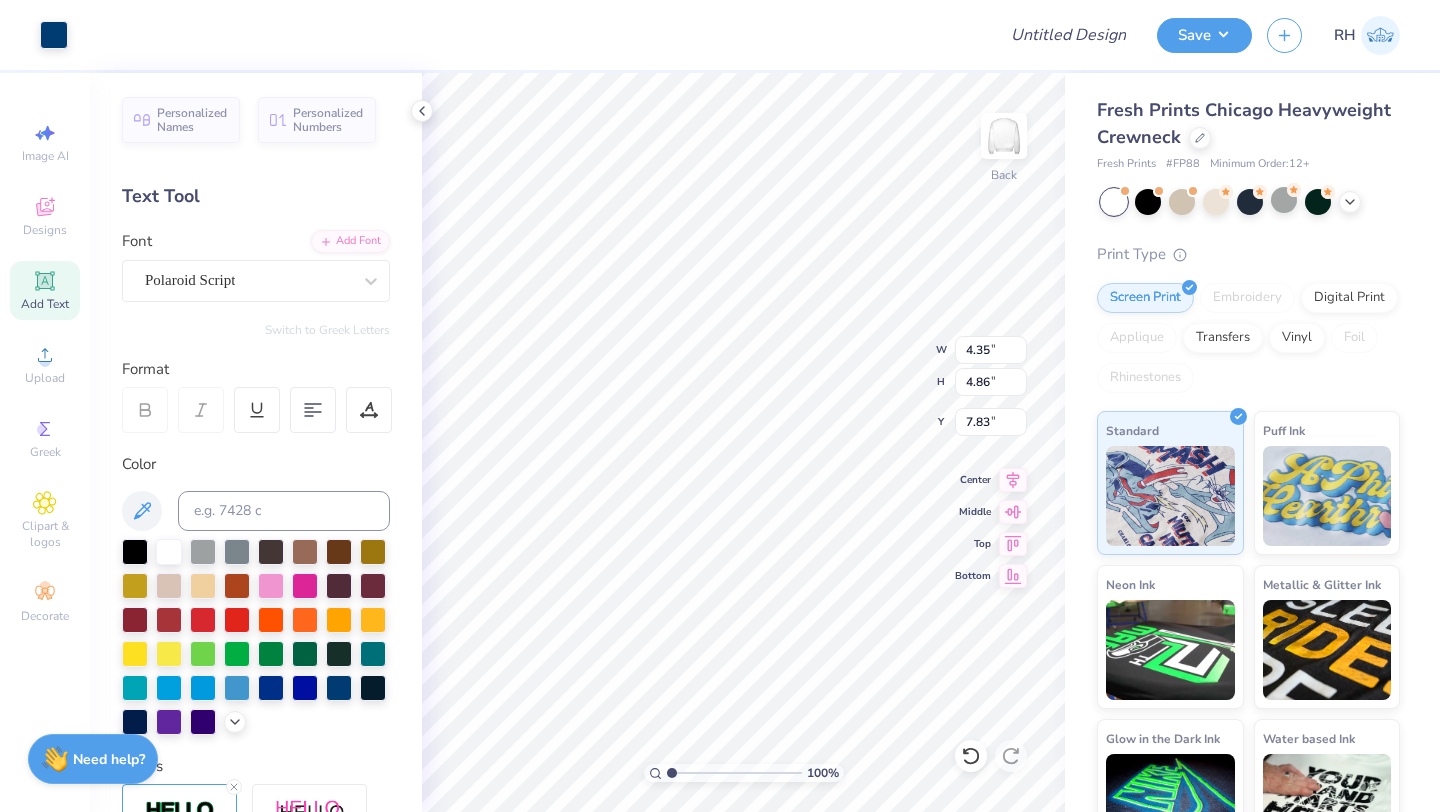 type on "7.82" 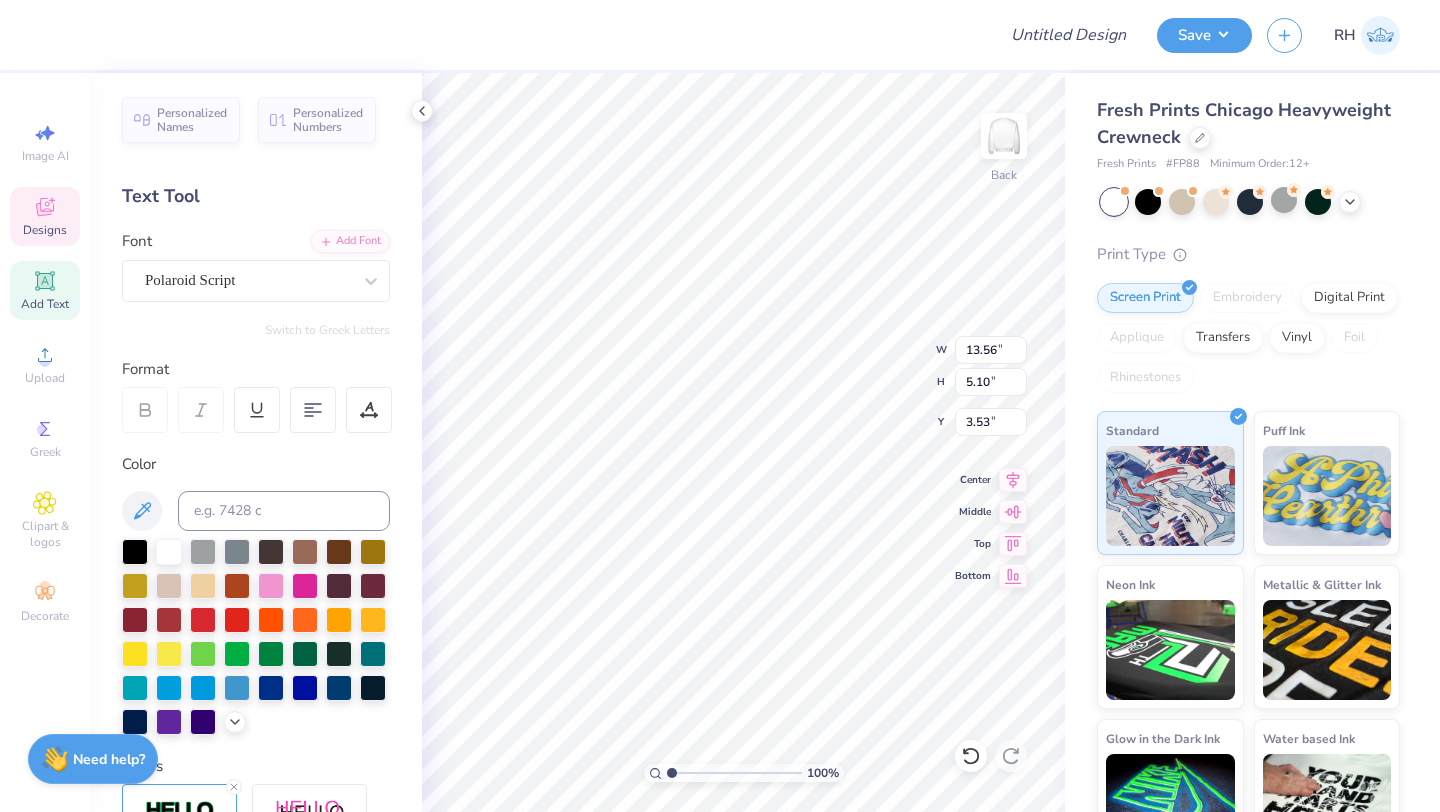 type on "13.56" 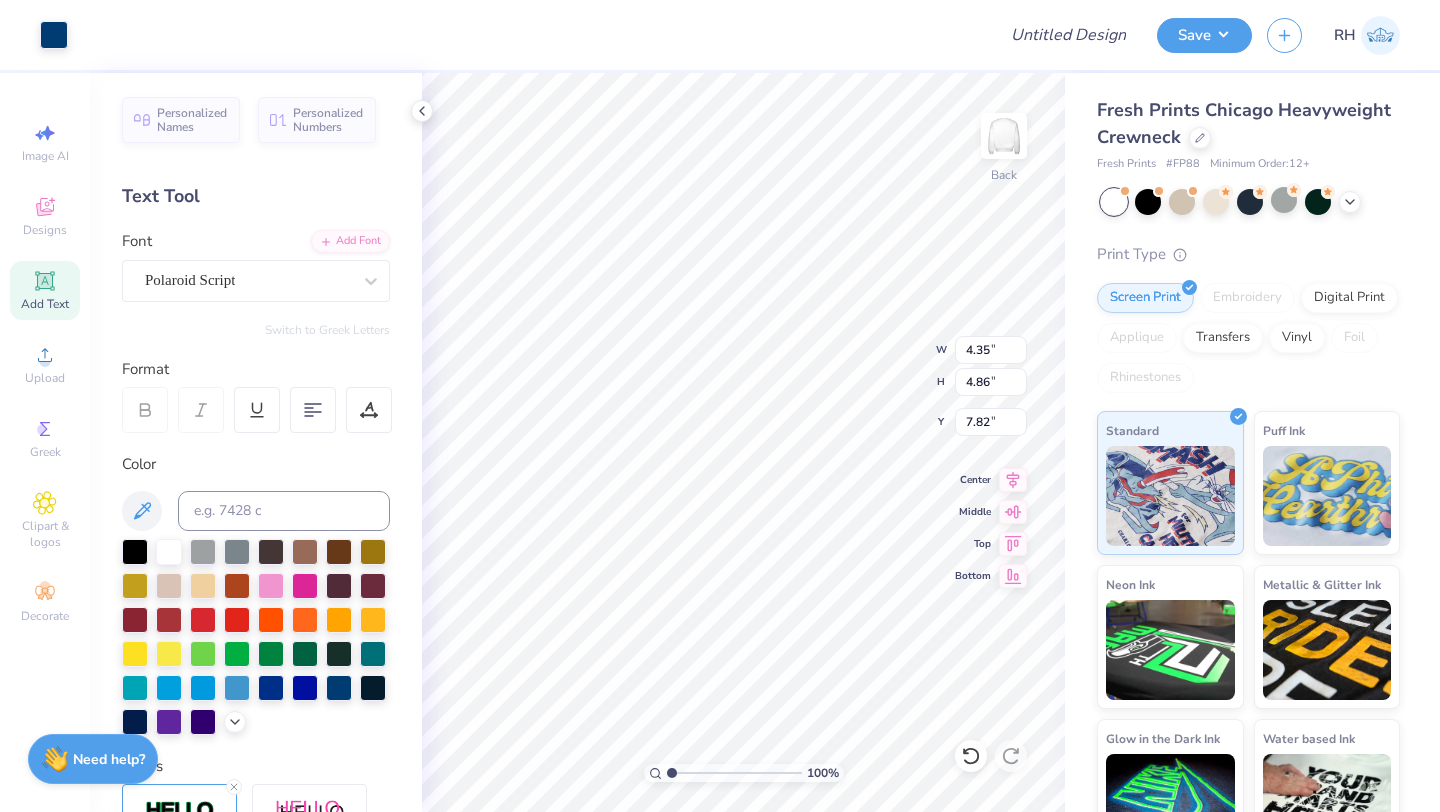 type on "7.79" 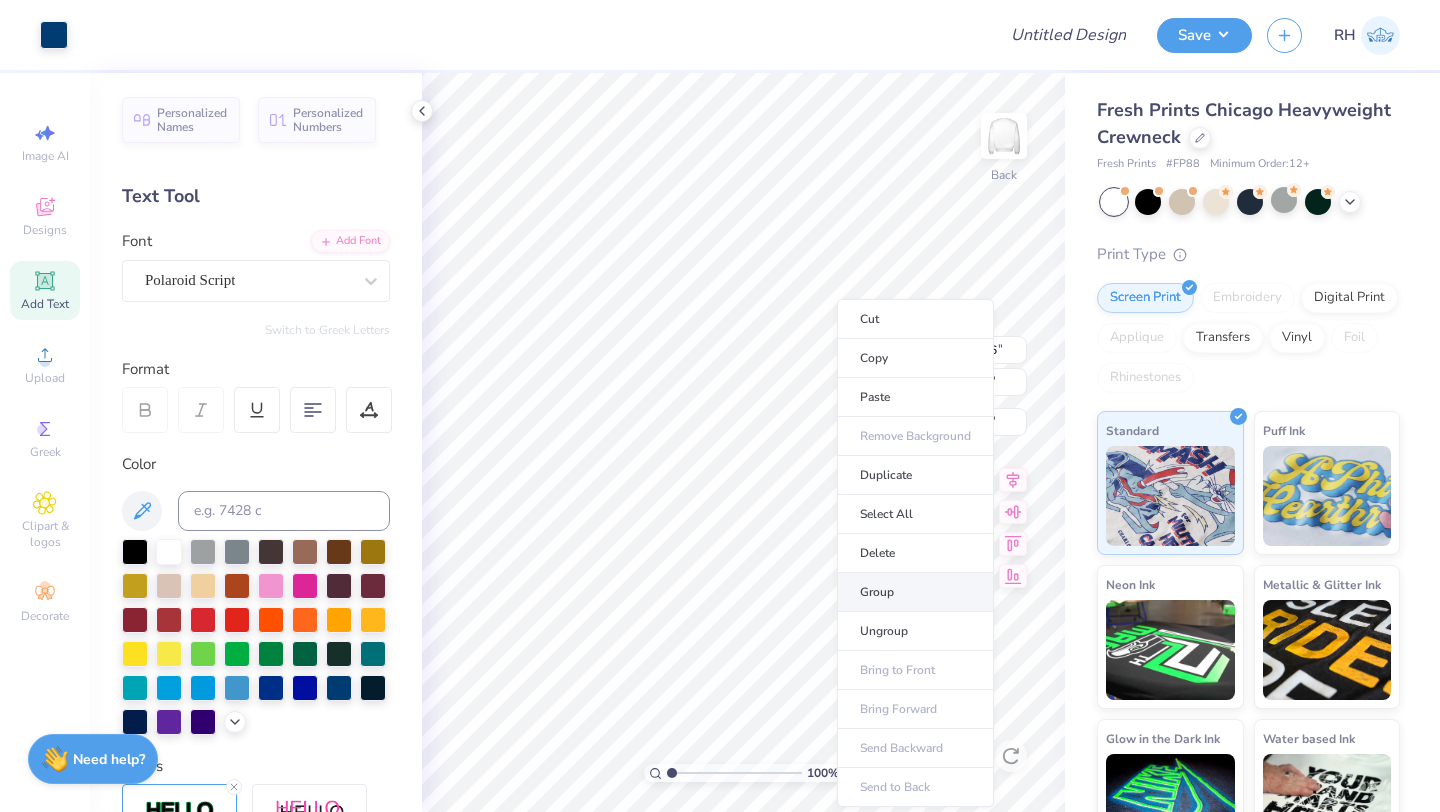 click on "Group" at bounding box center [915, 592] 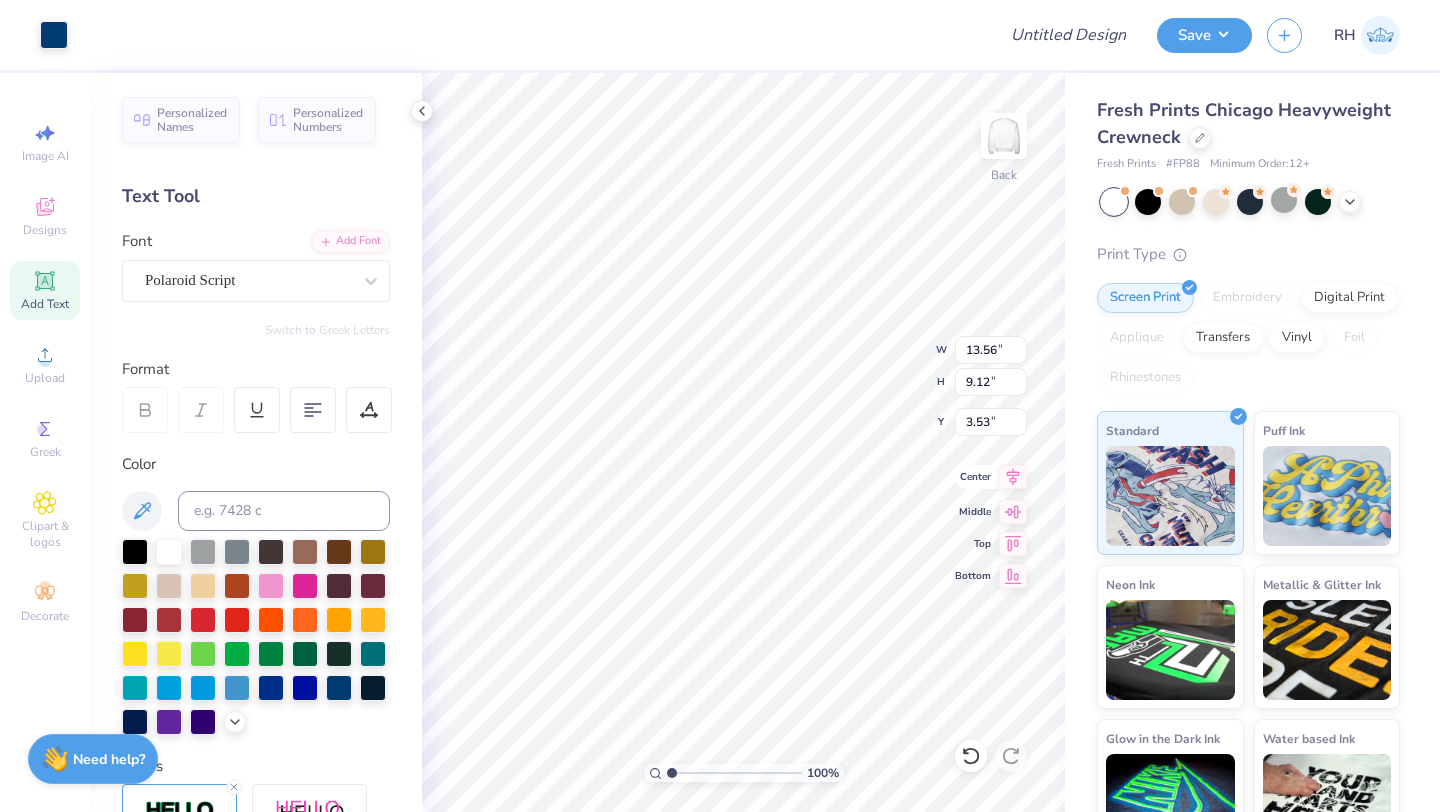 click 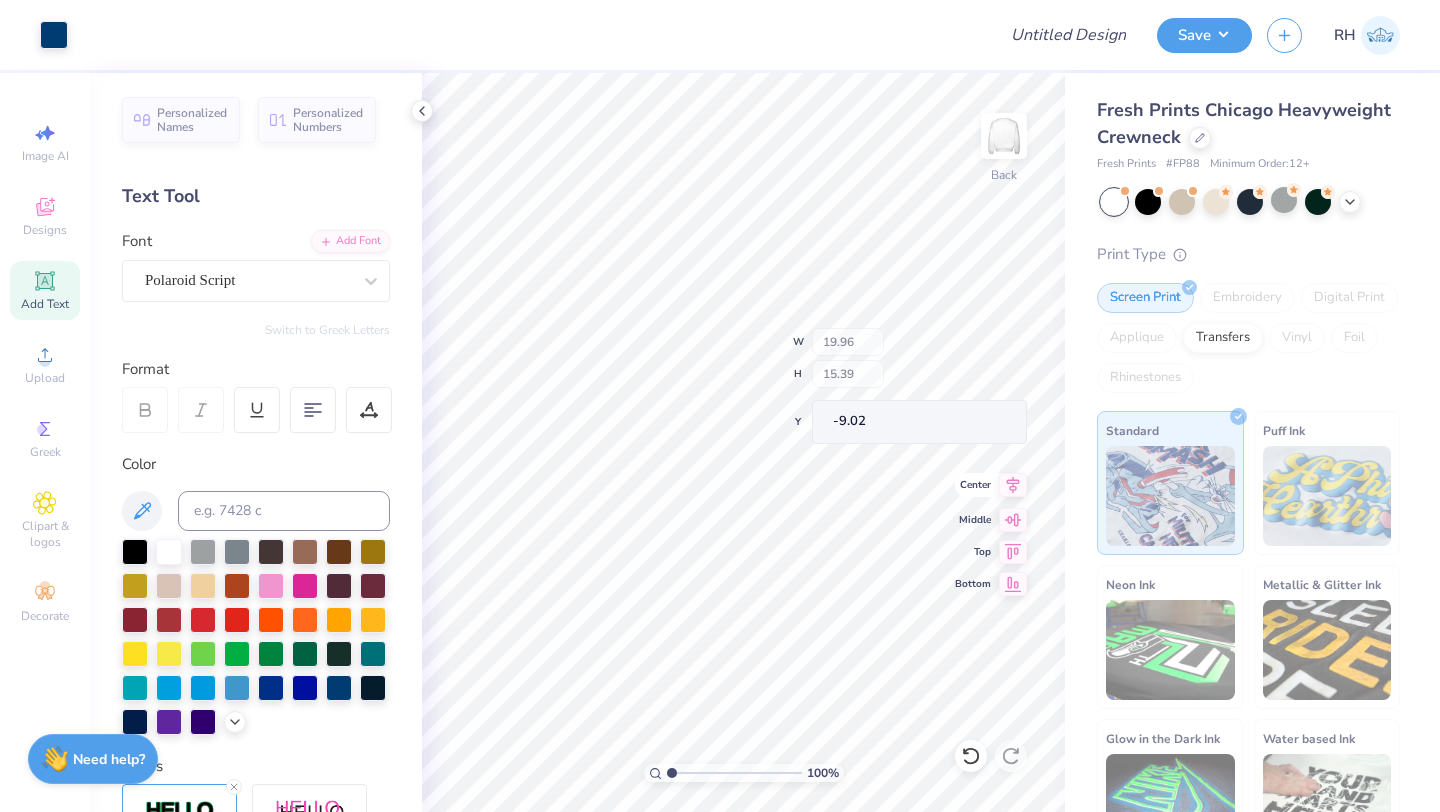 type on "19.96" 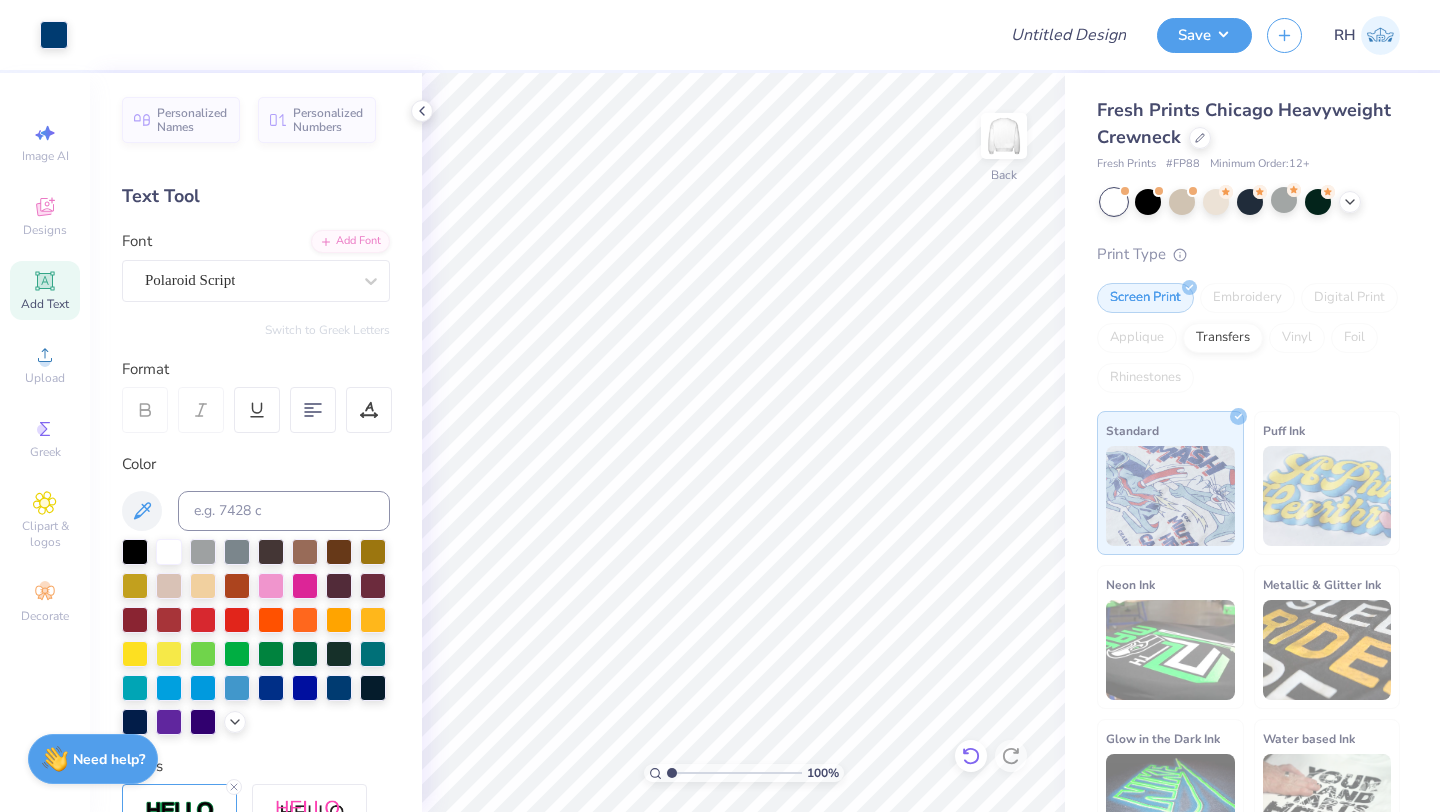 click 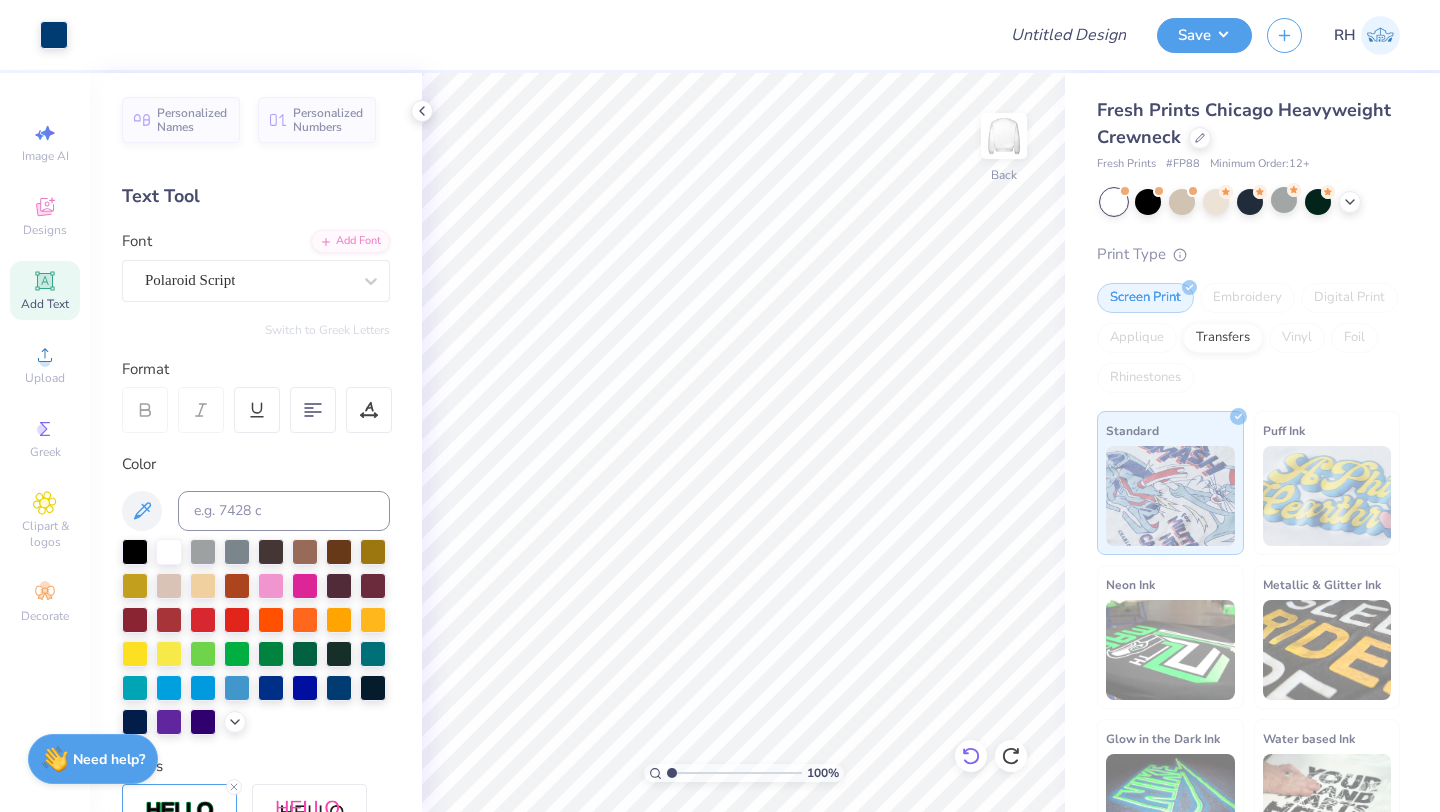click 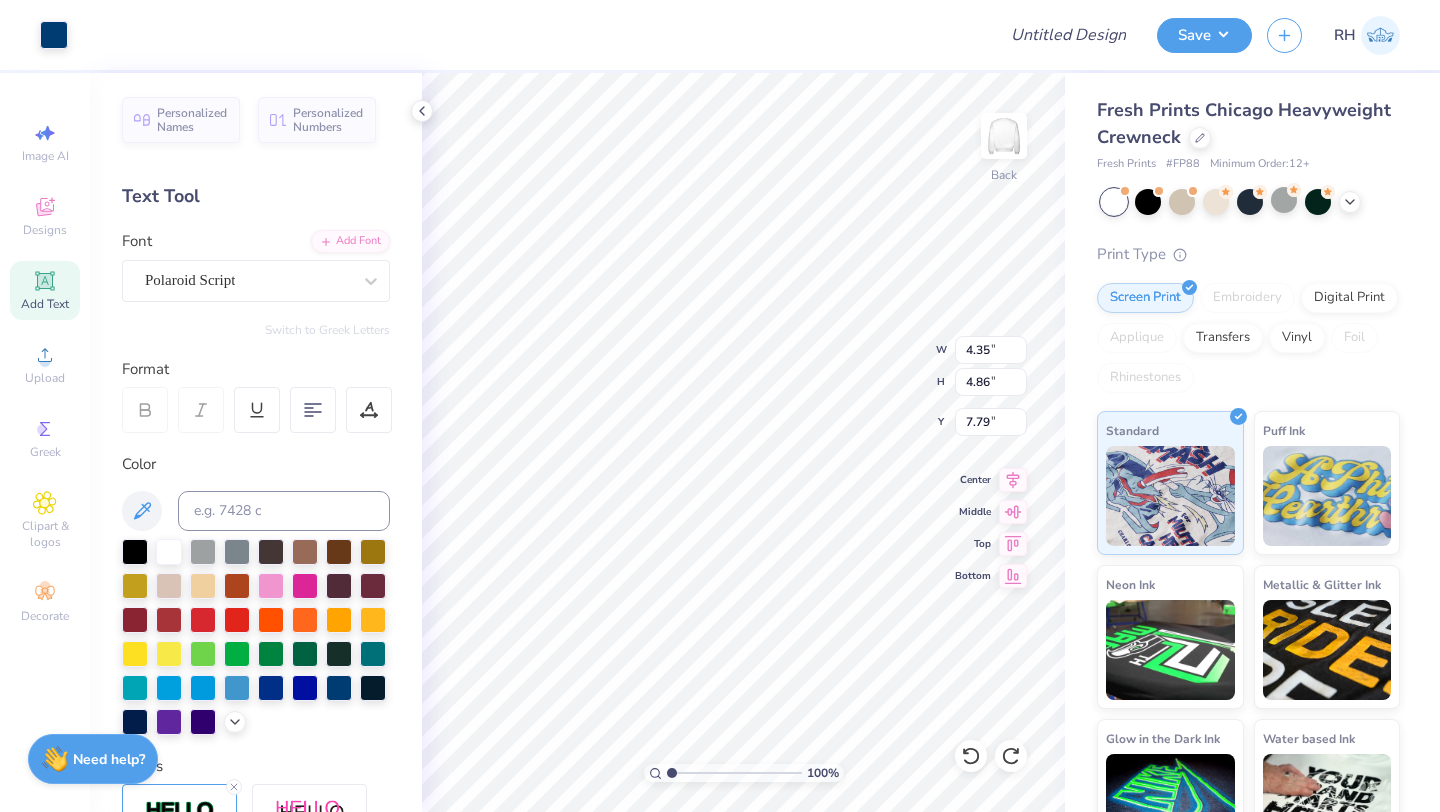 click on "100 % Back W 4.35 4.35 " H 4.86 4.86 " Y 7.79 7.79 " Center Middle Top Bottom" at bounding box center [743, 442] 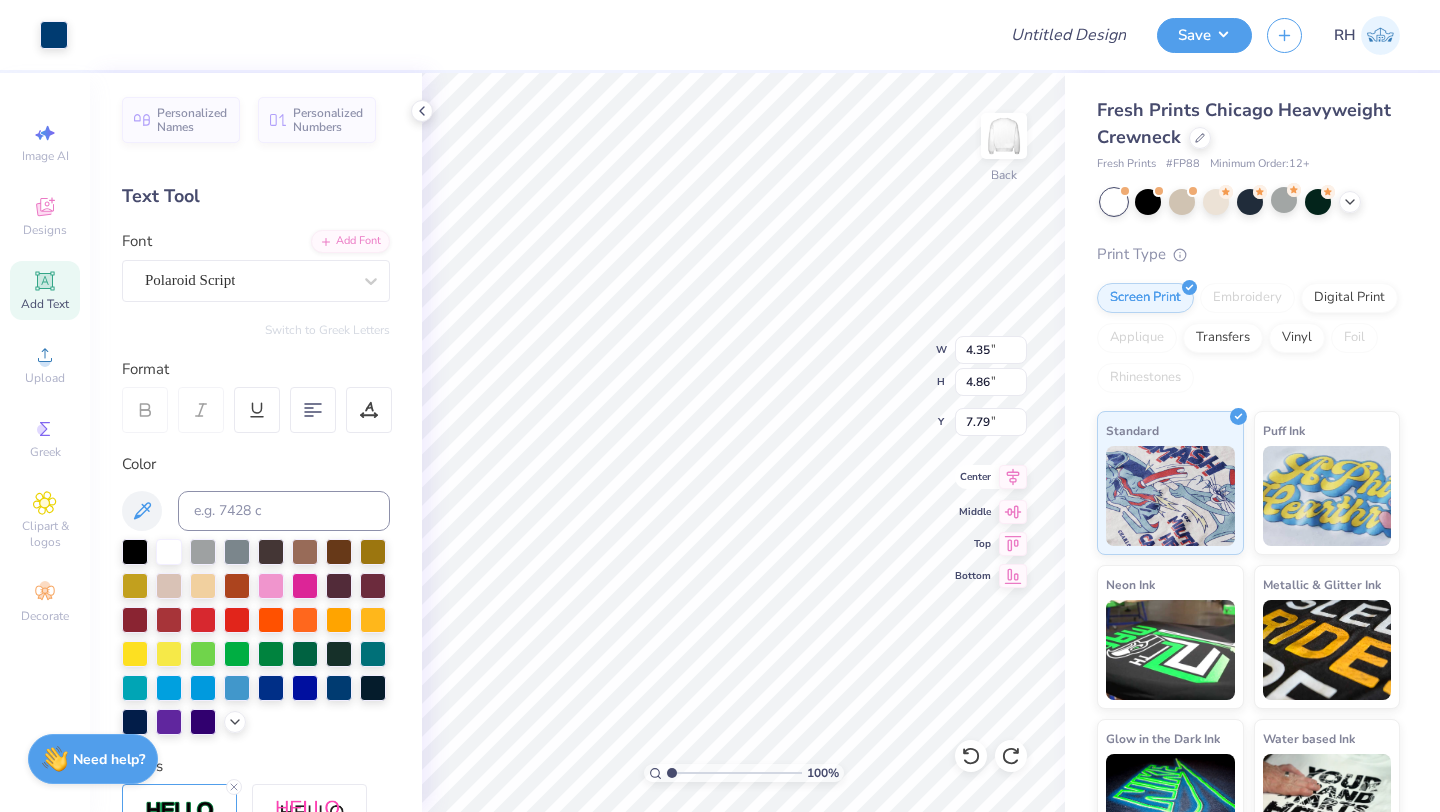 click 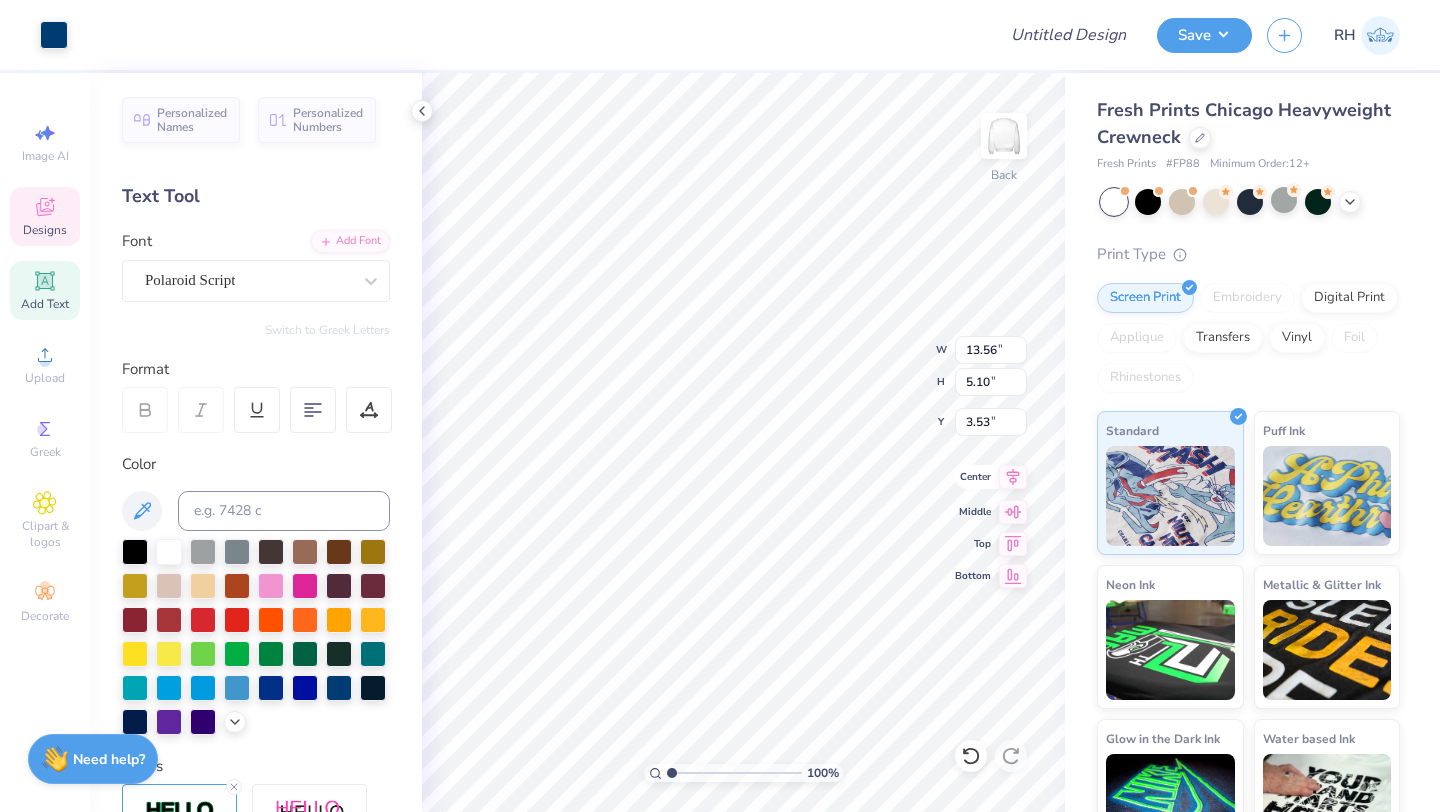 type on "13.56" 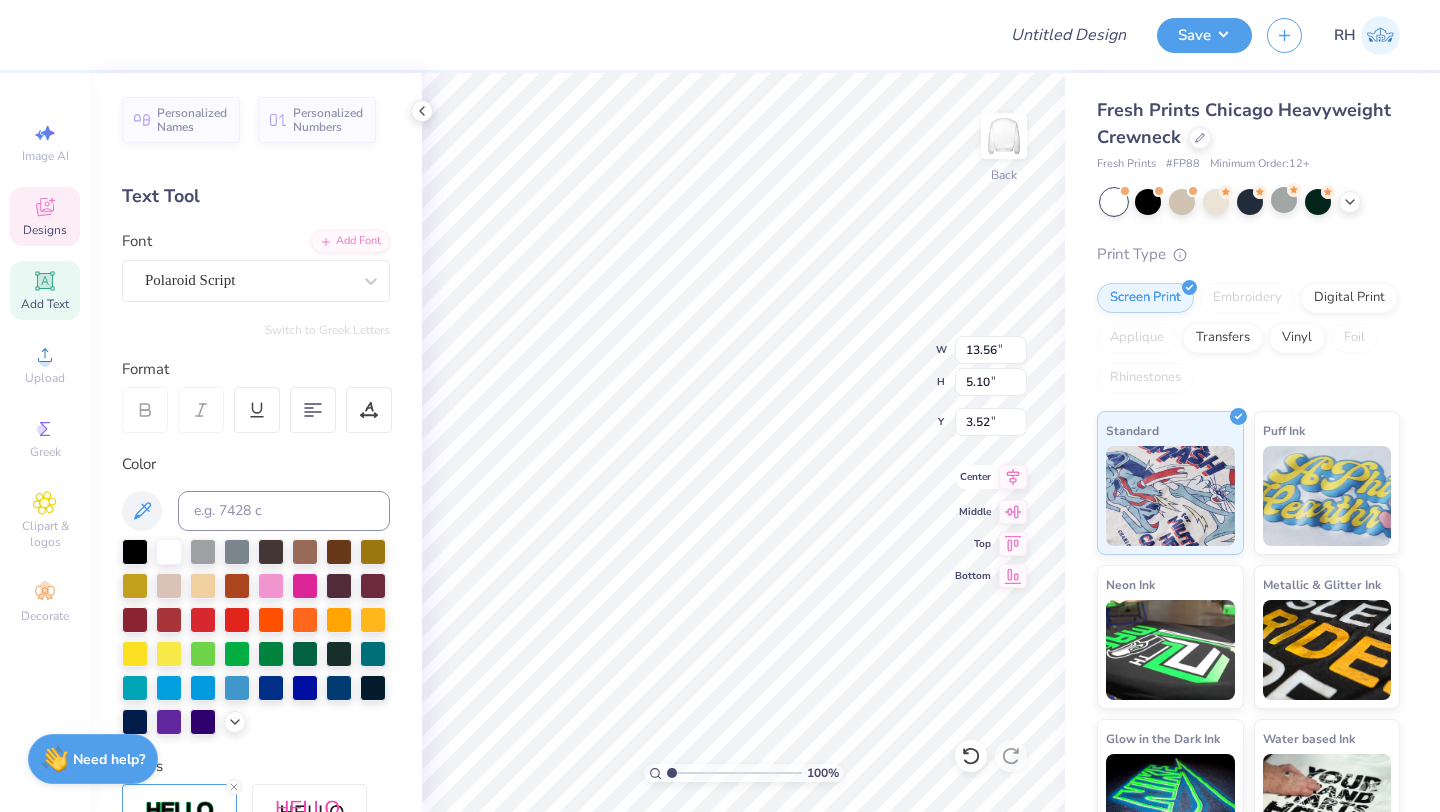 click 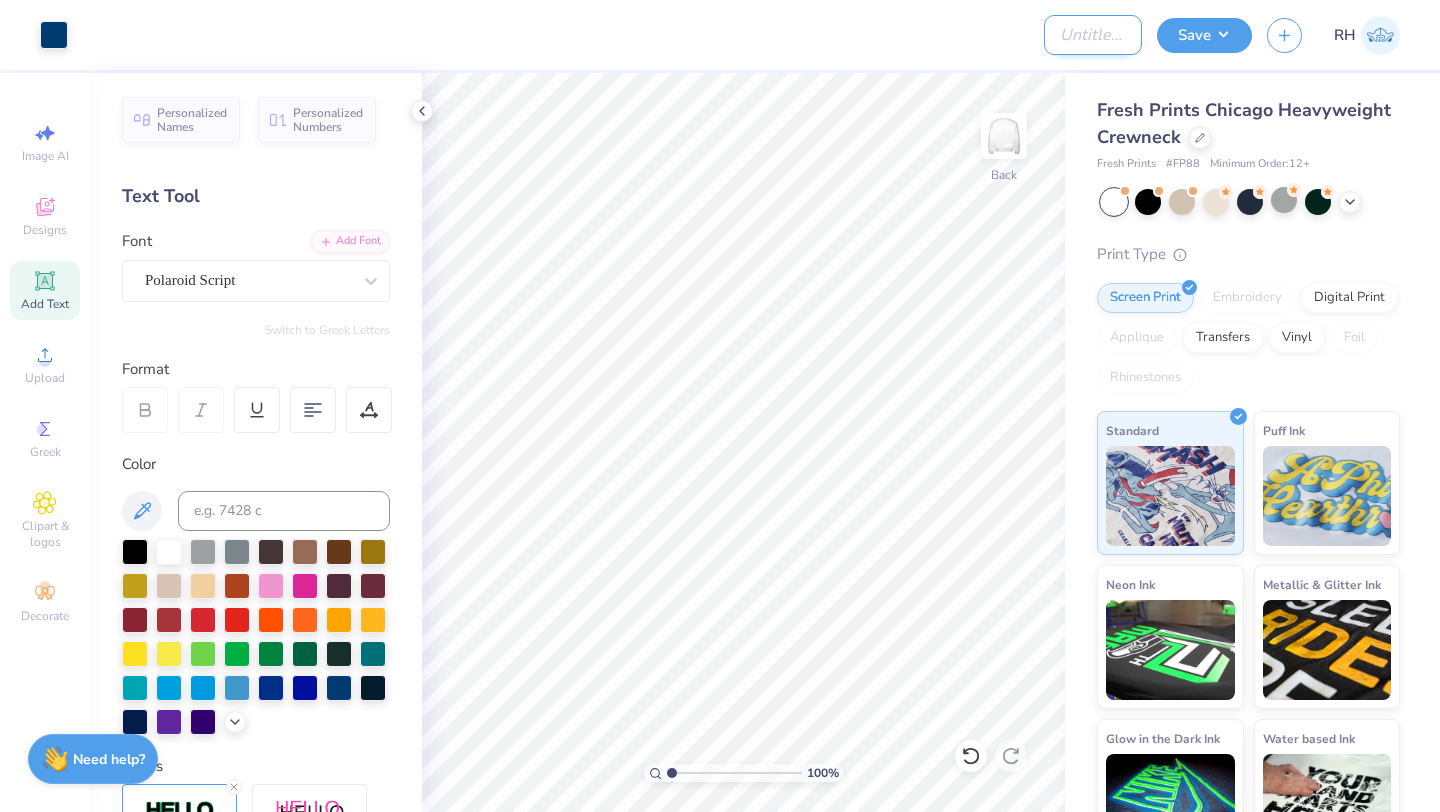 click on "Design Title" at bounding box center (1093, 35) 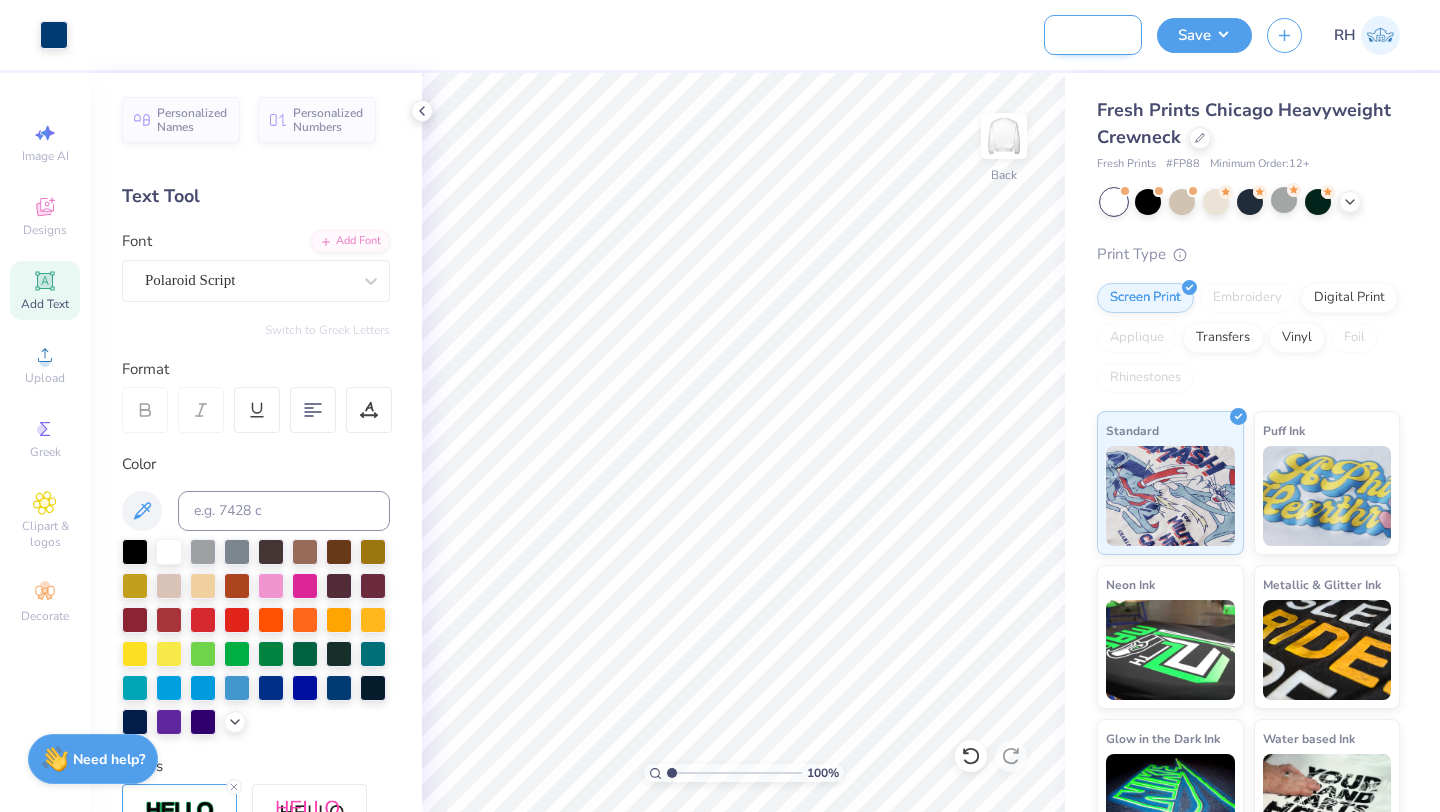 scroll, scrollTop: 0, scrollLeft: 89, axis: horizontal 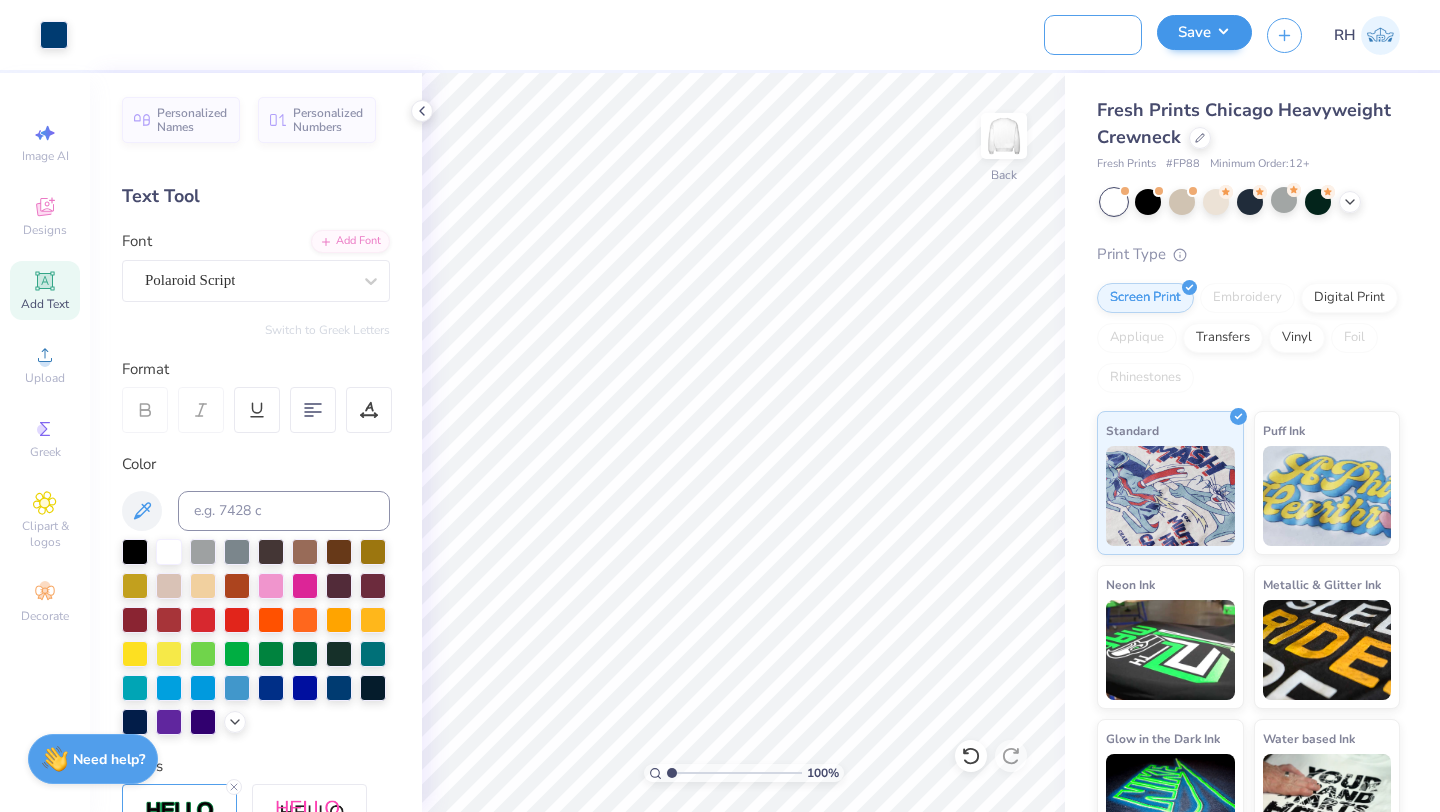 type on "stem club fall merch" 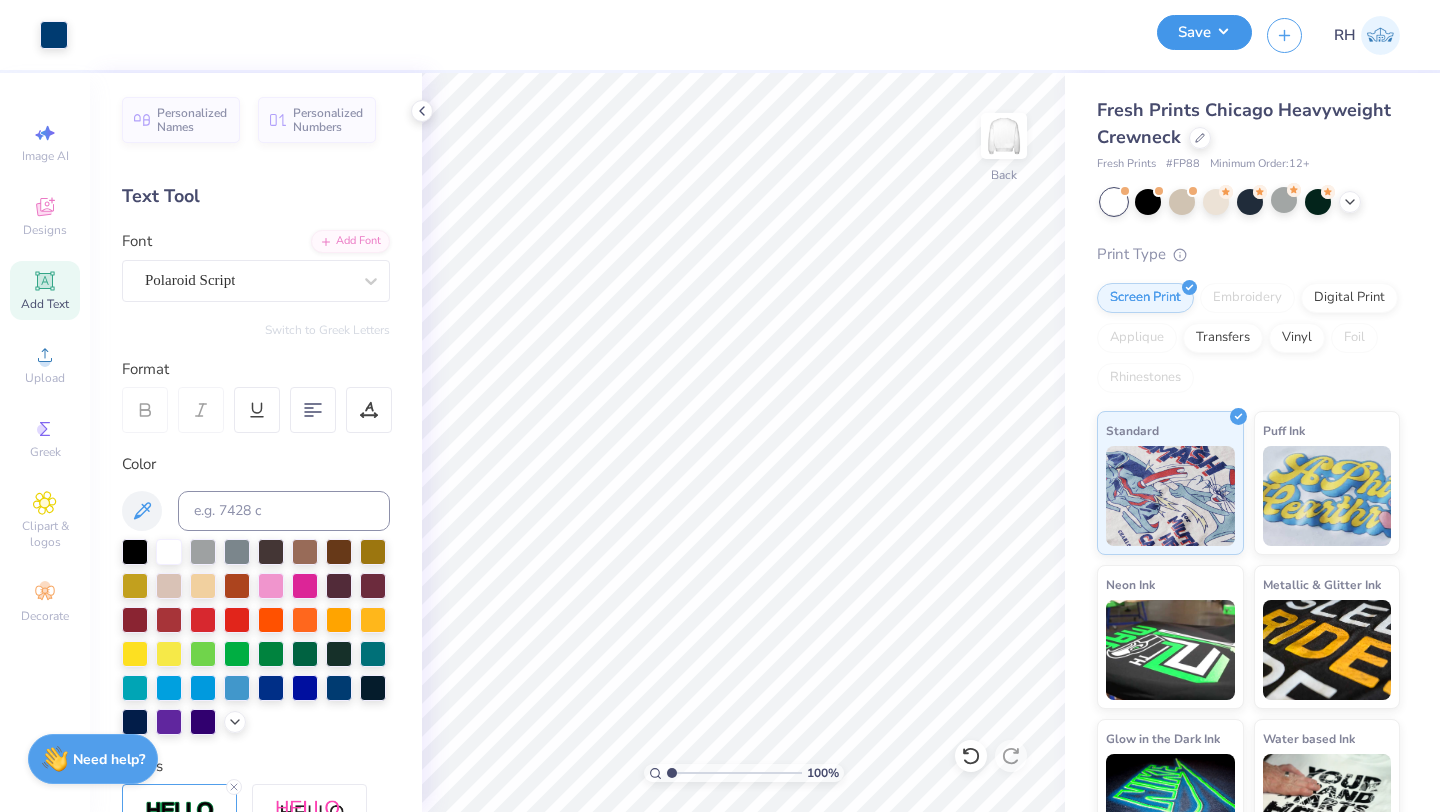 scroll, scrollTop: 0, scrollLeft: 0, axis: both 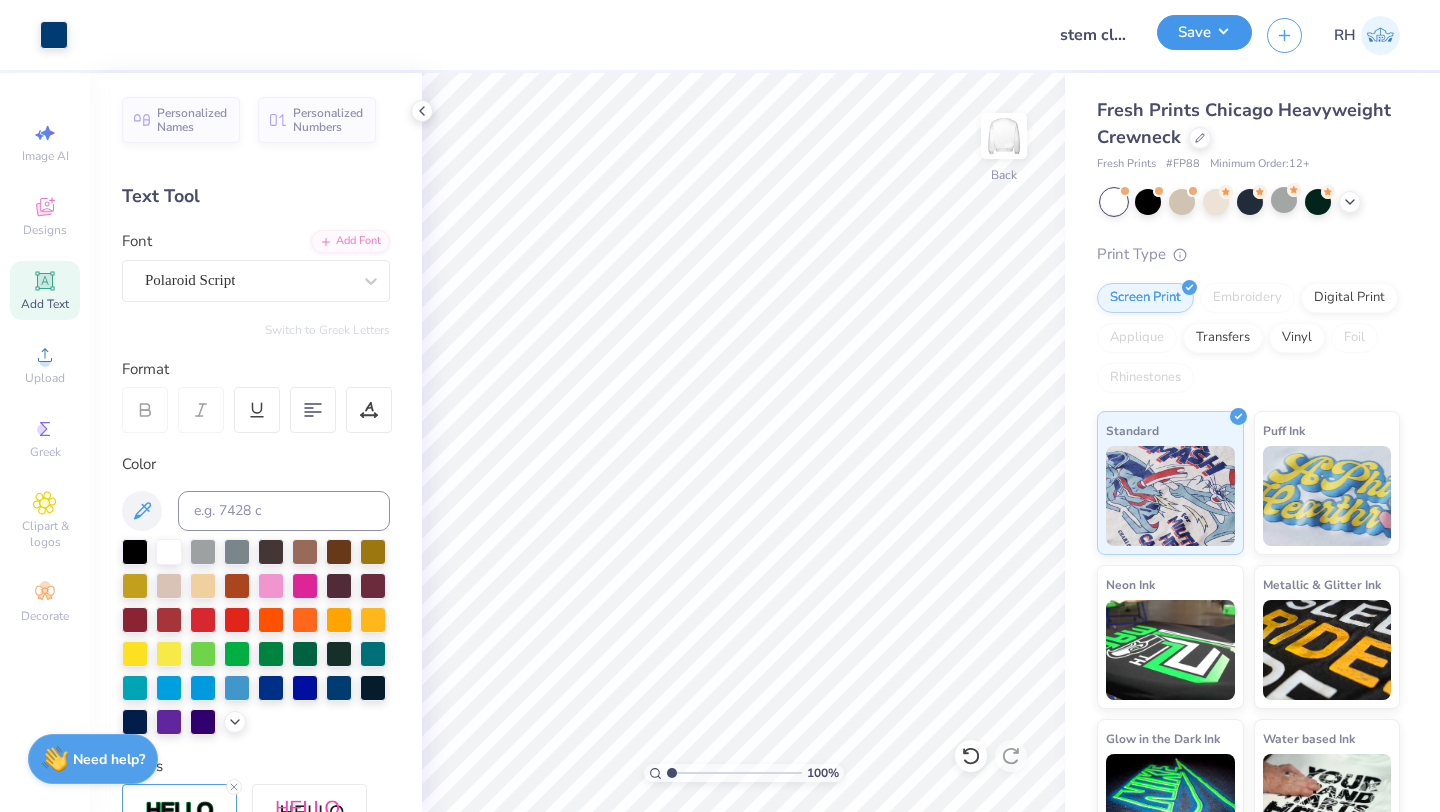 click on "Save" at bounding box center [1204, 32] 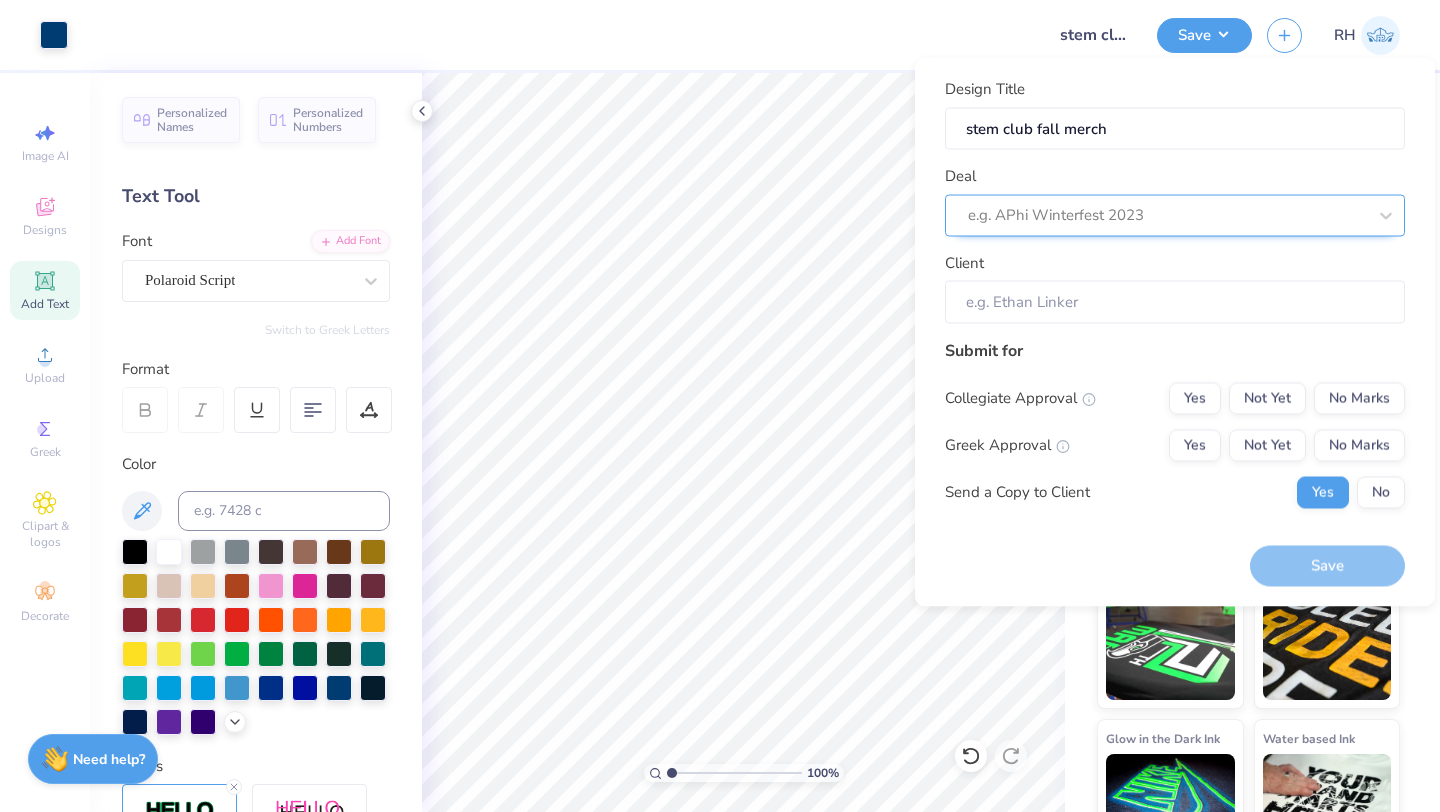 click at bounding box center (1167, 215) 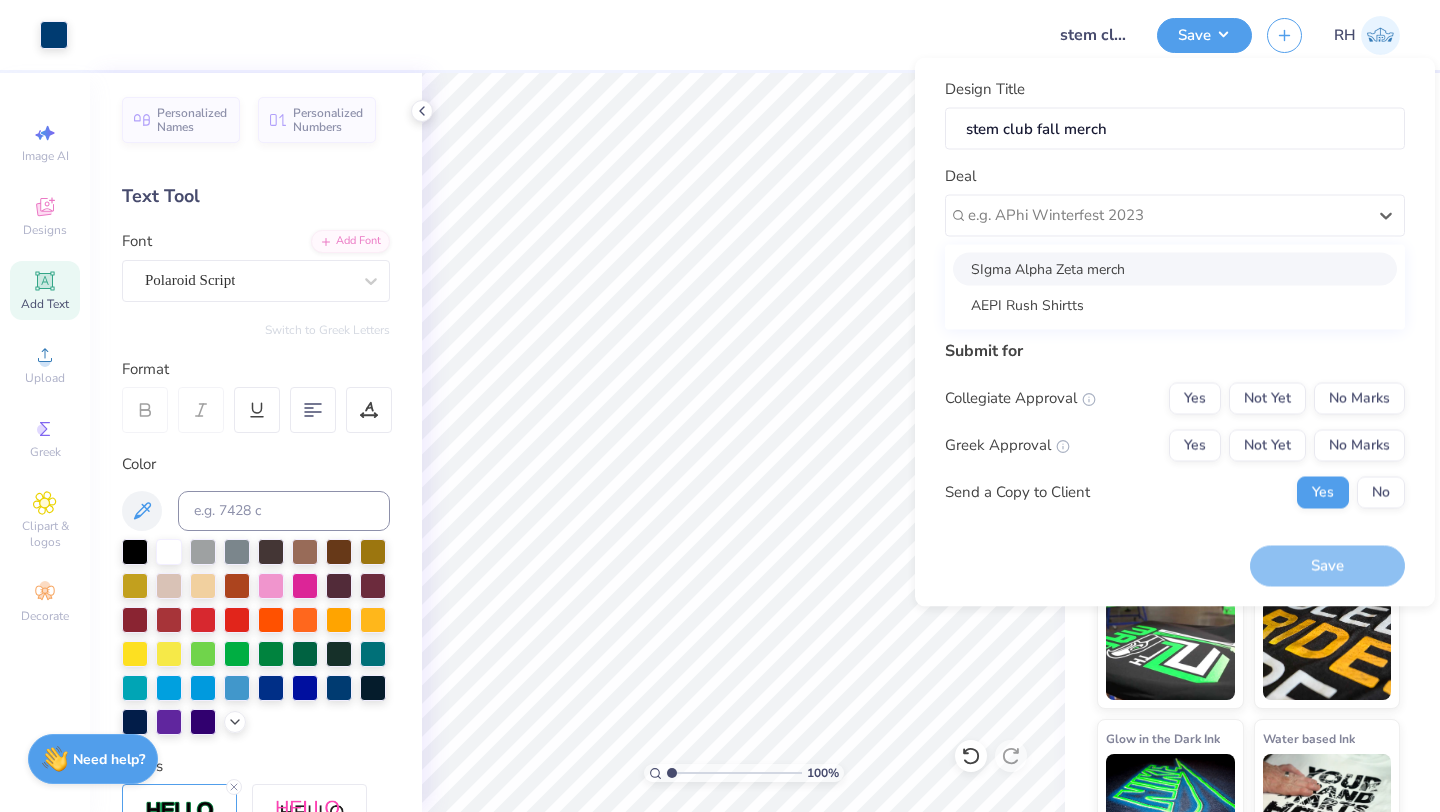 click on "Design Title stem club fall merch Deal option SIgma Alpha Zeta merch focused, [NUMBER] of [NUMBER]. [NUMBER] results available. Use Up and Down to choose options, press Enter to select the currently focused option, press Escape to exit the menu, press Tab to select the option and exit the menu. e.g. APhi Winterfest [YEAR] SIgma Alpha Zeta merch AEPI Rush Shirtts Client" at bounding box center [1175, 201] 